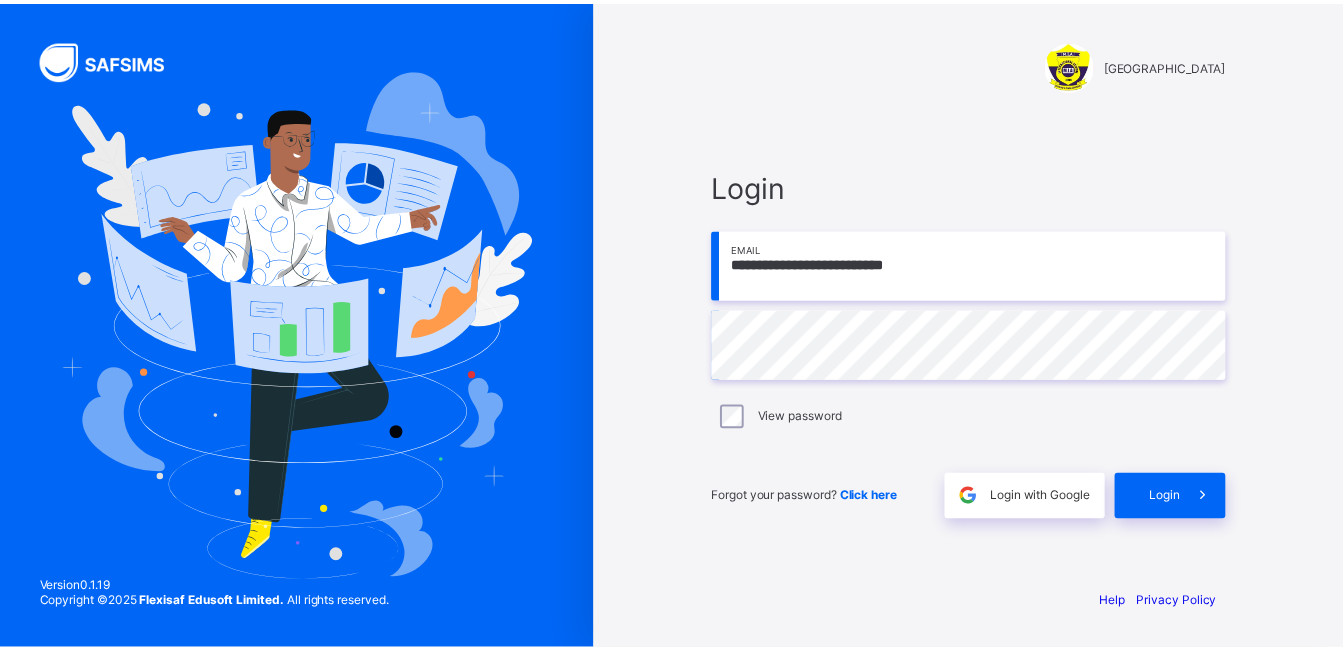 scroll, scrollTop: 0, scrollLeft: 0, axis: both 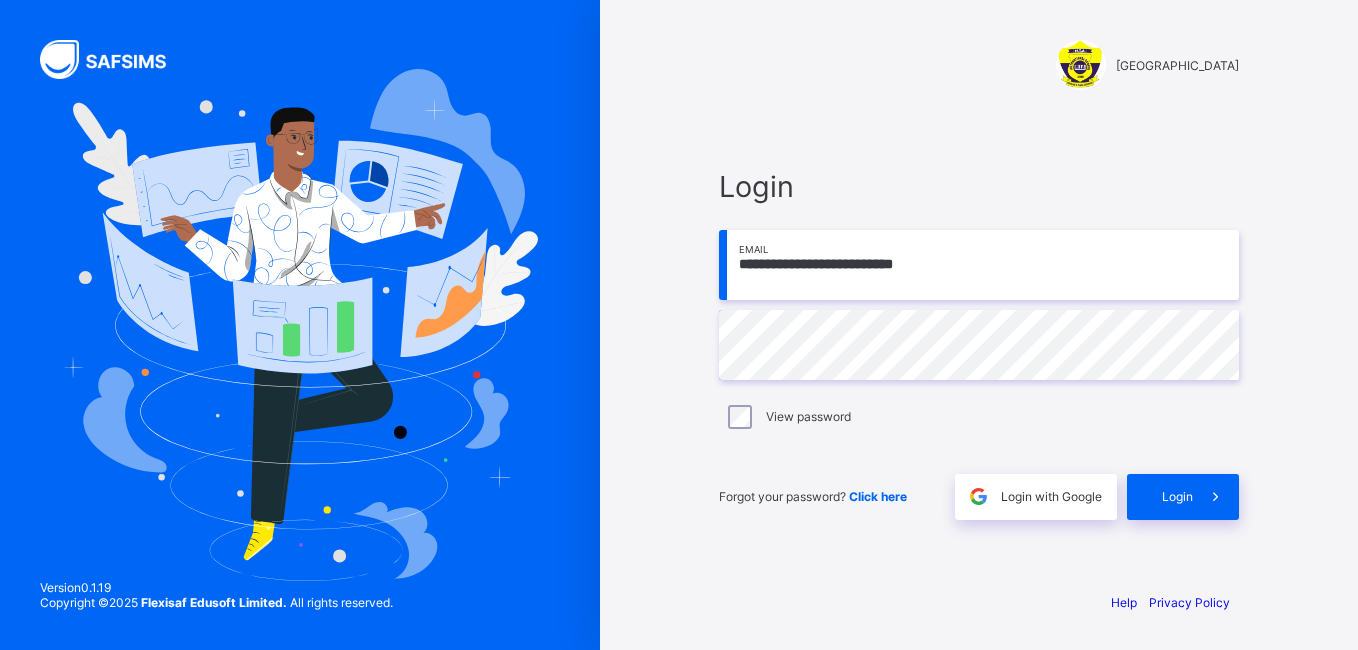 click on "**********" at bounding box center (979, 265) 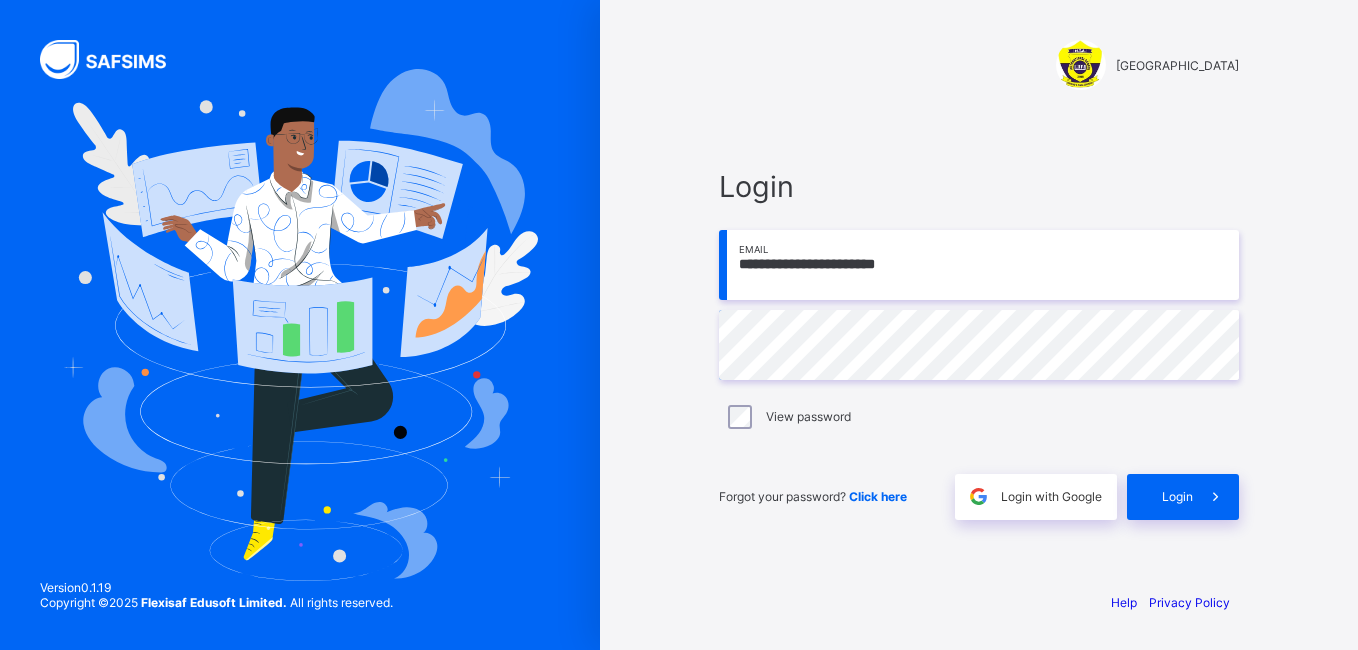 type on "**********" 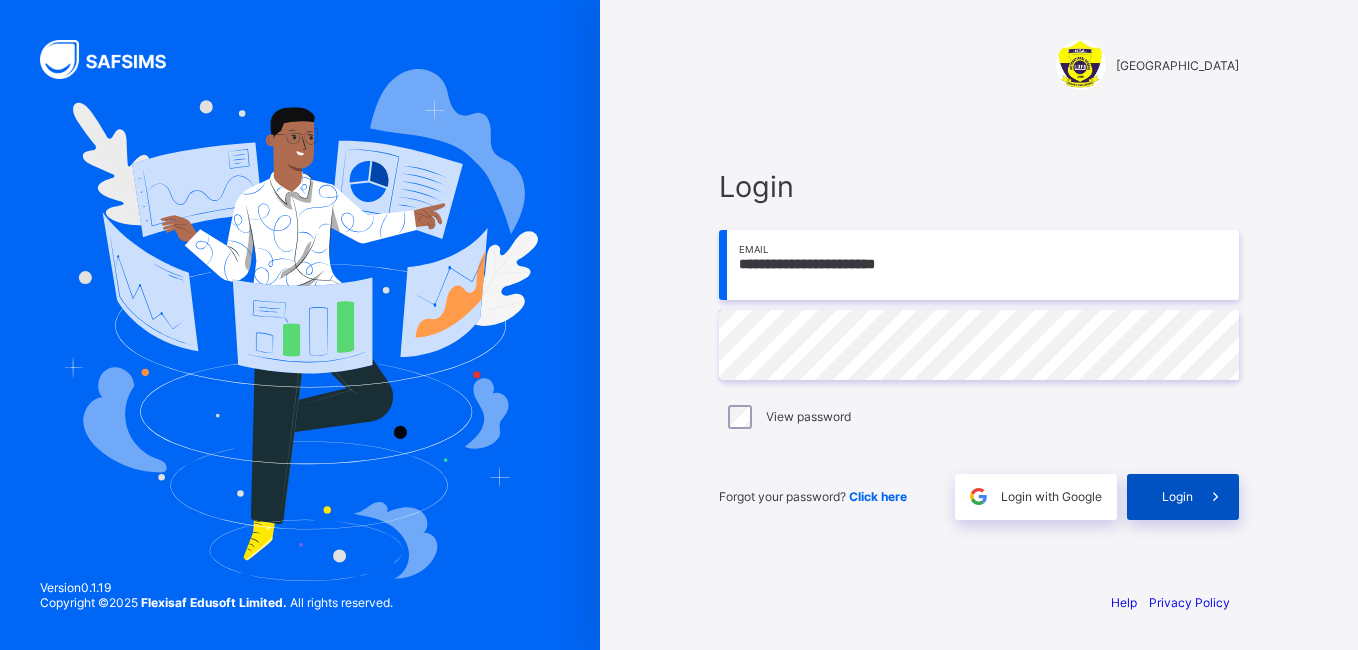 click on "Login" at bounding box center [1177, 496] 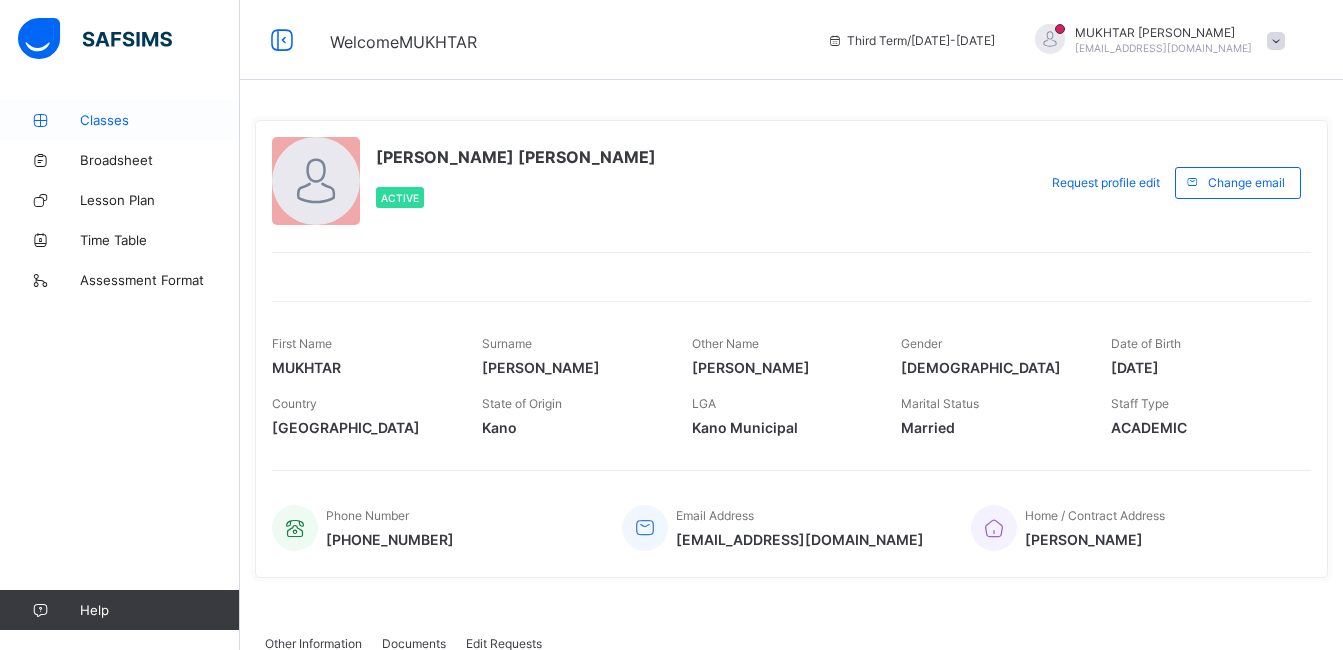 click on "Classes" at bounding box center [120, 120] 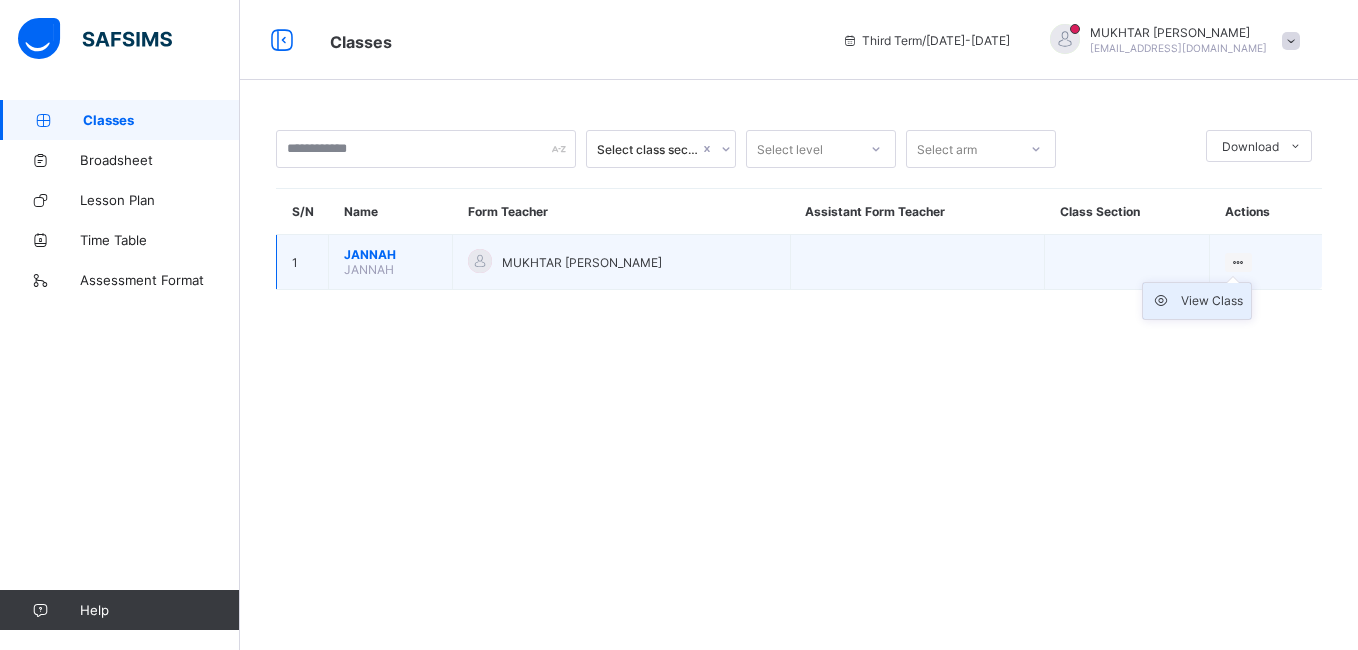 click on "View Class" at bounding box center [1212, 301] 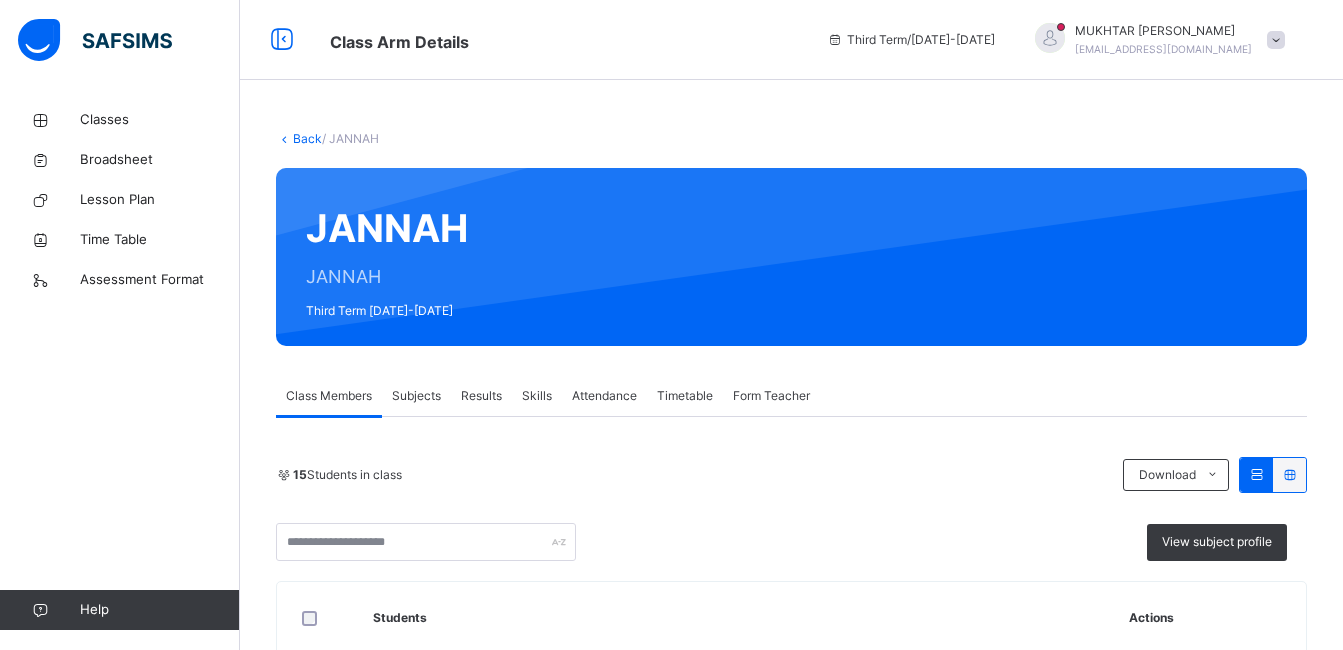 click on "Subjects" at bounding box center [416, 396] 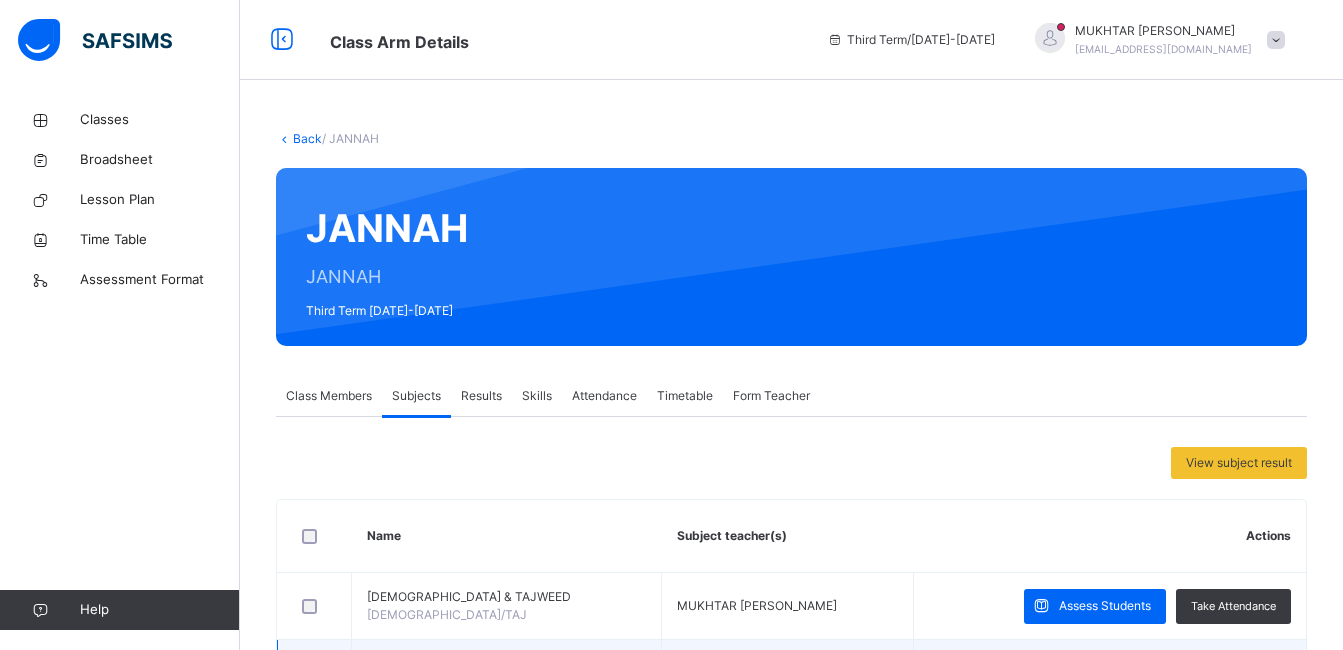 click on "Assess Students" at bounding box center (1105, 673) 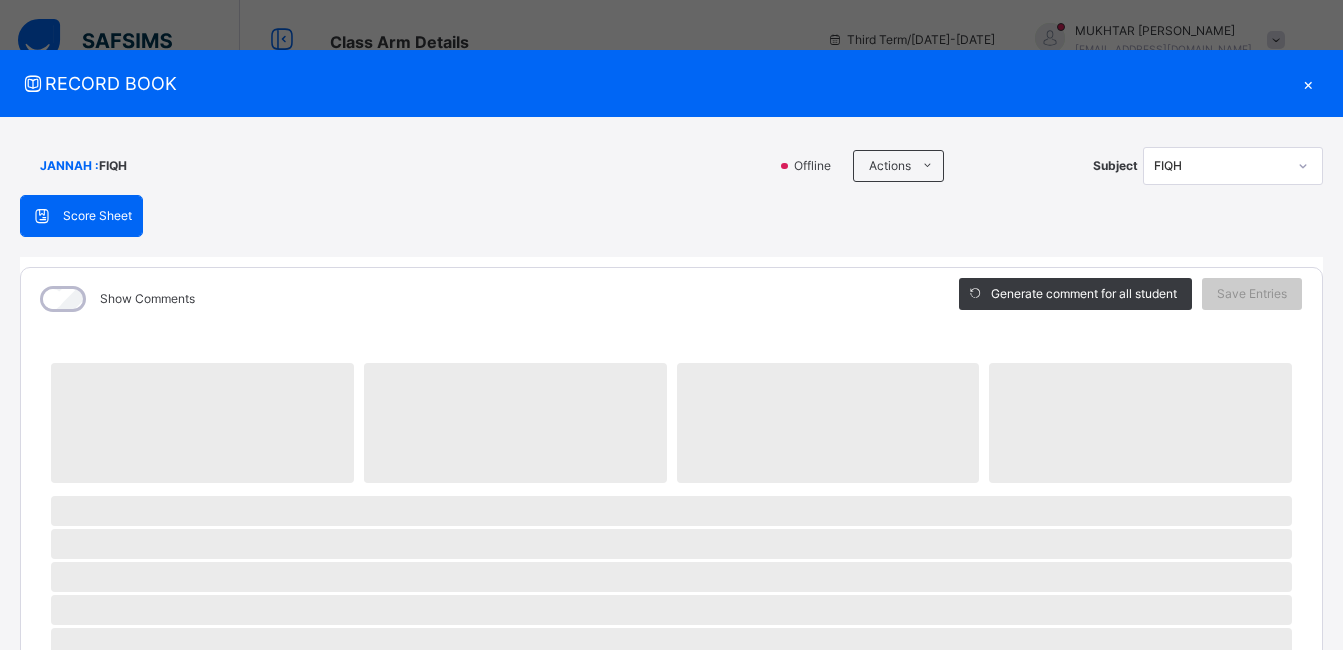scroll, scrollTop: 396, scrollLeft: 0, axis: vertical 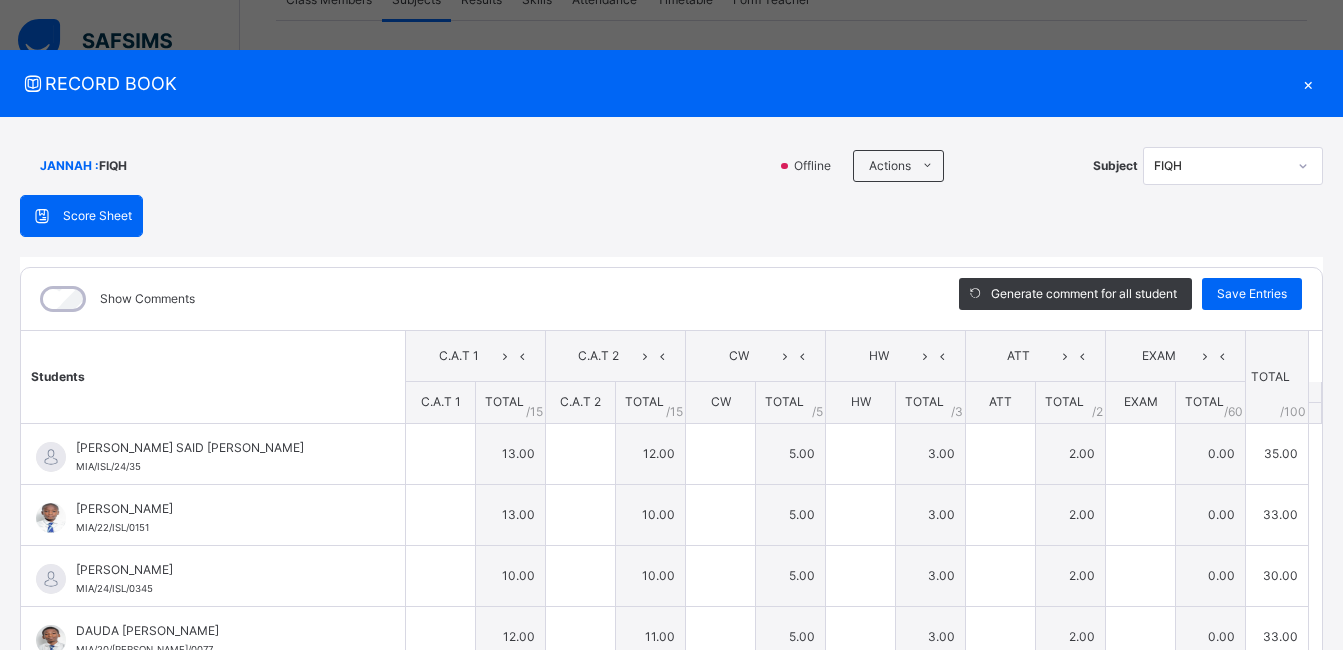 type on "**" 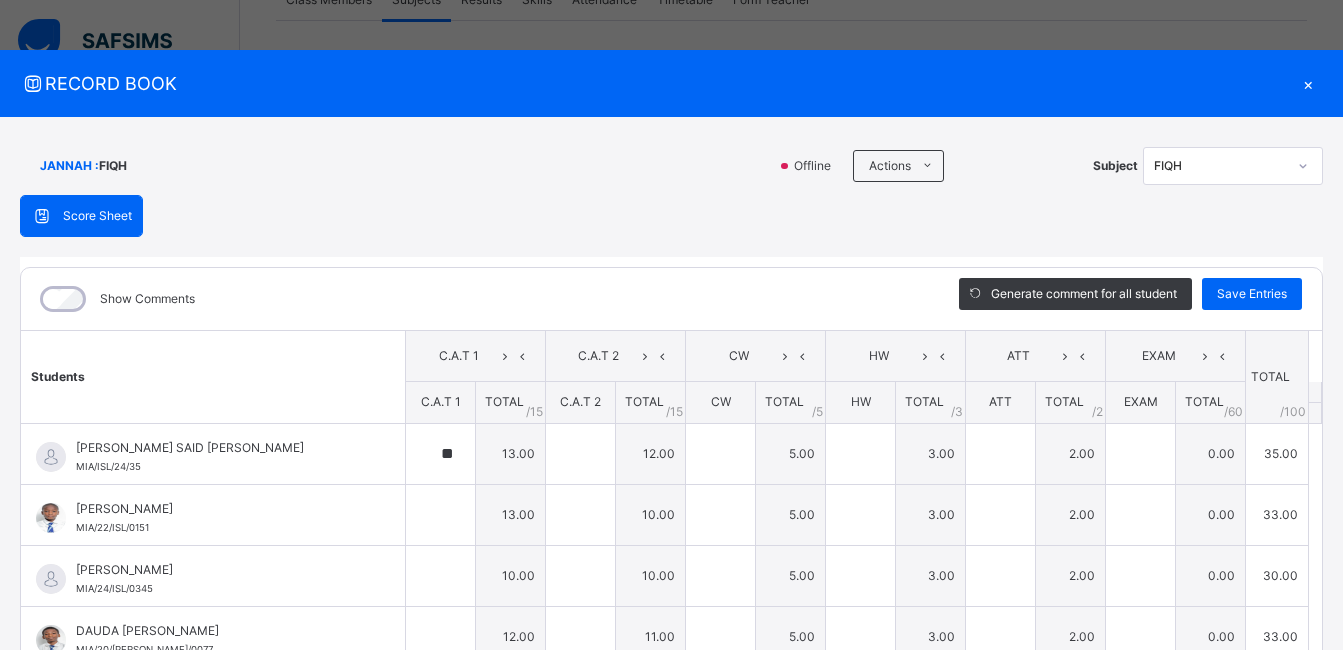 type on "**" 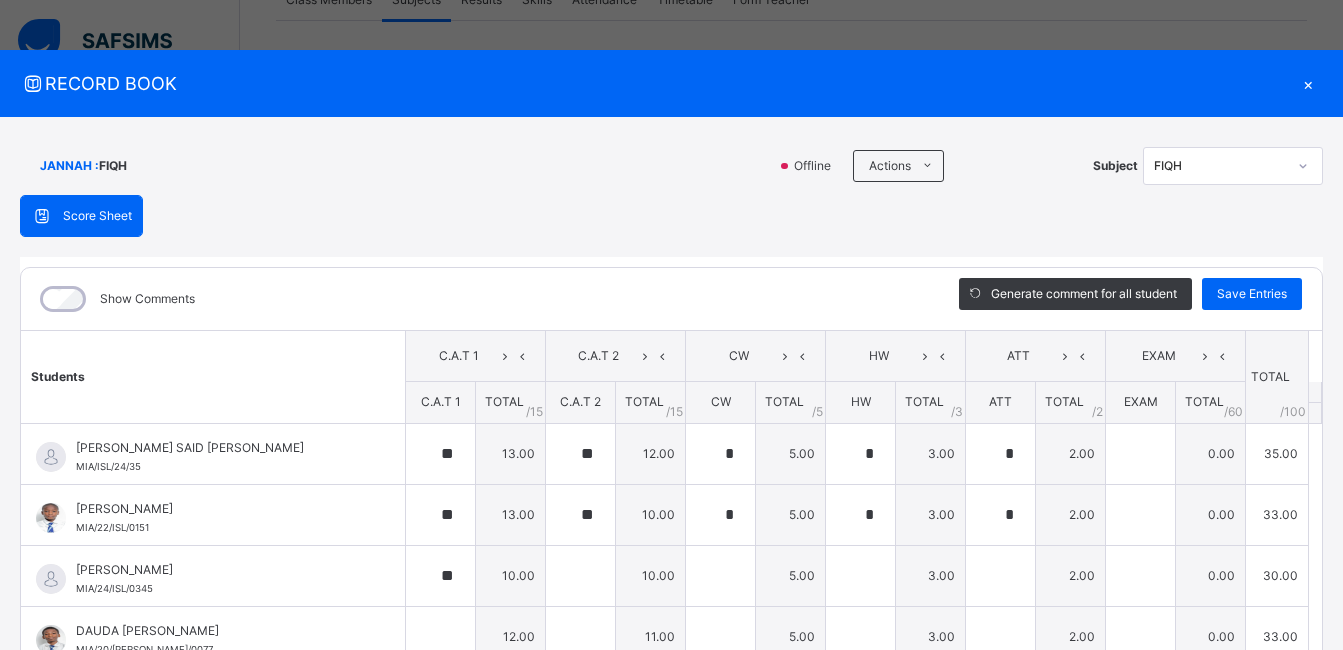 type on "**" 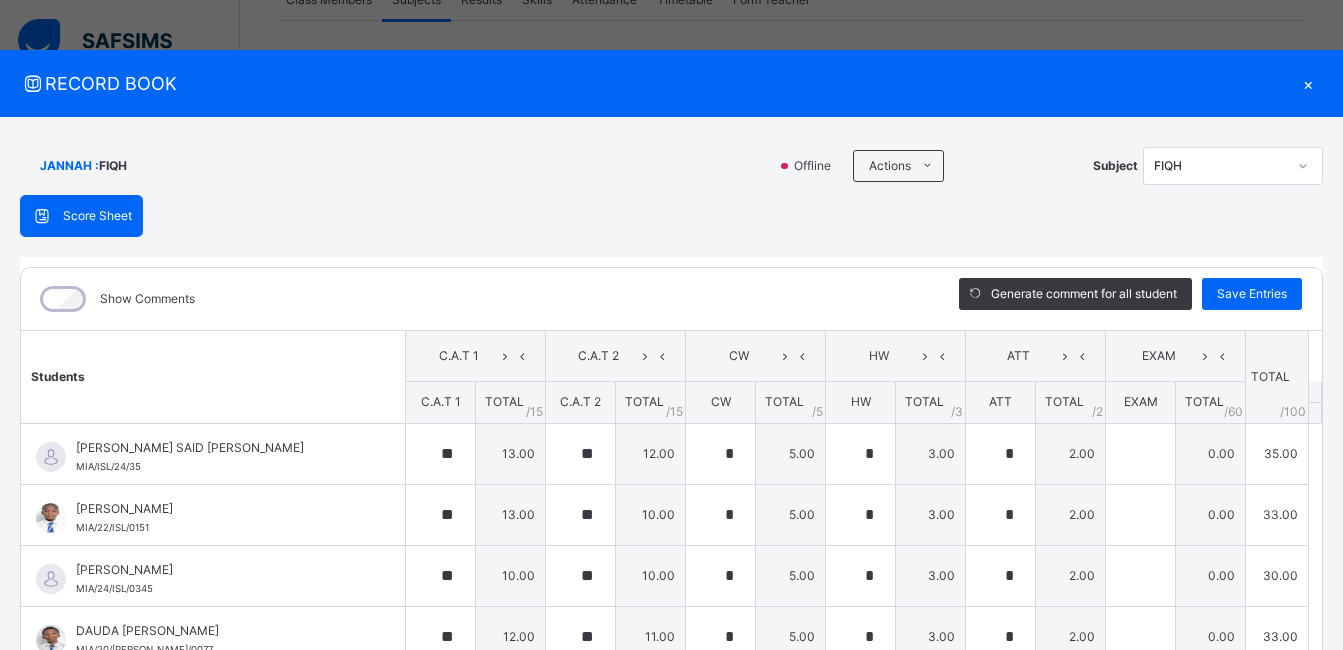 type on "**" 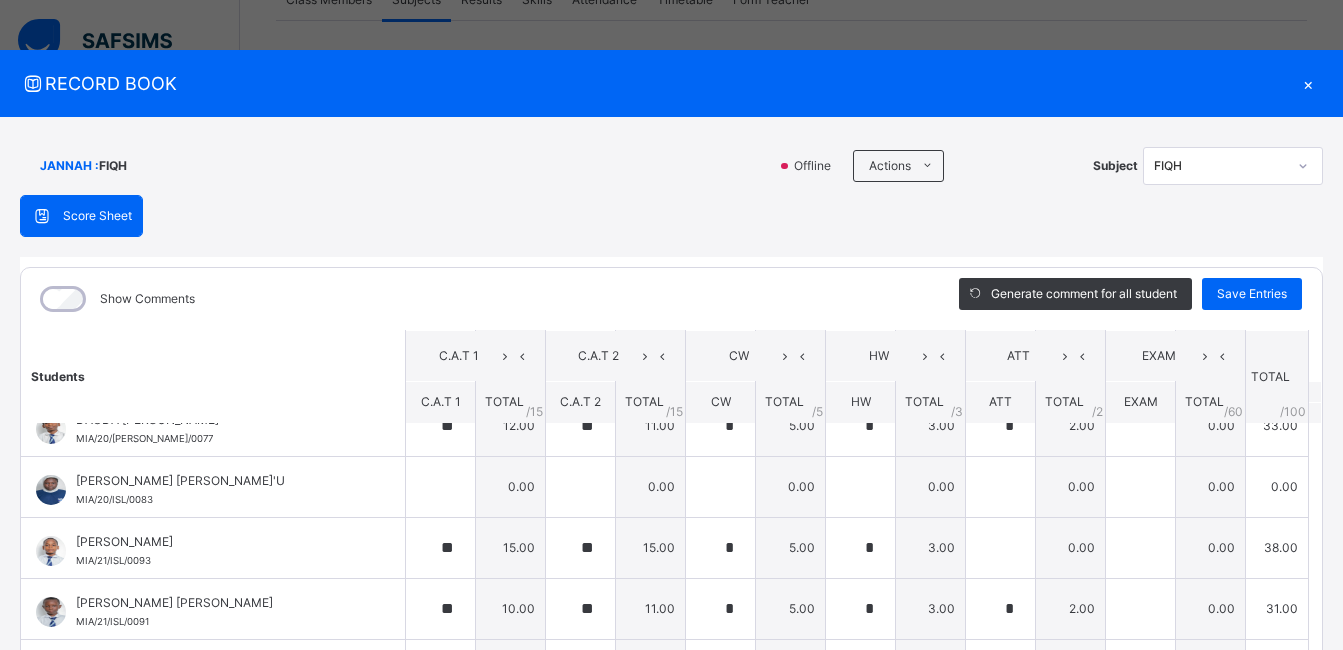 scroll, scrollTop: 216, scrollLeft: 0, axis: vertical 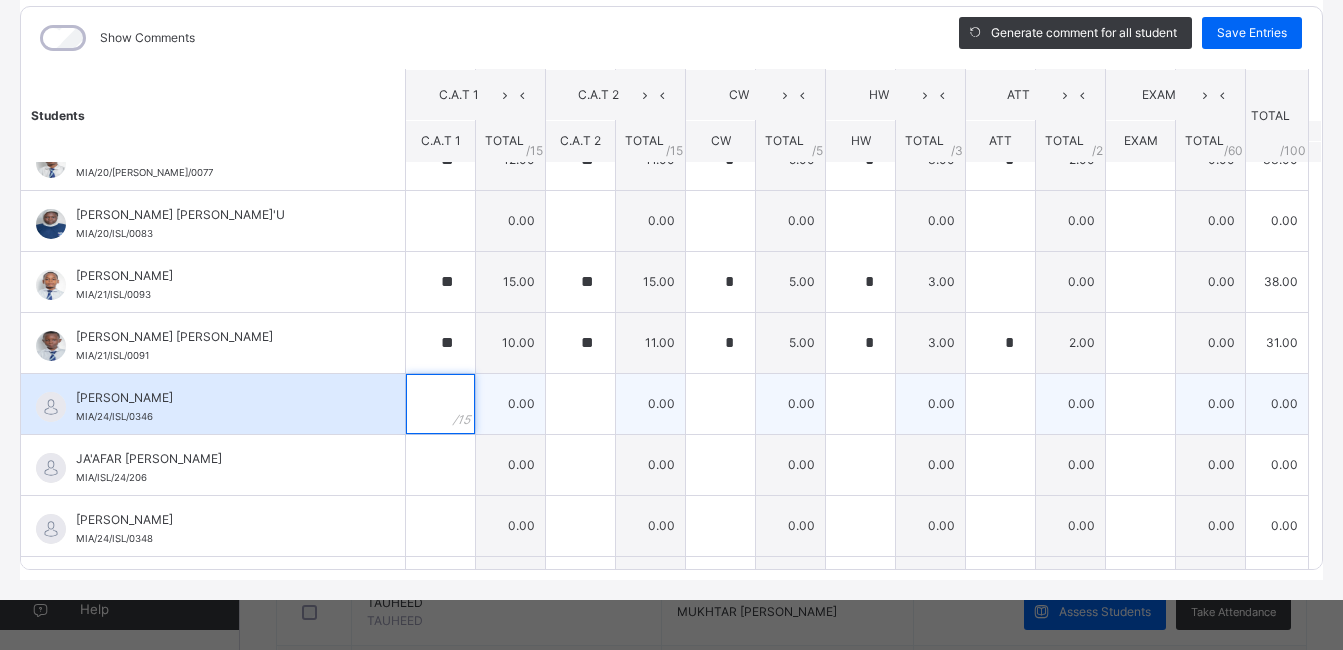 click at bounding box center (440, 404) 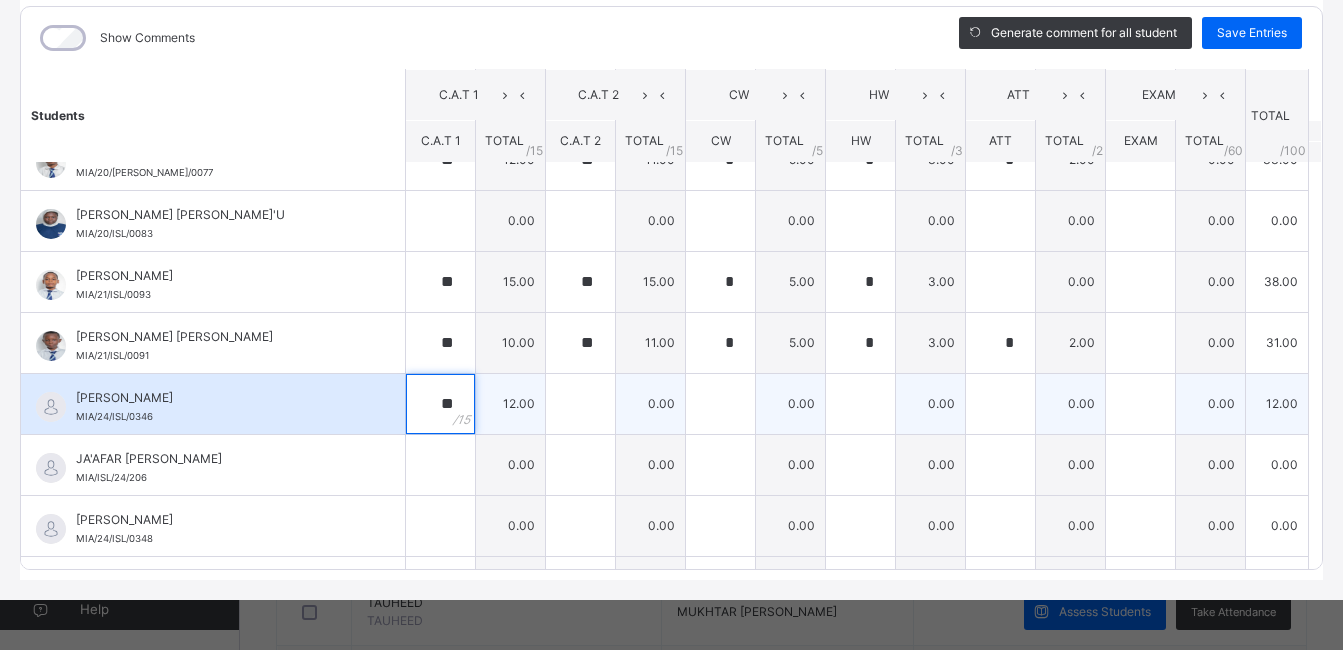 type on "**" 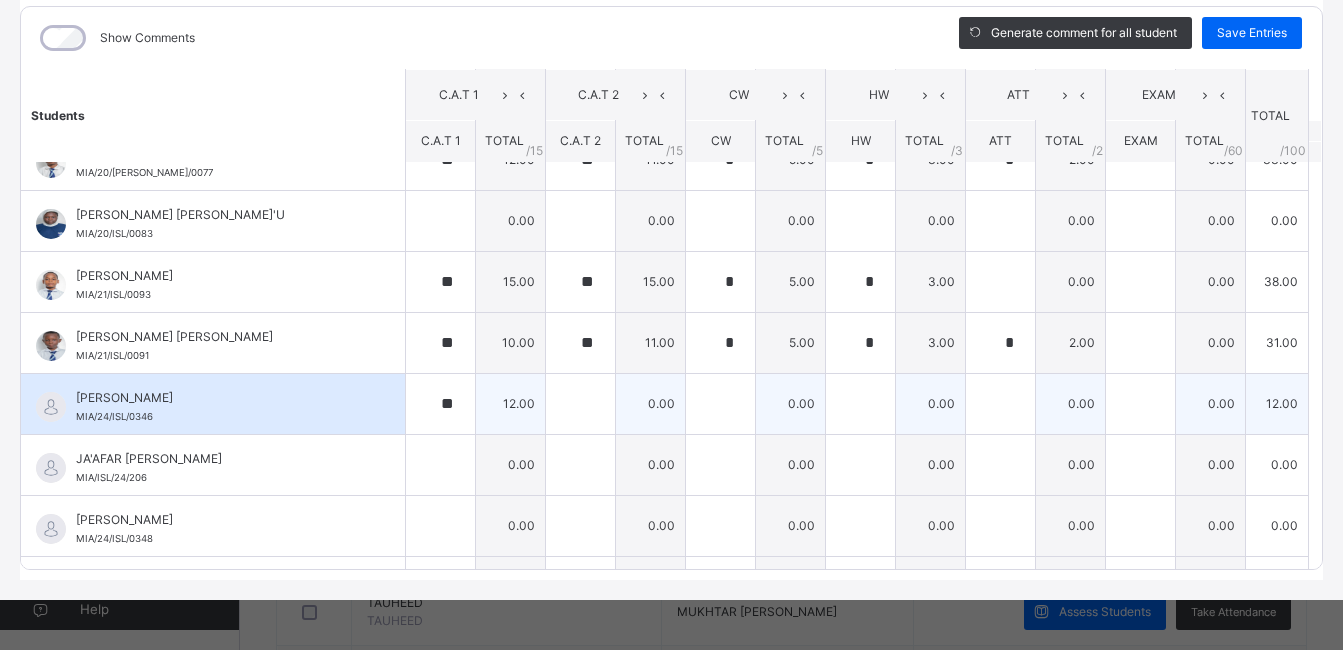 click on "12.00" at bounding box center [511, 403] 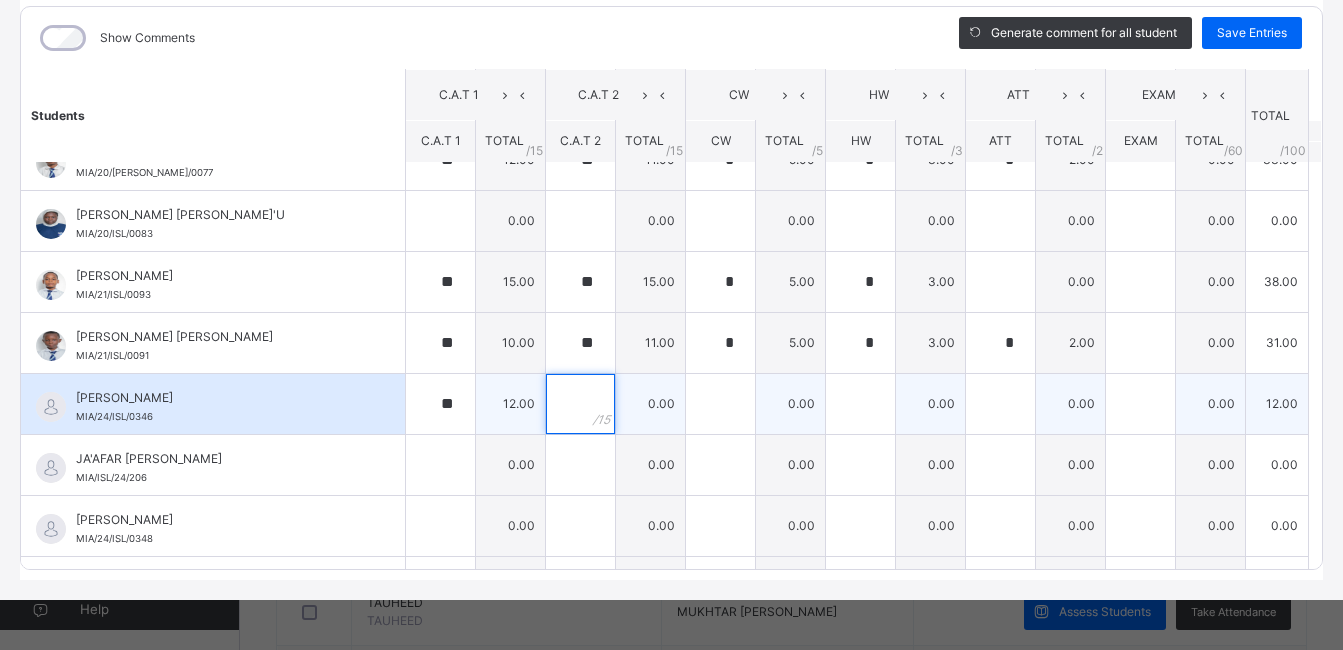 click at bounding box center [580, 404] 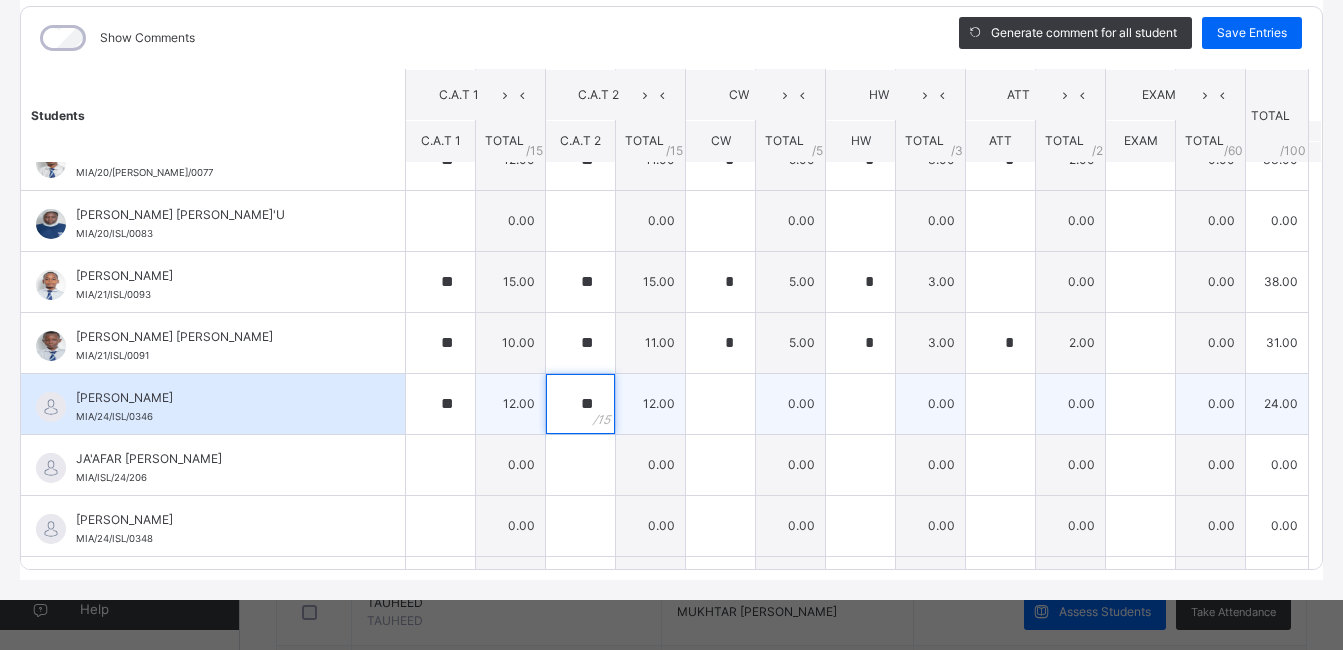 type on "**" 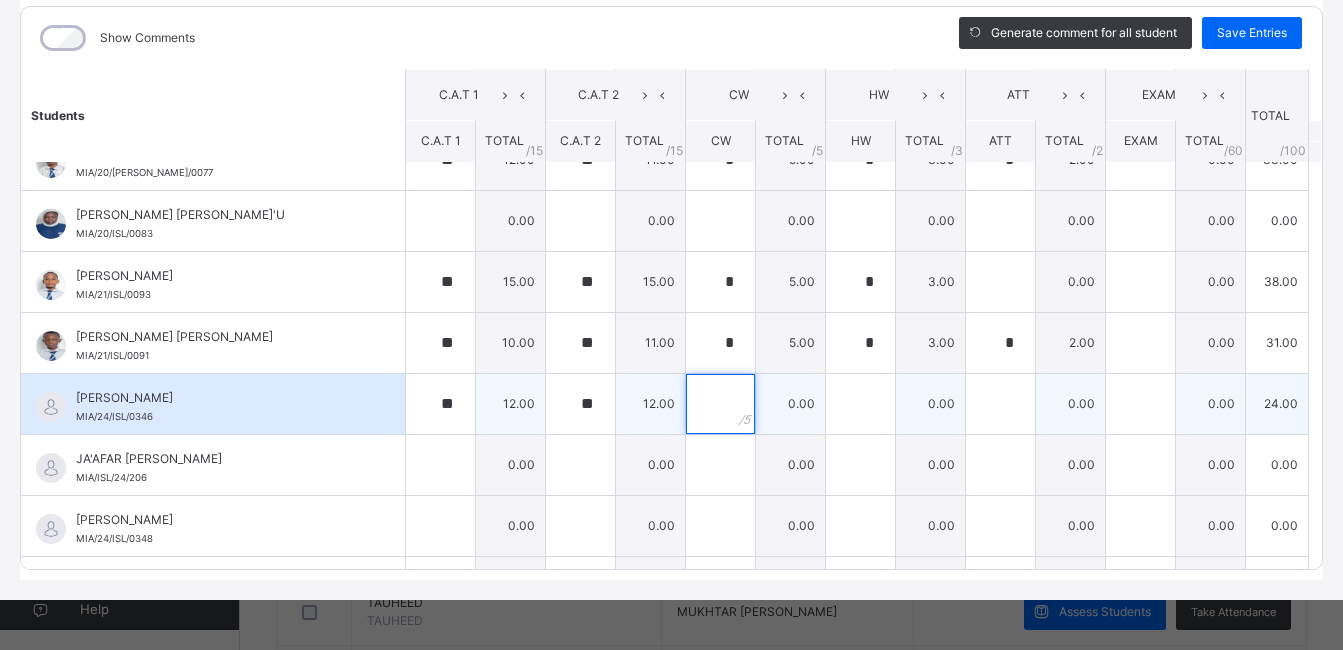 click at bounding box center [720, 404] 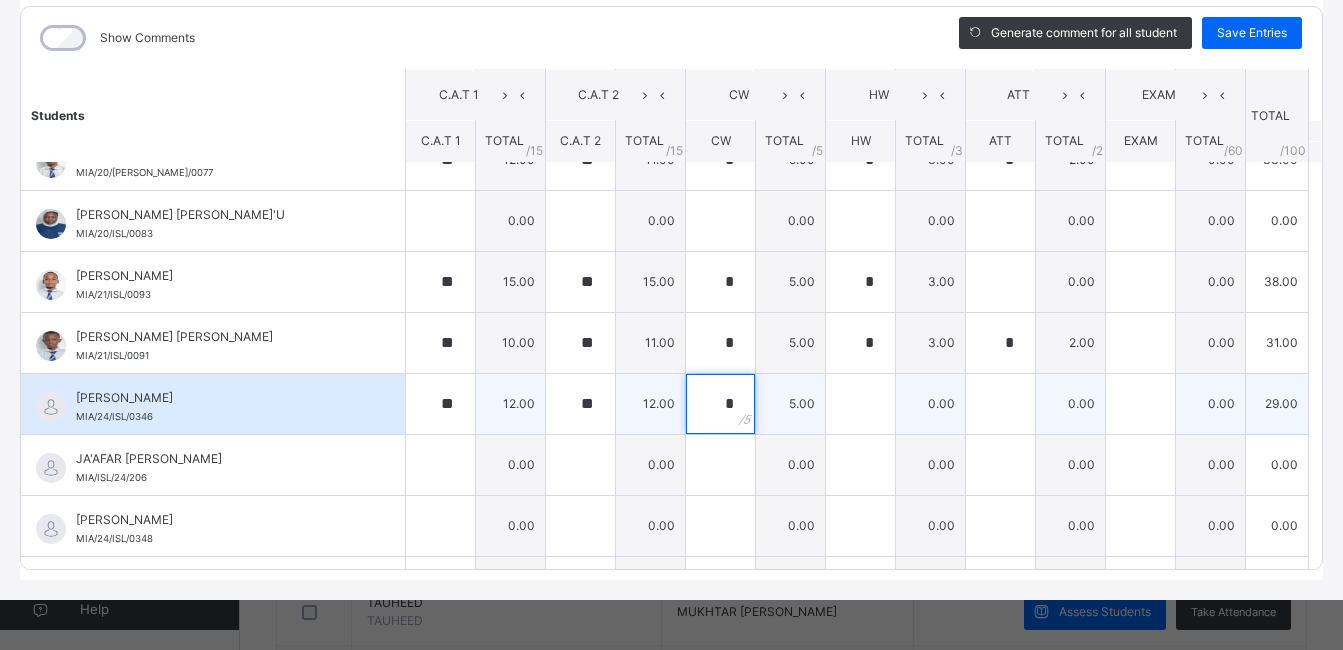 type on "*" 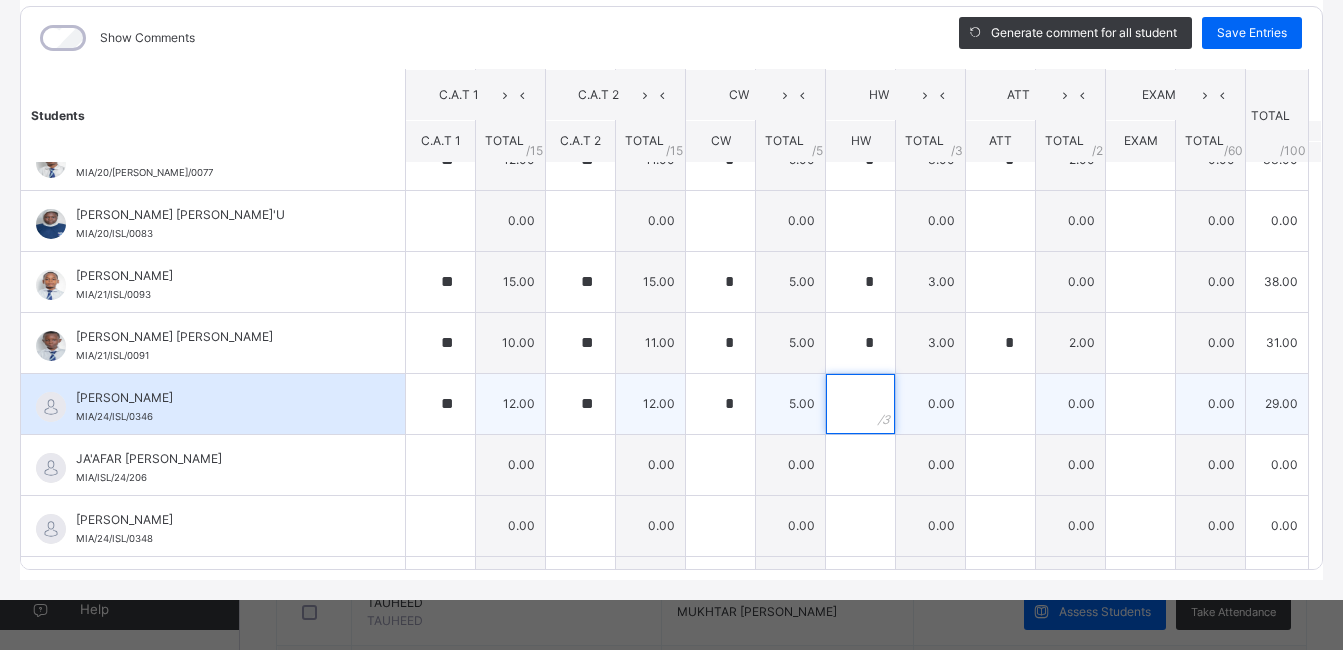 click at bounding box center [860, 404] 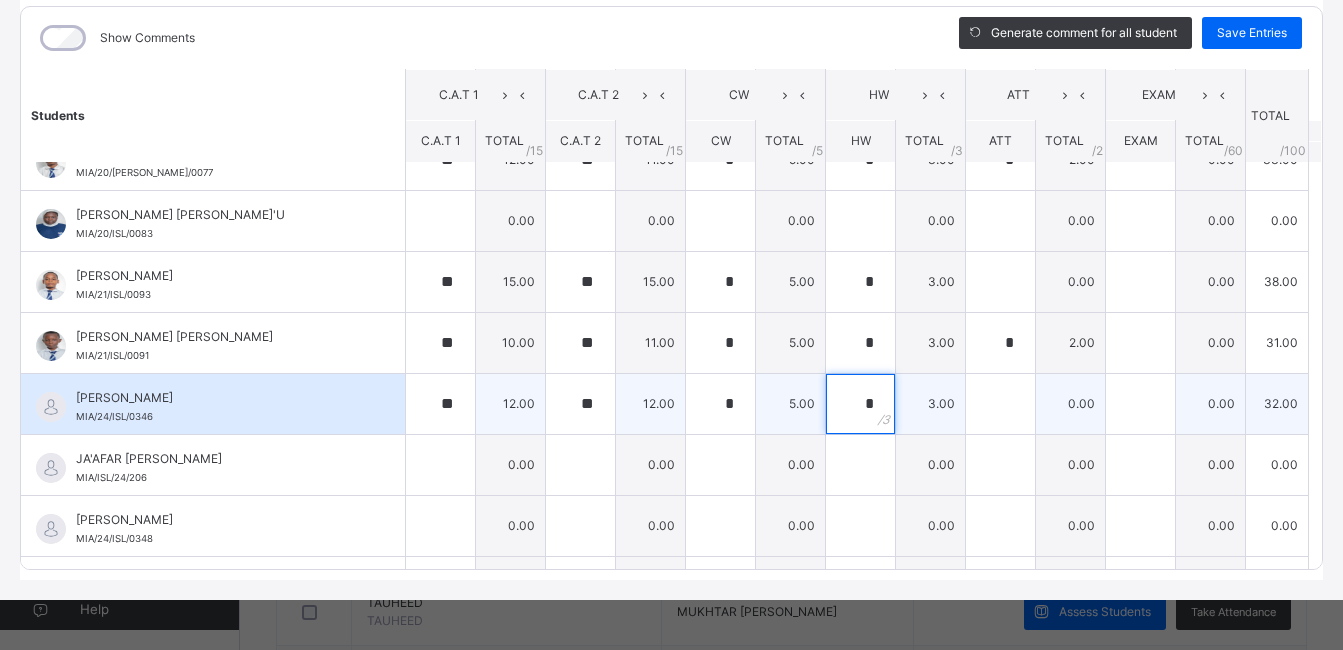type on "*" 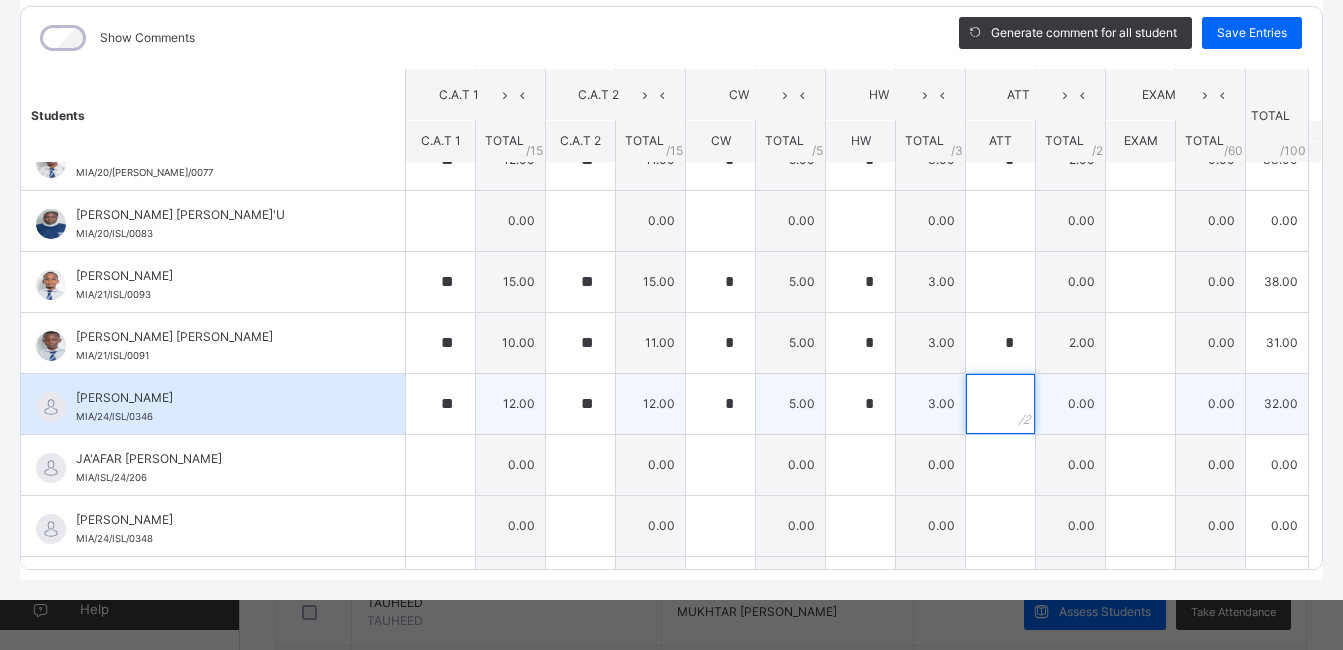 click at bounding box center (1000, 404) 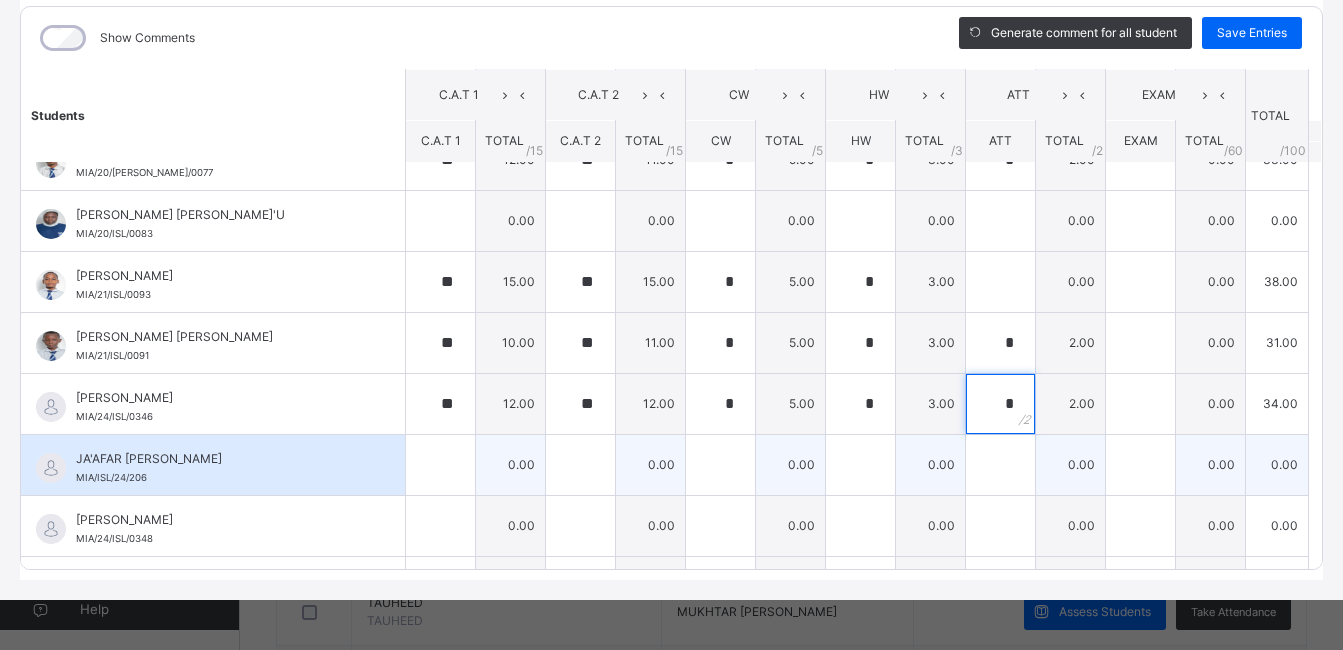 type on "*" 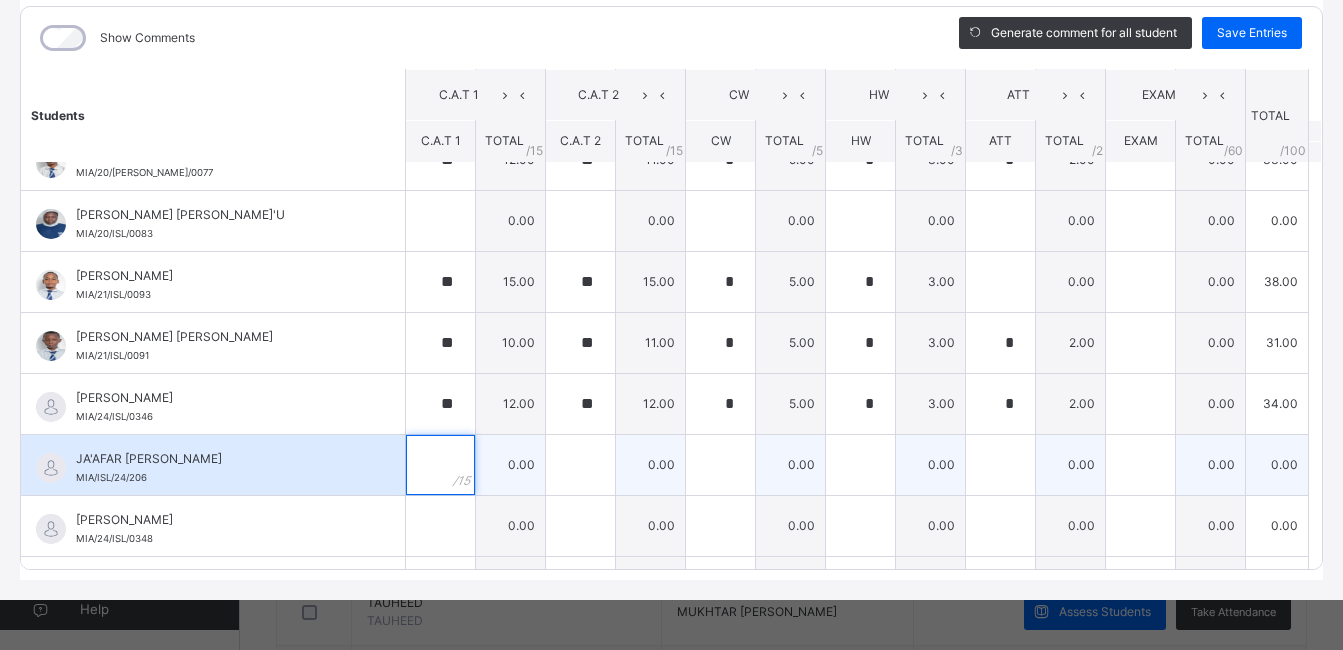 click at bounding box center [440, 465] 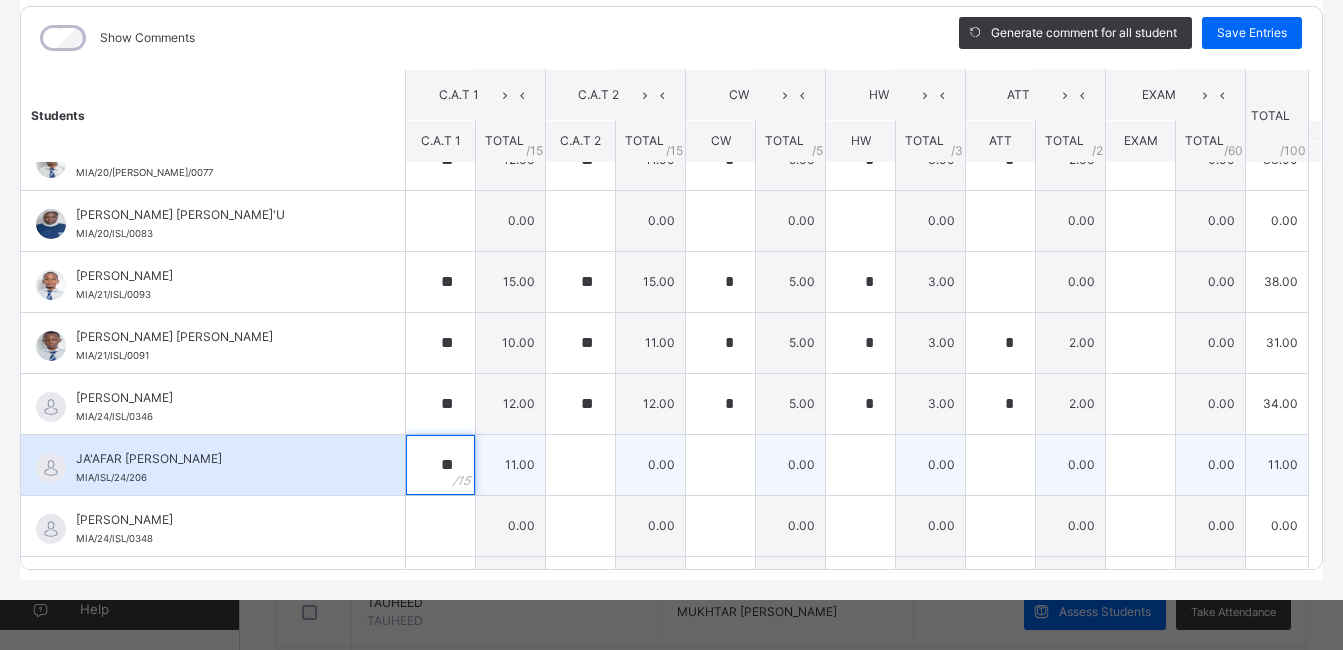type on "**" 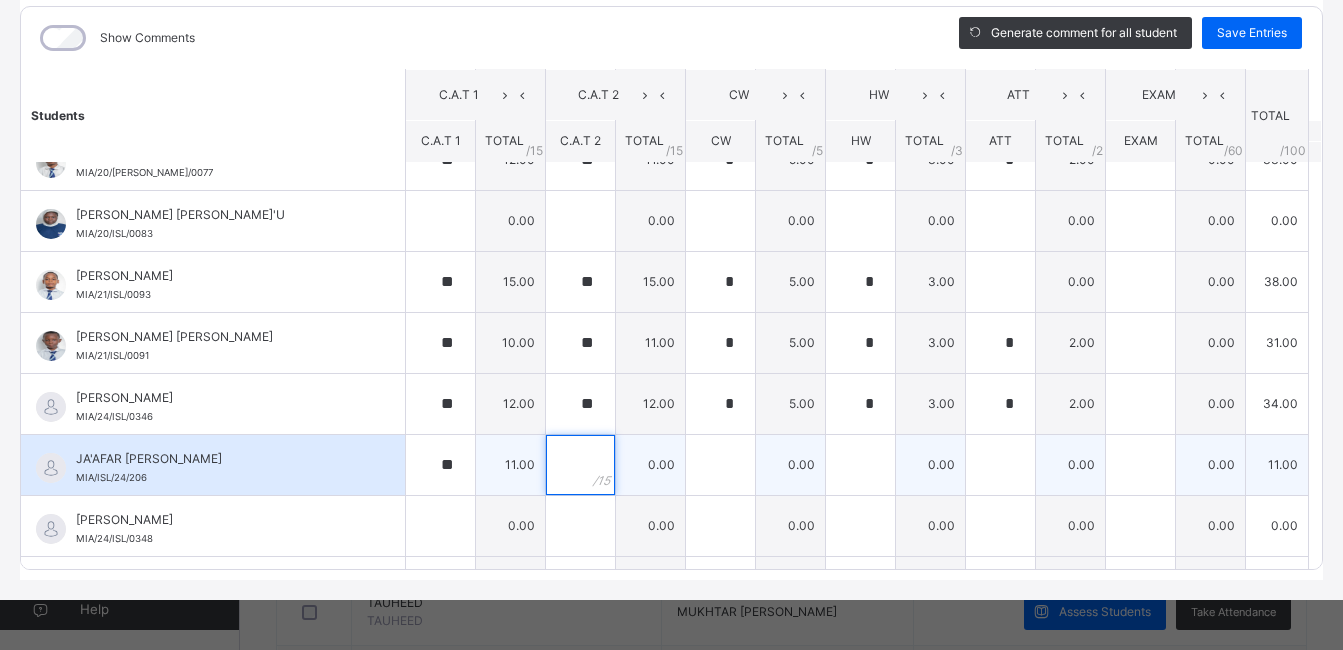 click at bounding box center (580, 465) 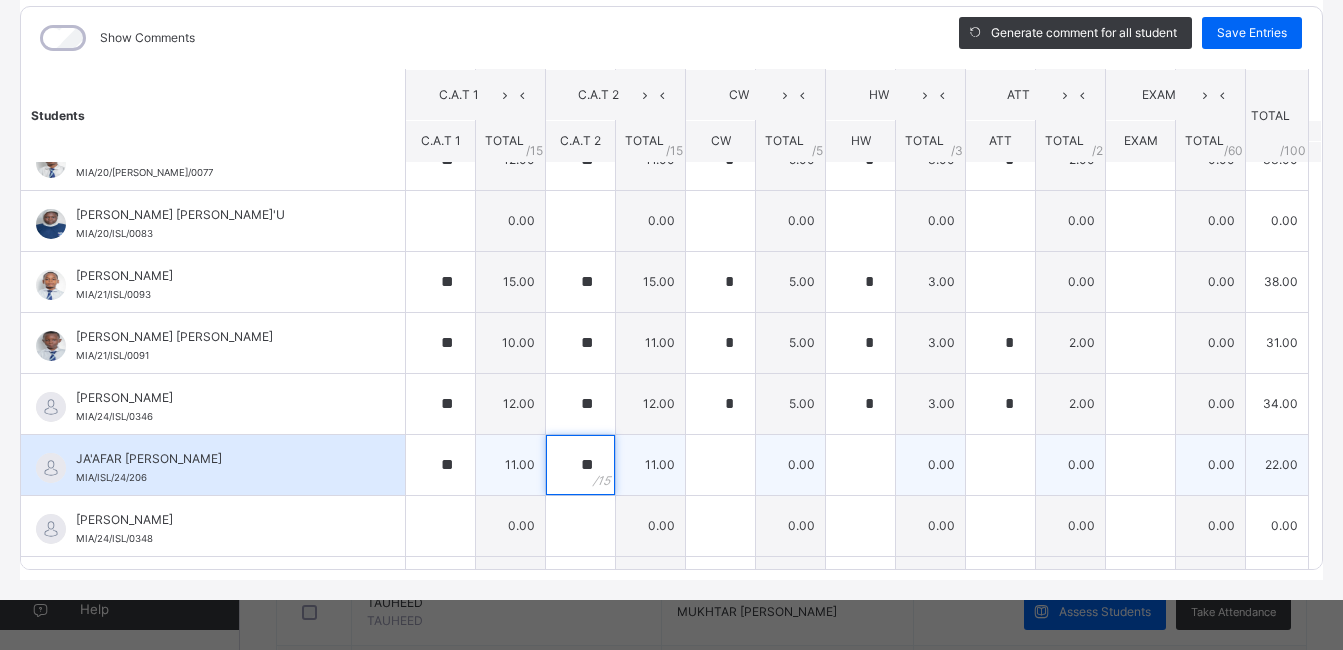 type on "**" 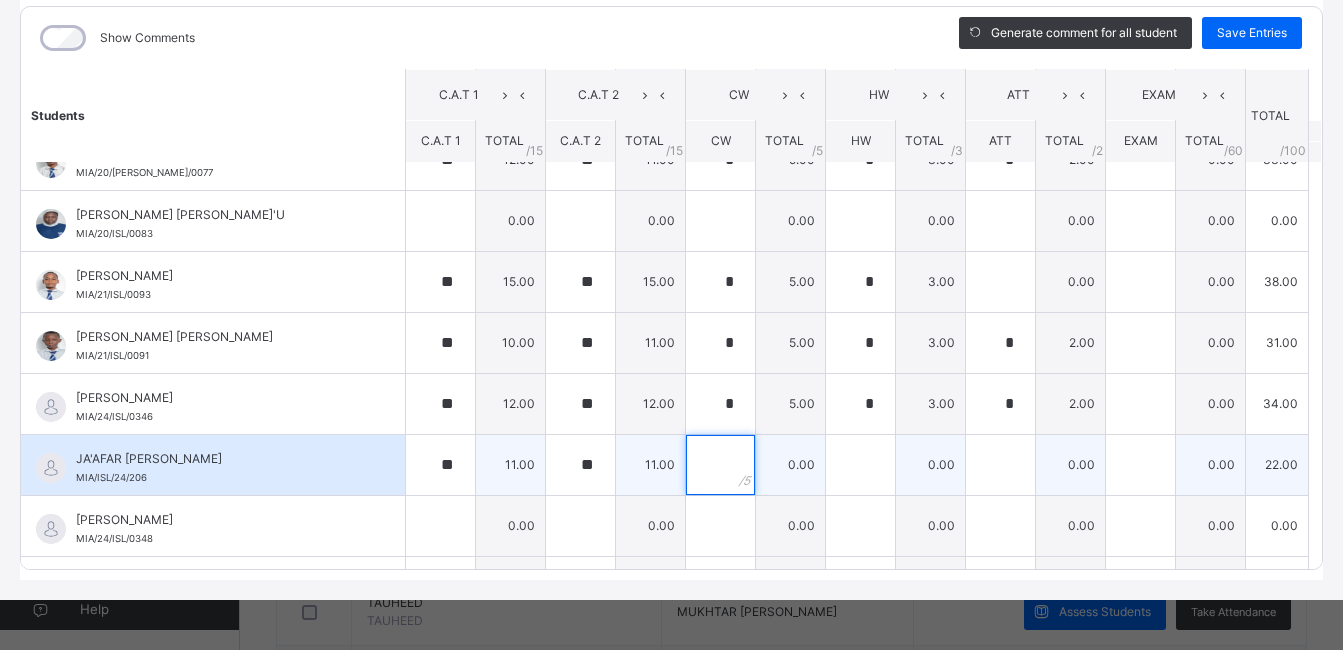 click at bounding box center [720, 465] 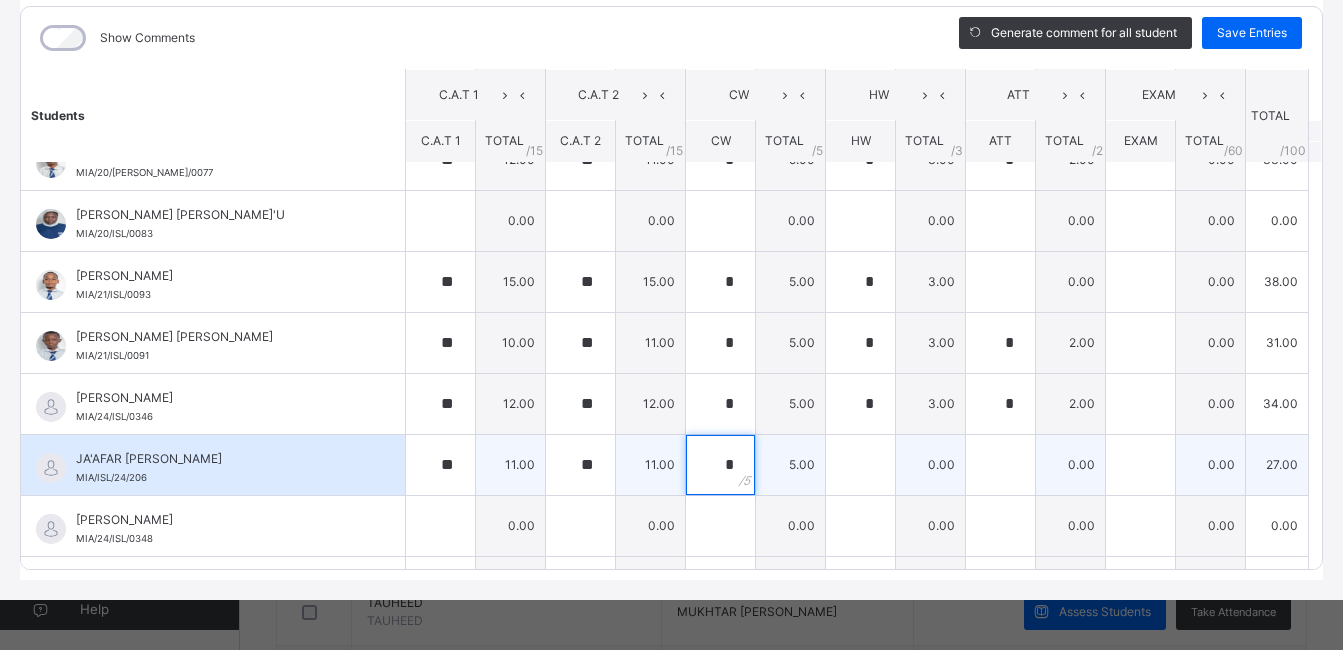 type on "*" 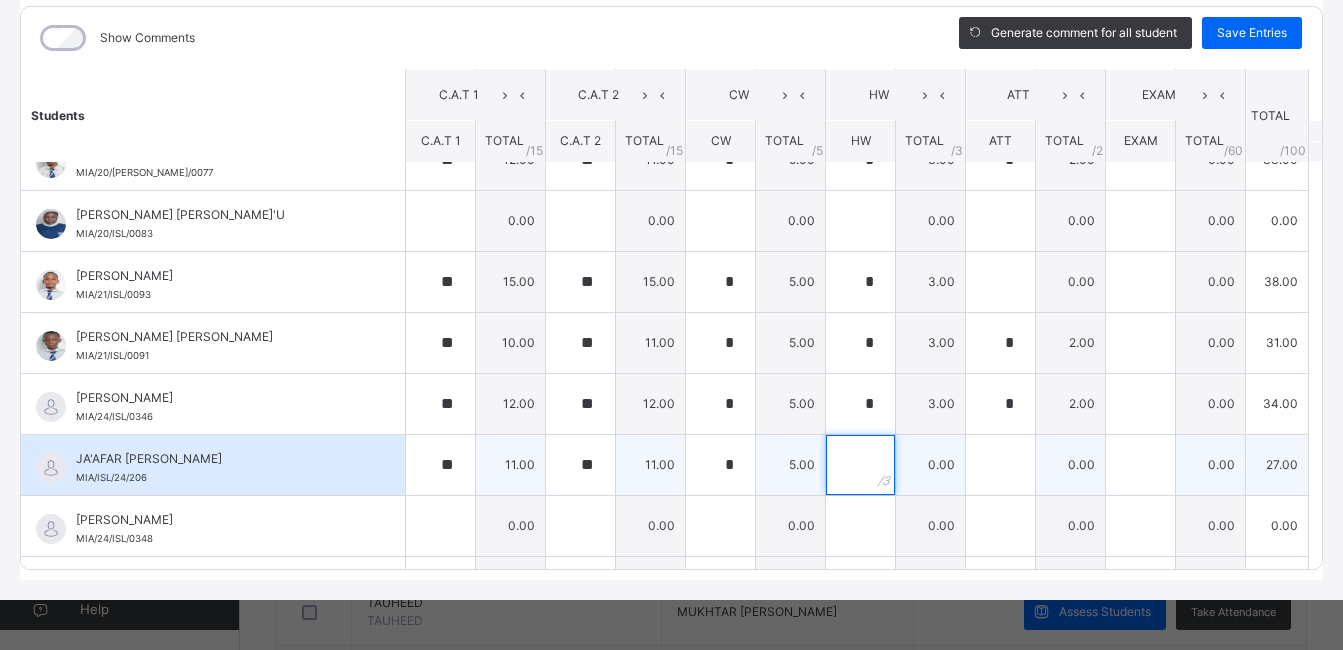 click at bounding box center (860, 465) 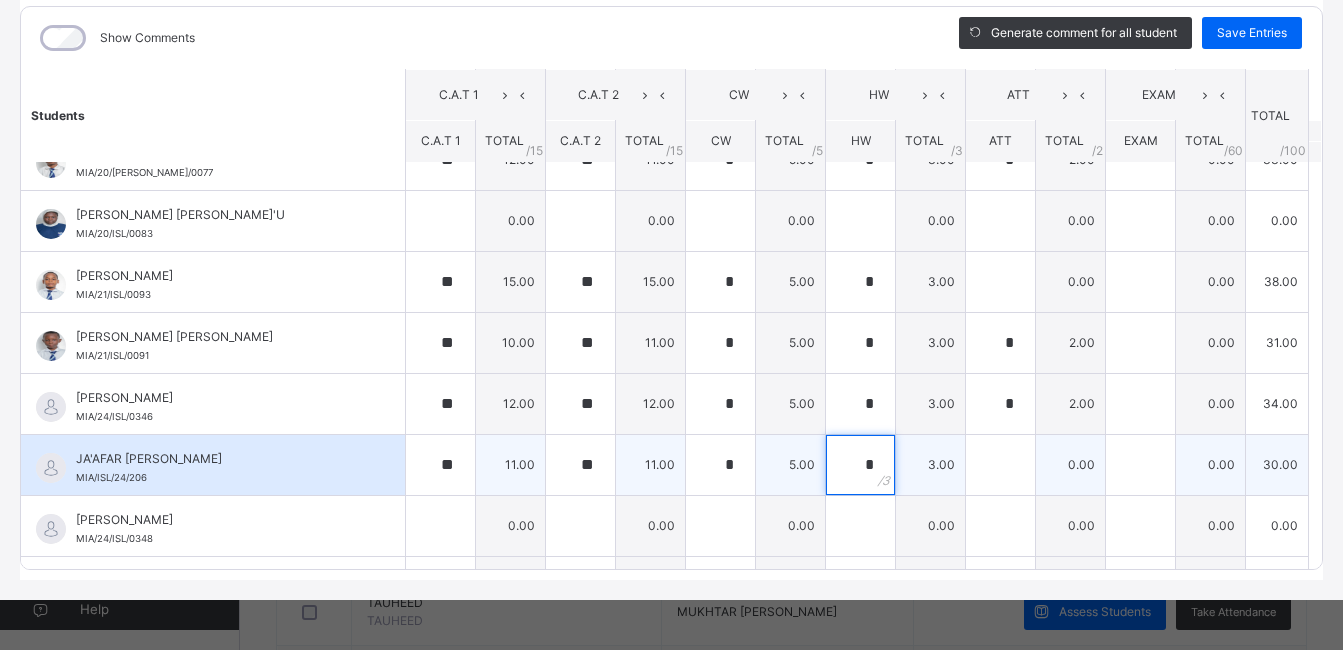 type on "*" 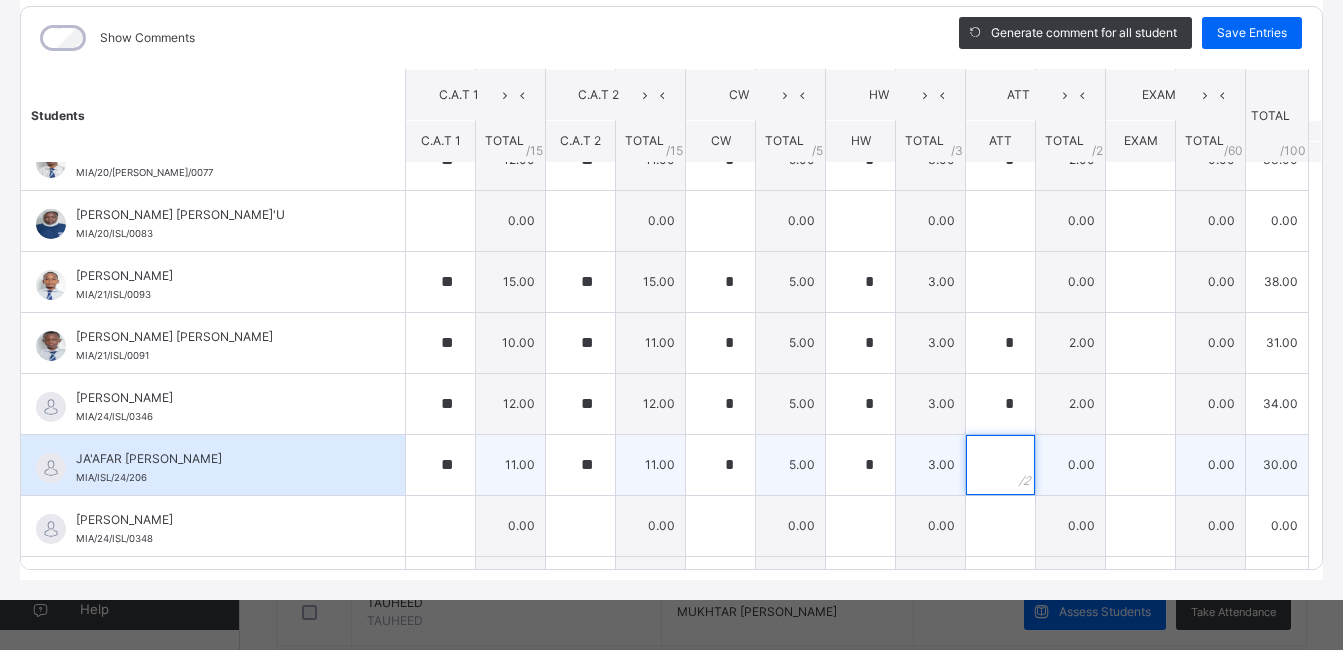 click at bounding box center (1000, 465) 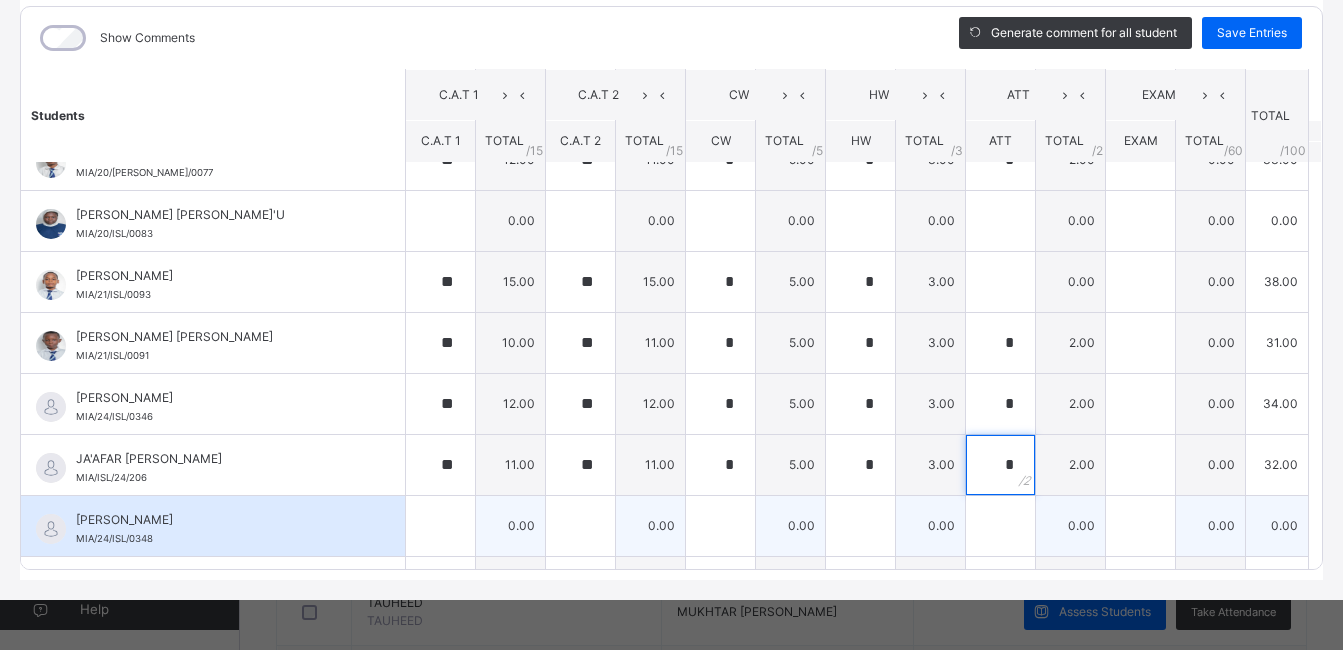 type on "*" 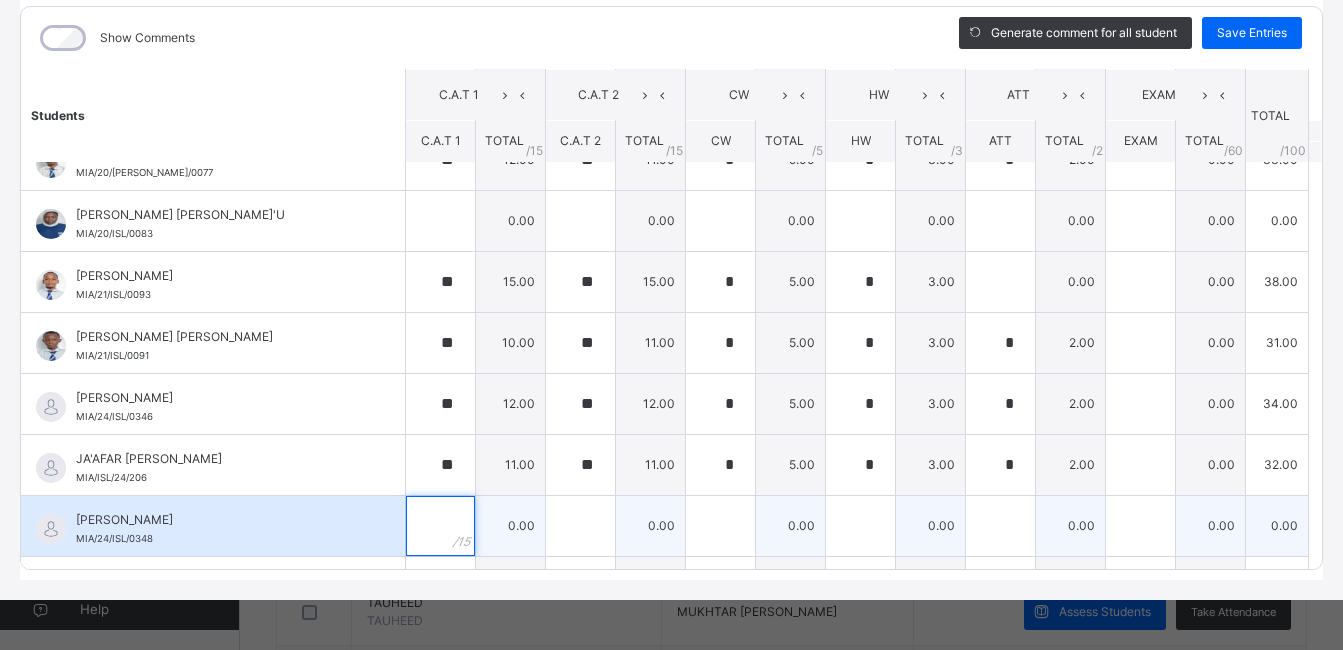 click at bounding box center [440, 526] 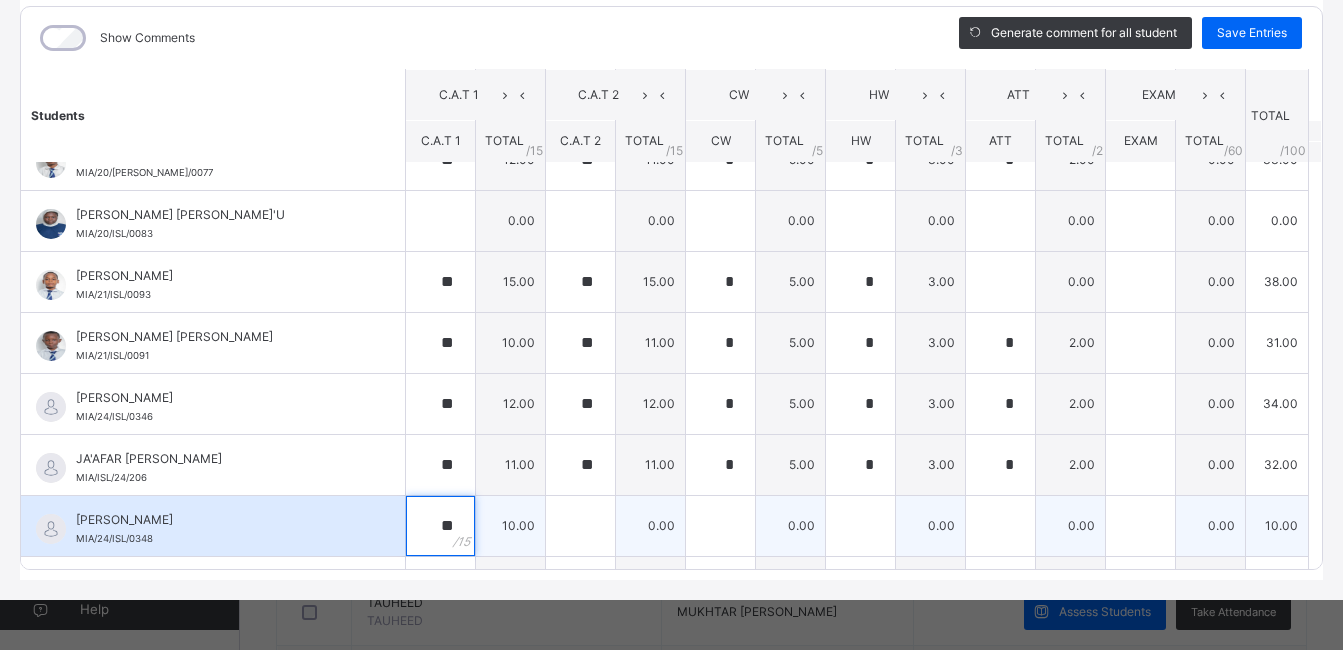 type on "**" 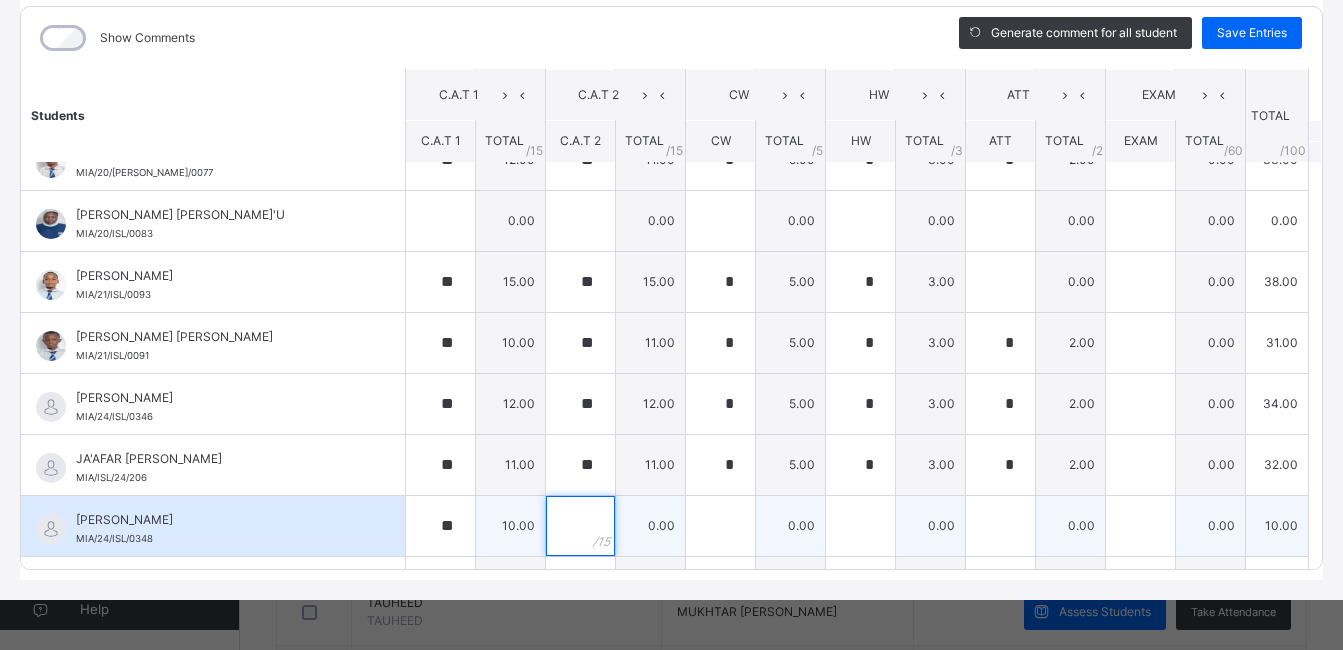 click at bounding box center [580, 526] 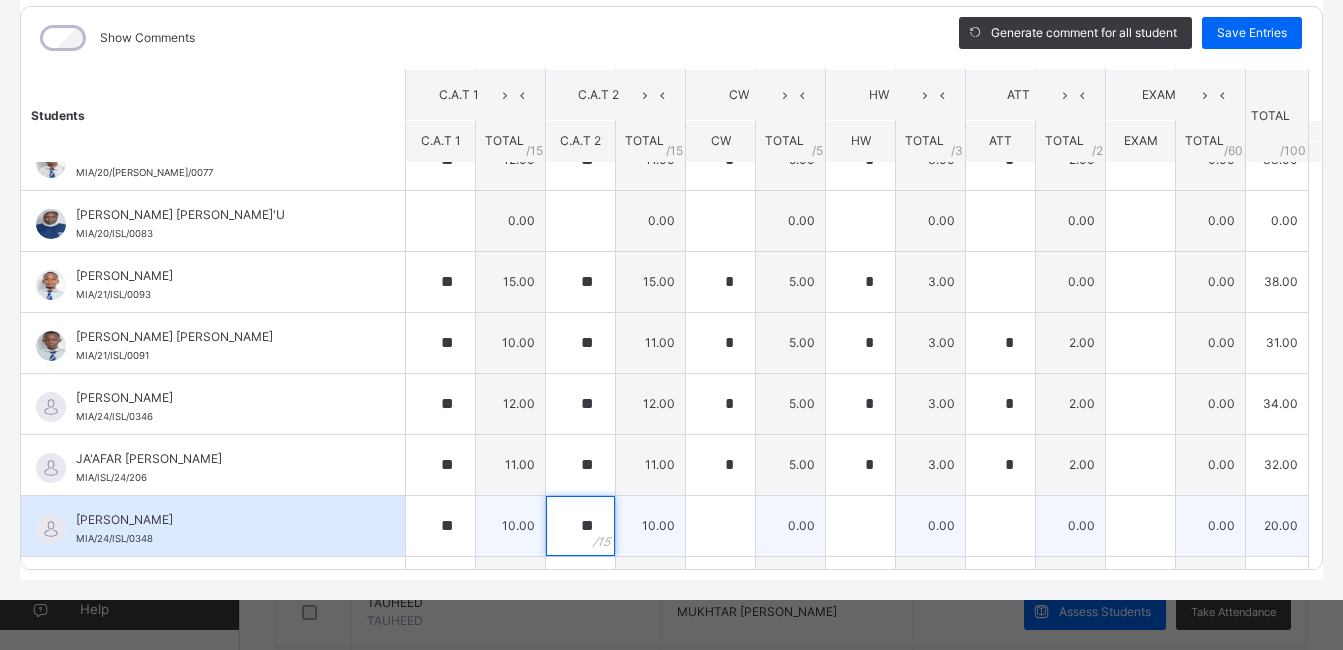 type on "**" 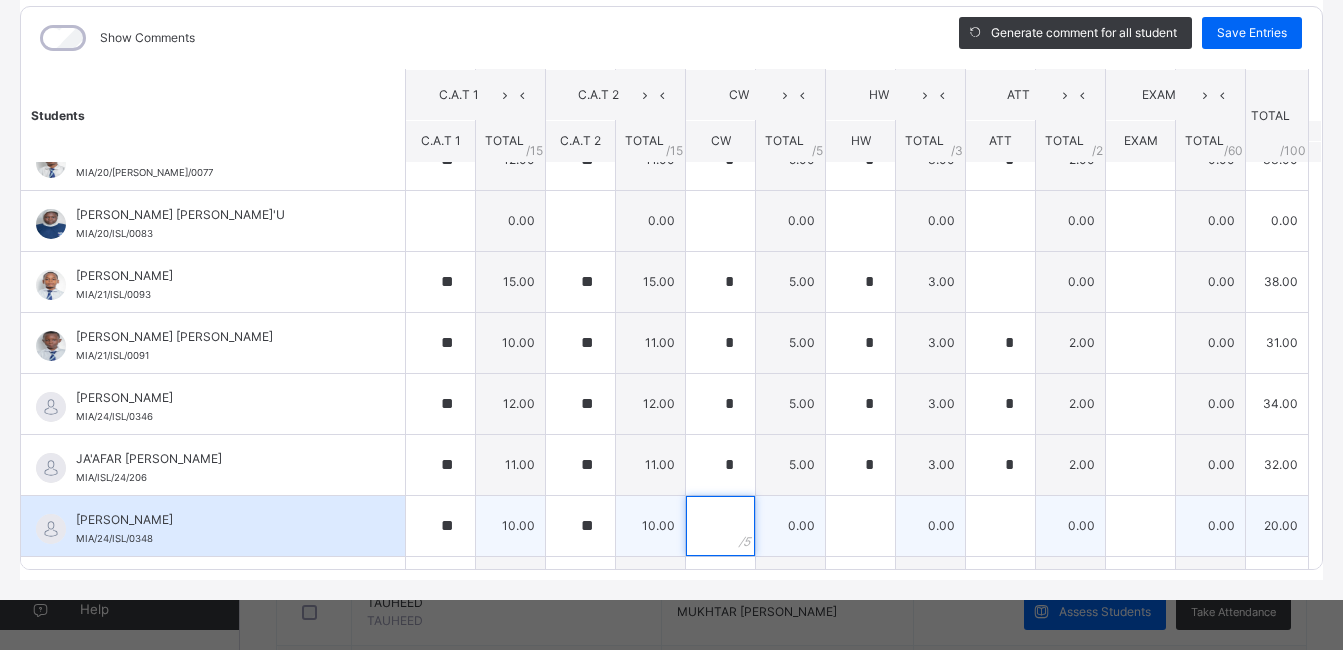 click at bounding box center [720, 526] 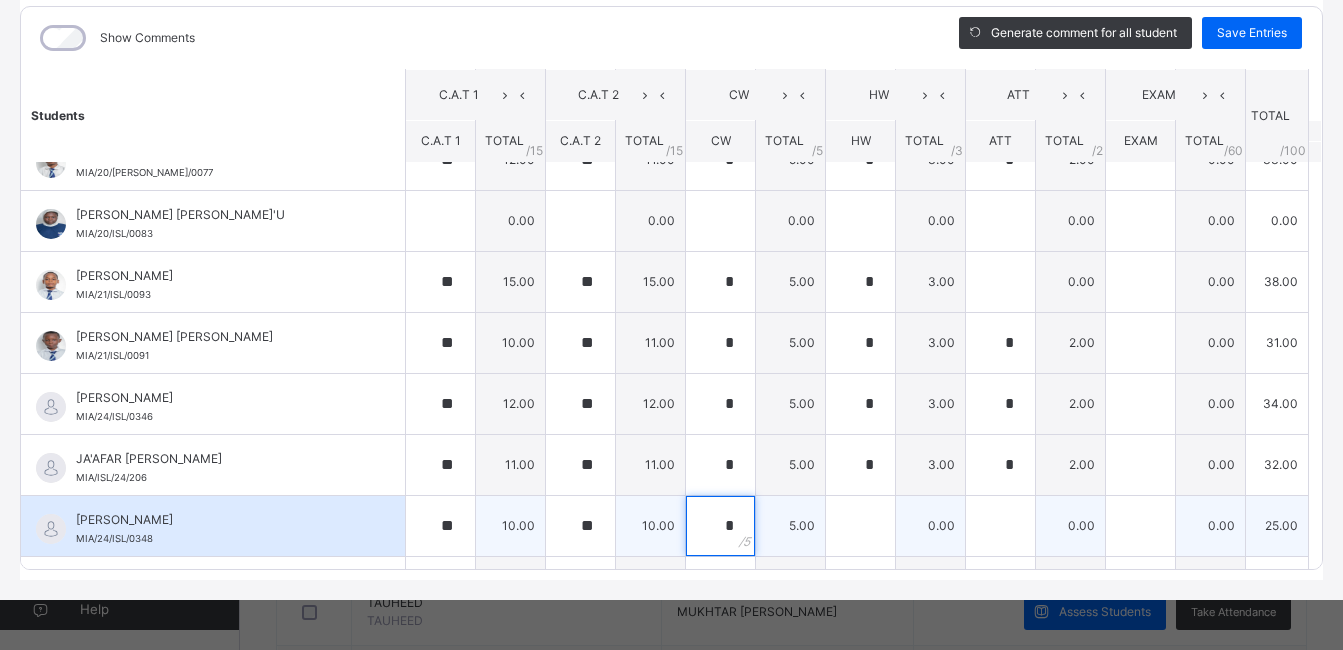 type on "*" 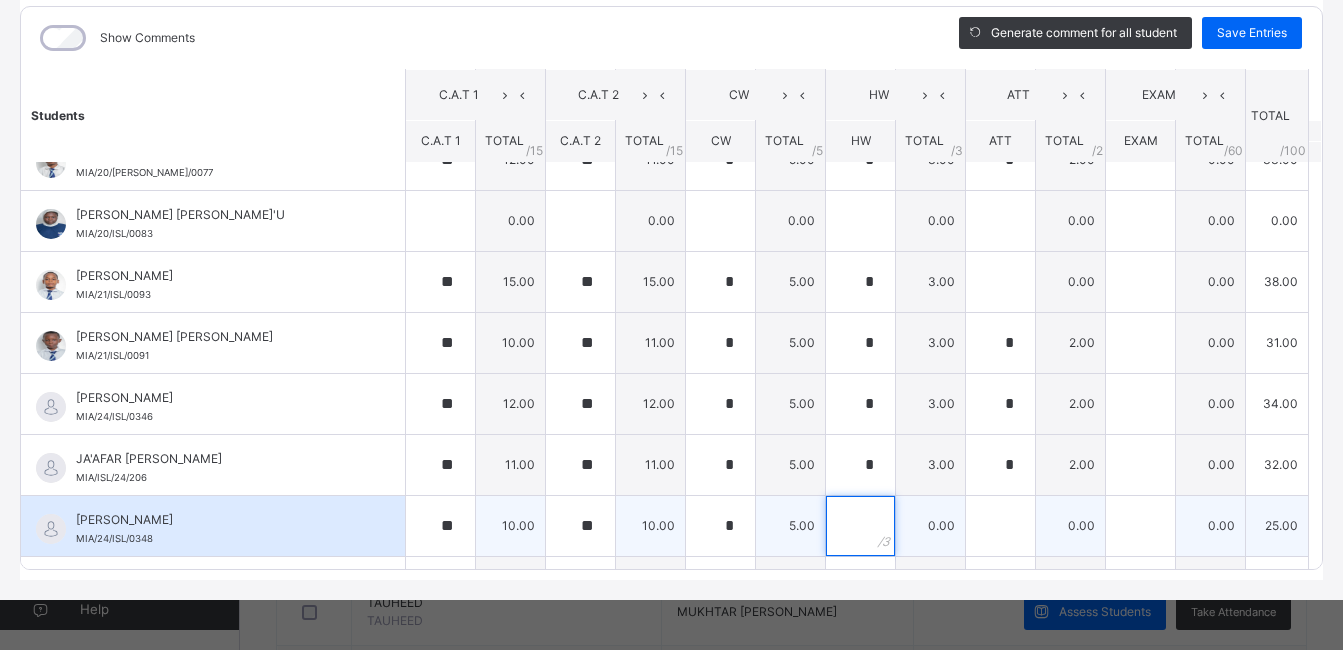click at bounding box center (860, 526) 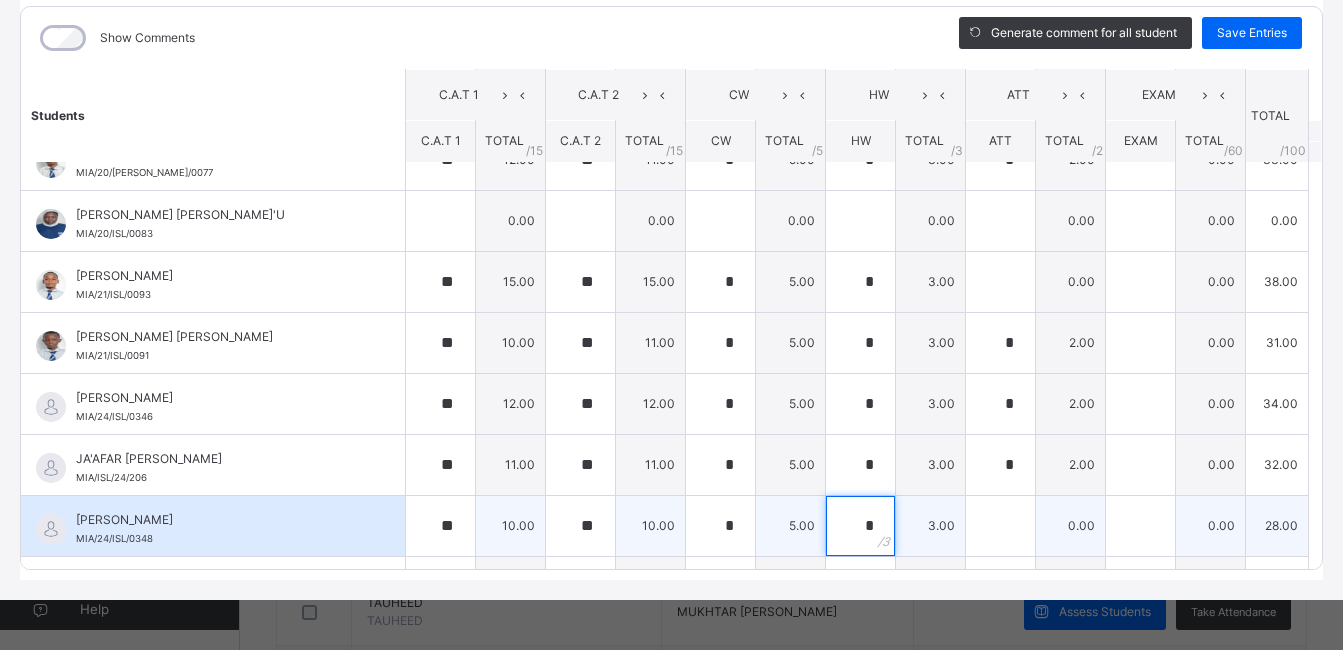 type on "*" 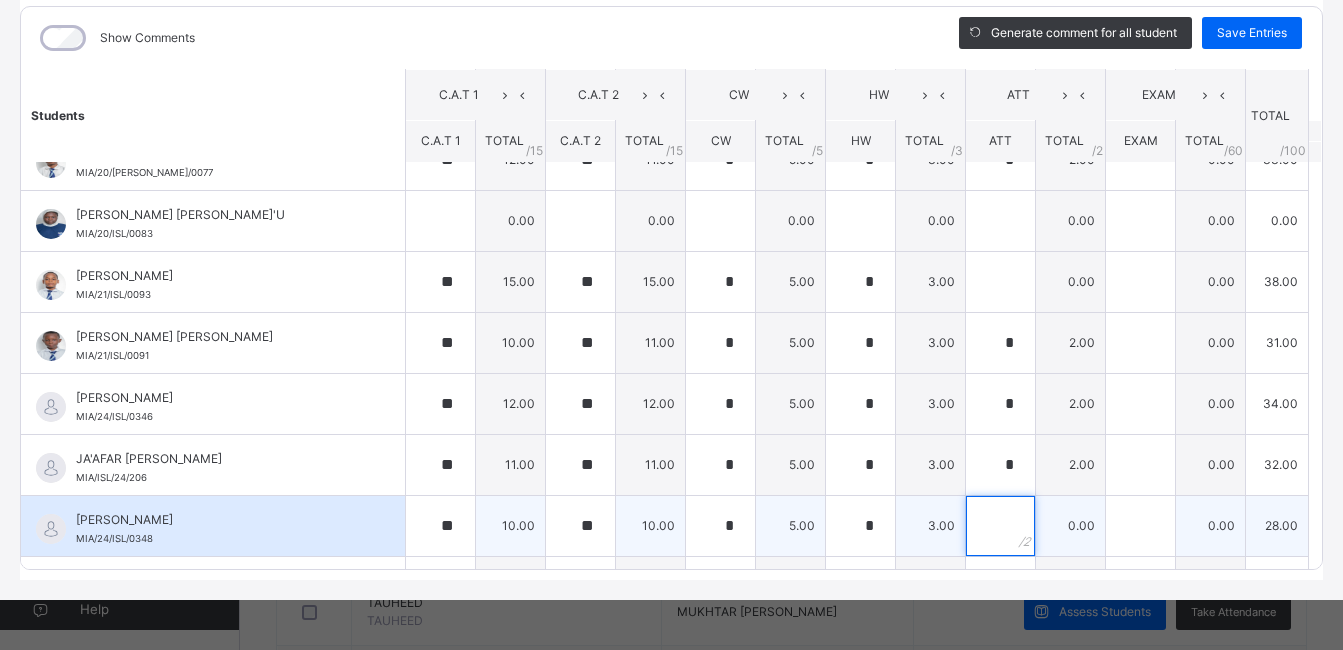 click at bounding box center (1000, 526) 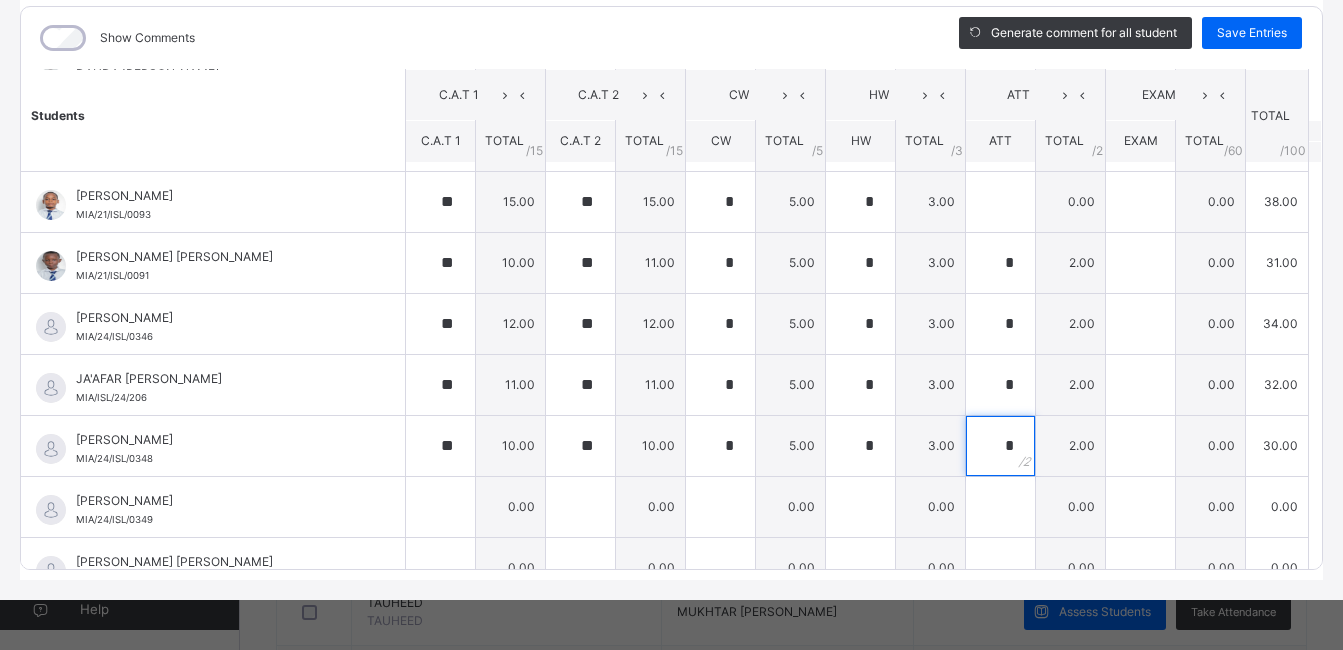 scroll, scrollTop: 293, scrollLeft: 0, axis: vertical 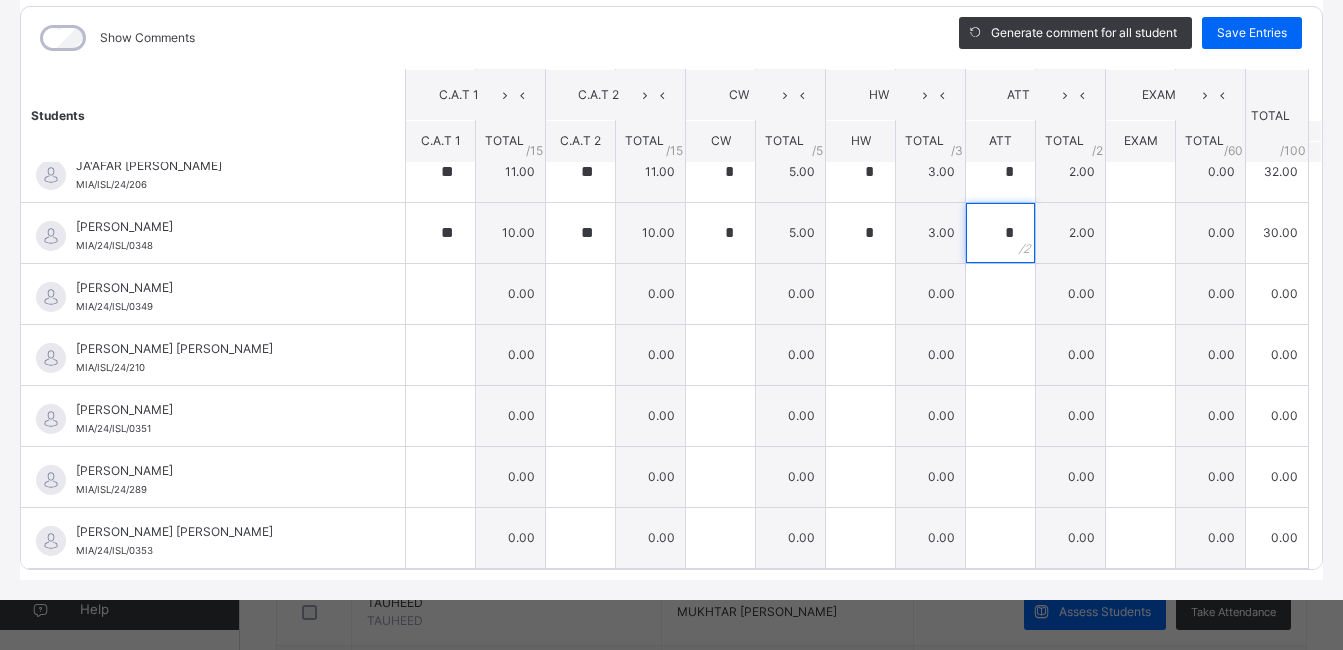 type on "*" 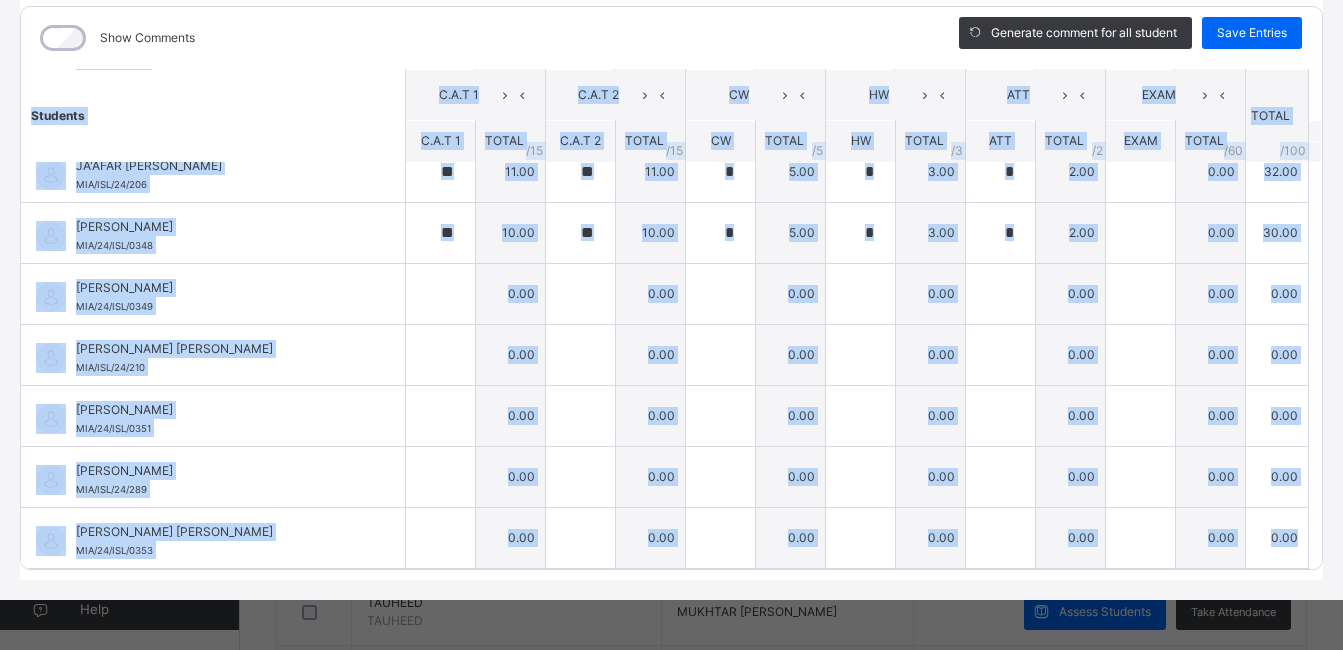drag, startPoint x: 1291, startPoint y: 520, endPoint x: 1305, endPoint y: 504, distance: 21.260292 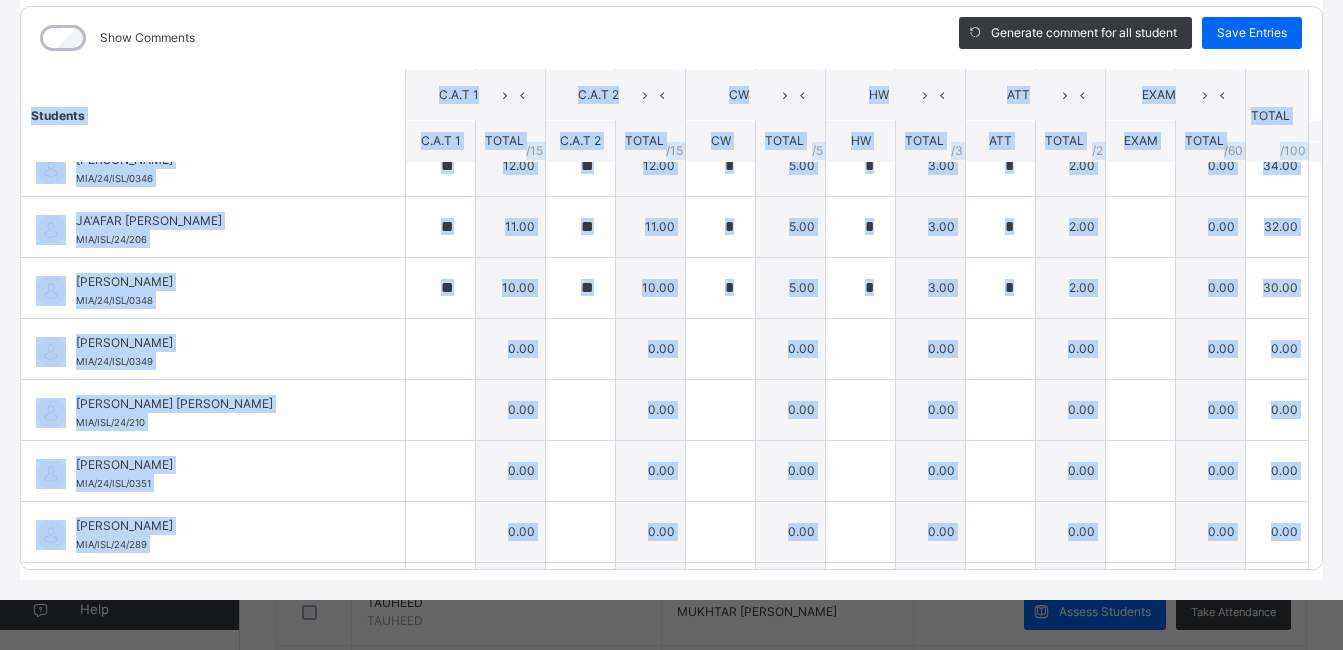 scroll, scrollTop: 509, scrollLeft: 0, axis: vertical 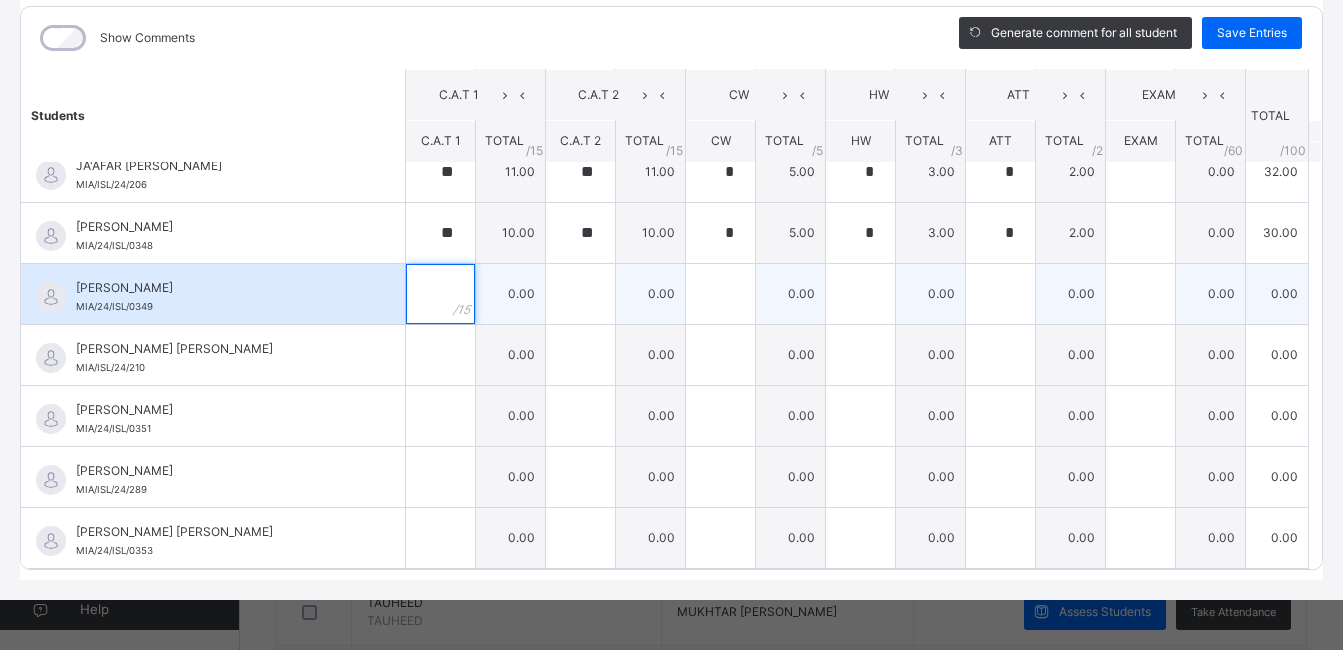 click at bounding box center [440, 294] 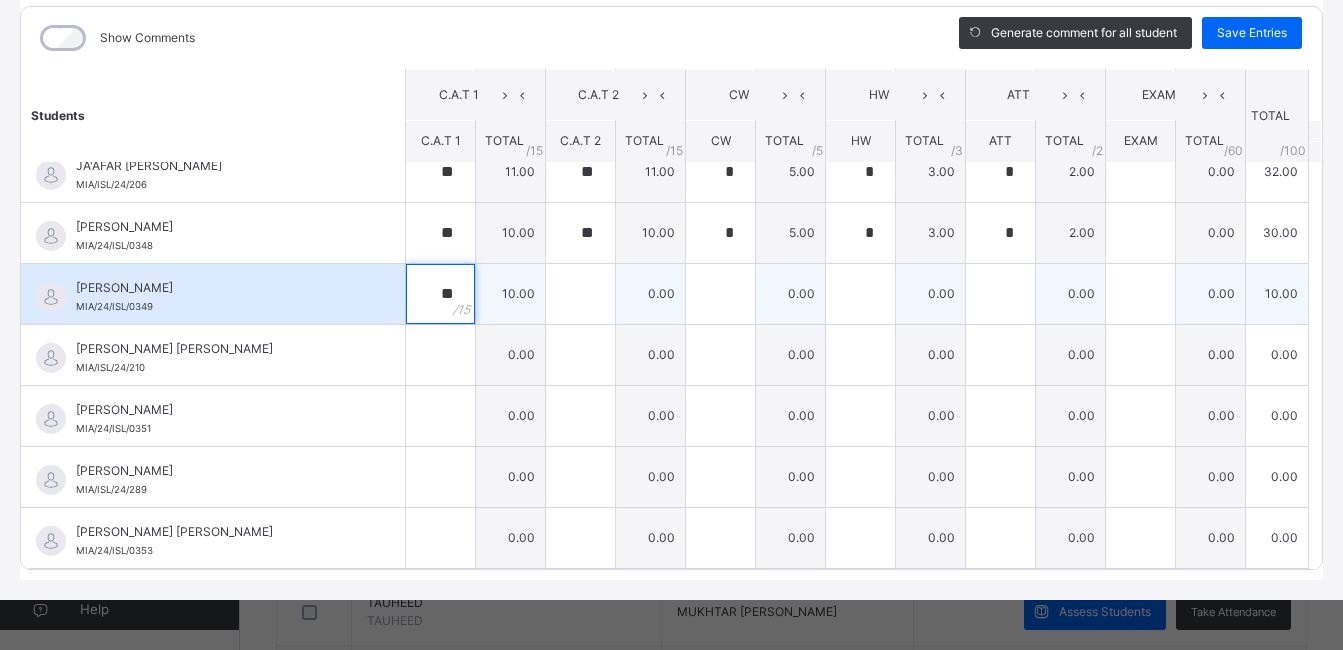 type on "**" 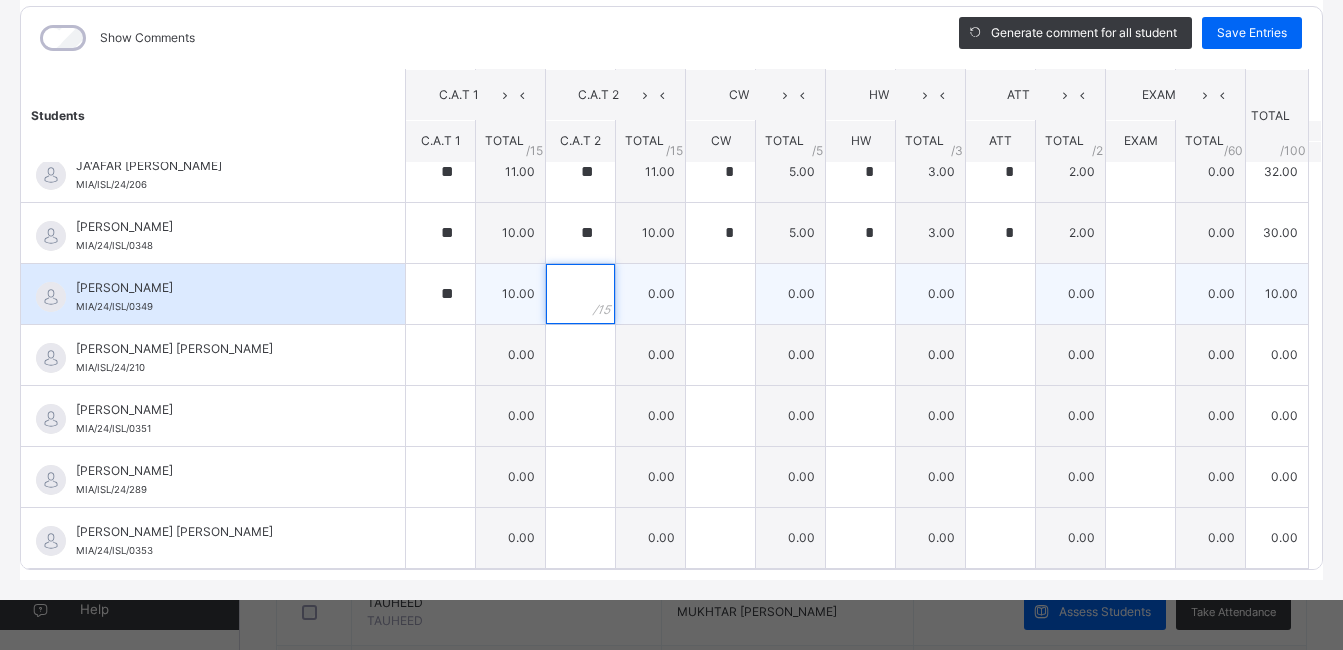 click at bounding box center (580, 294) 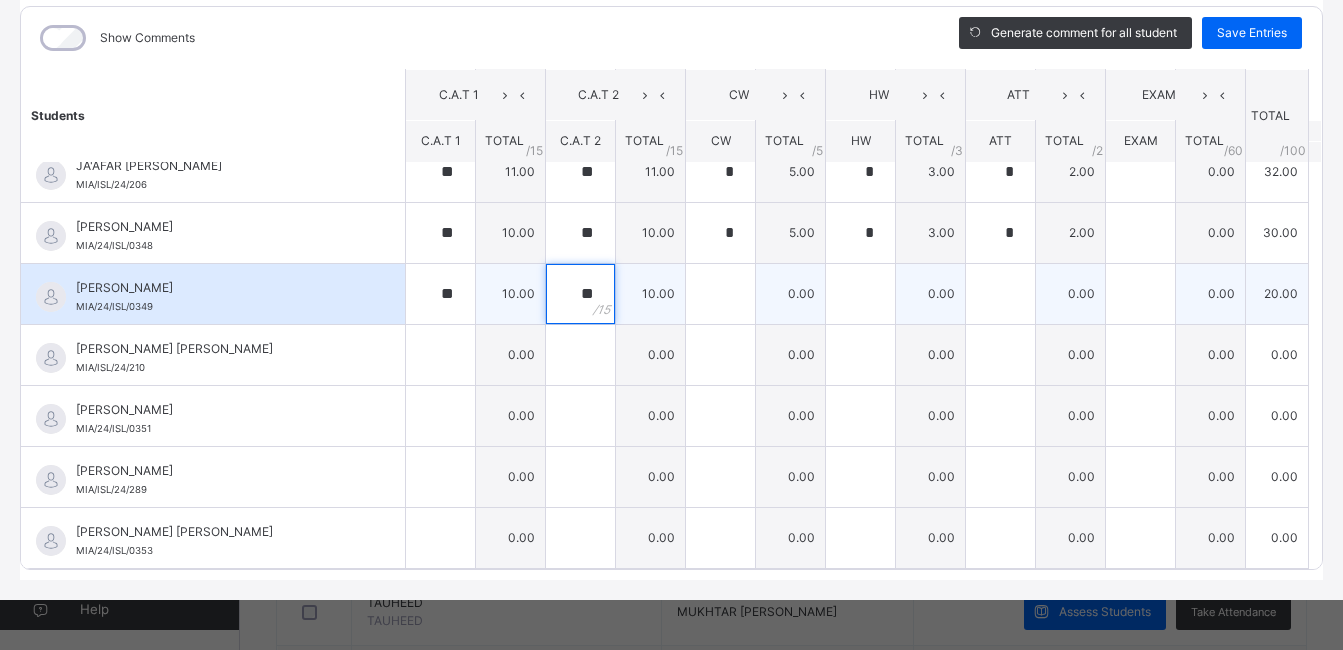 type on "**" 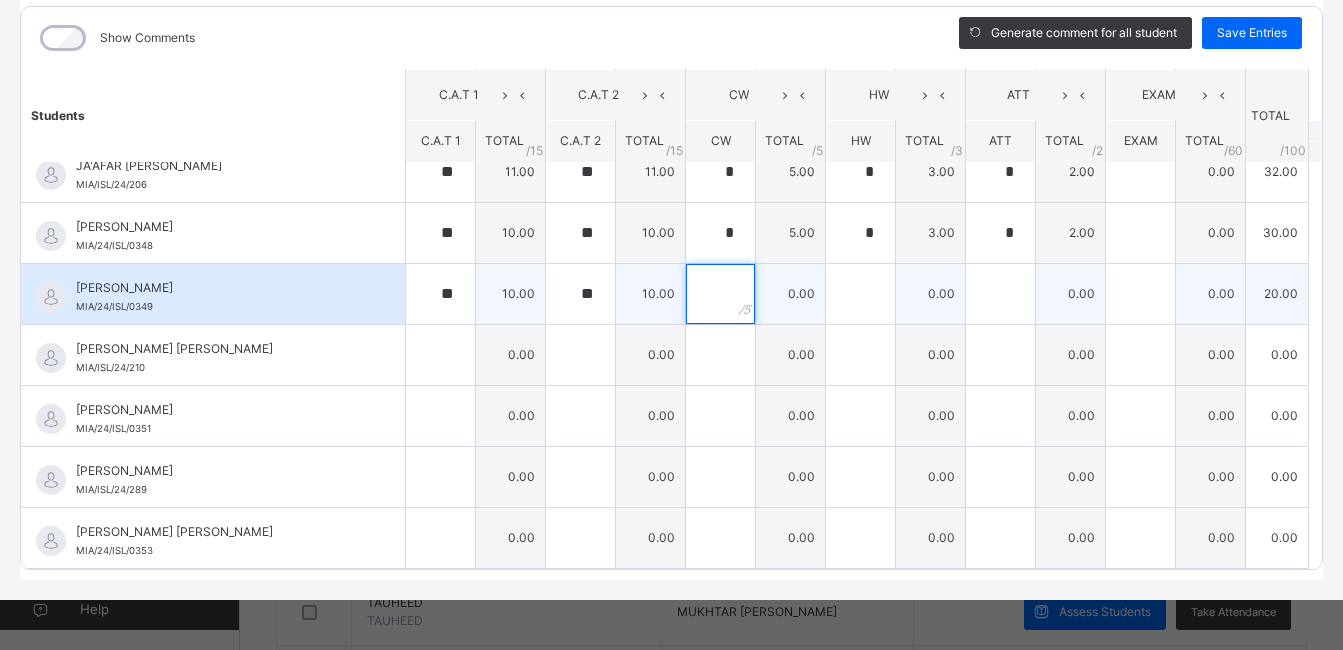 click at bounding box center [720, 294] 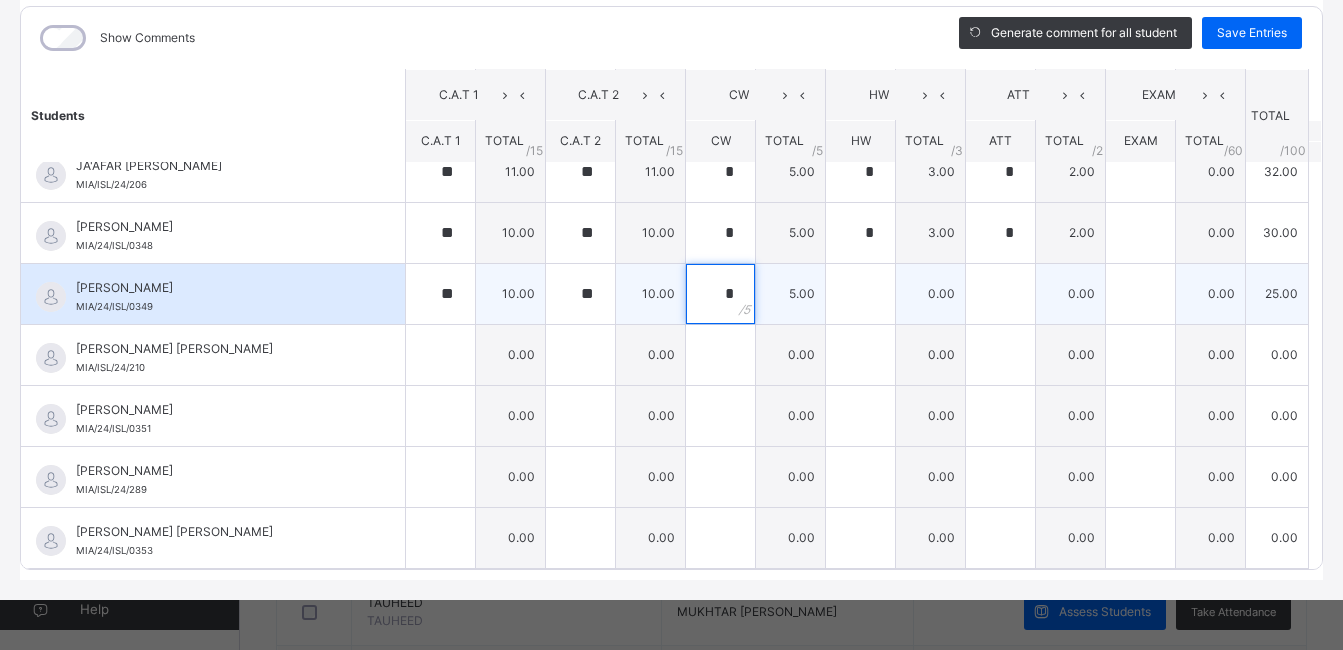 type on "*" 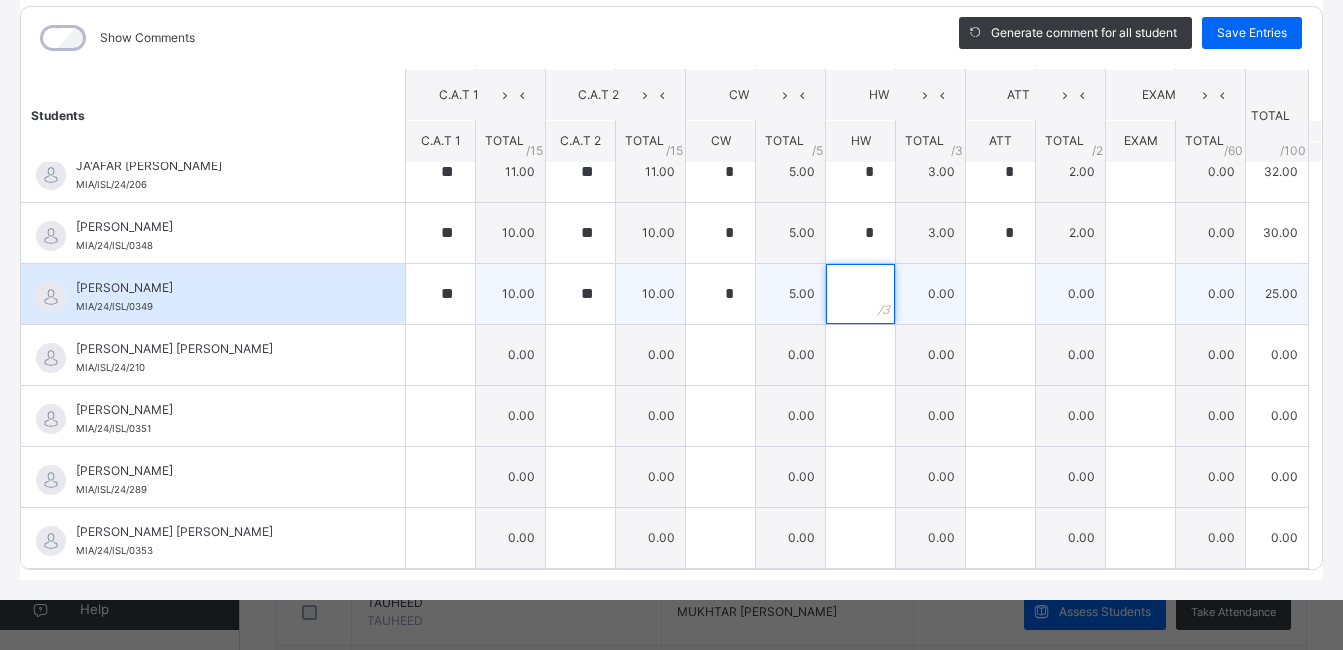 click at bounding box center (860, 294) 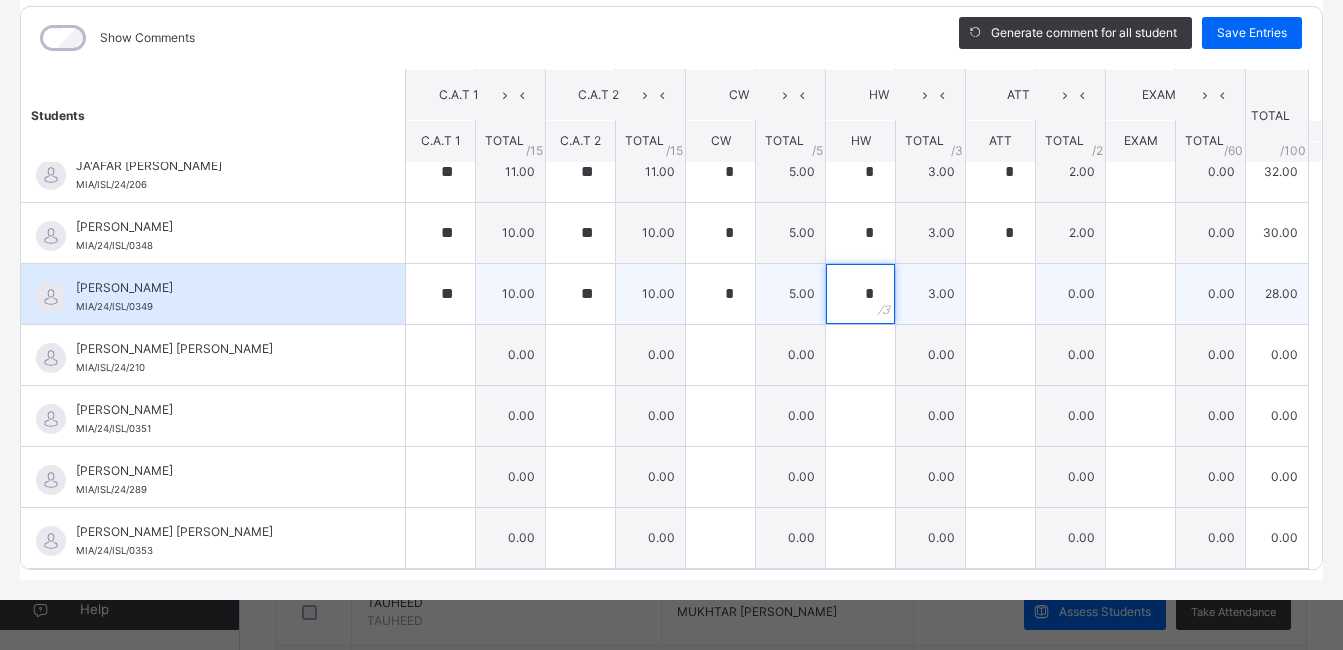 type on "*" 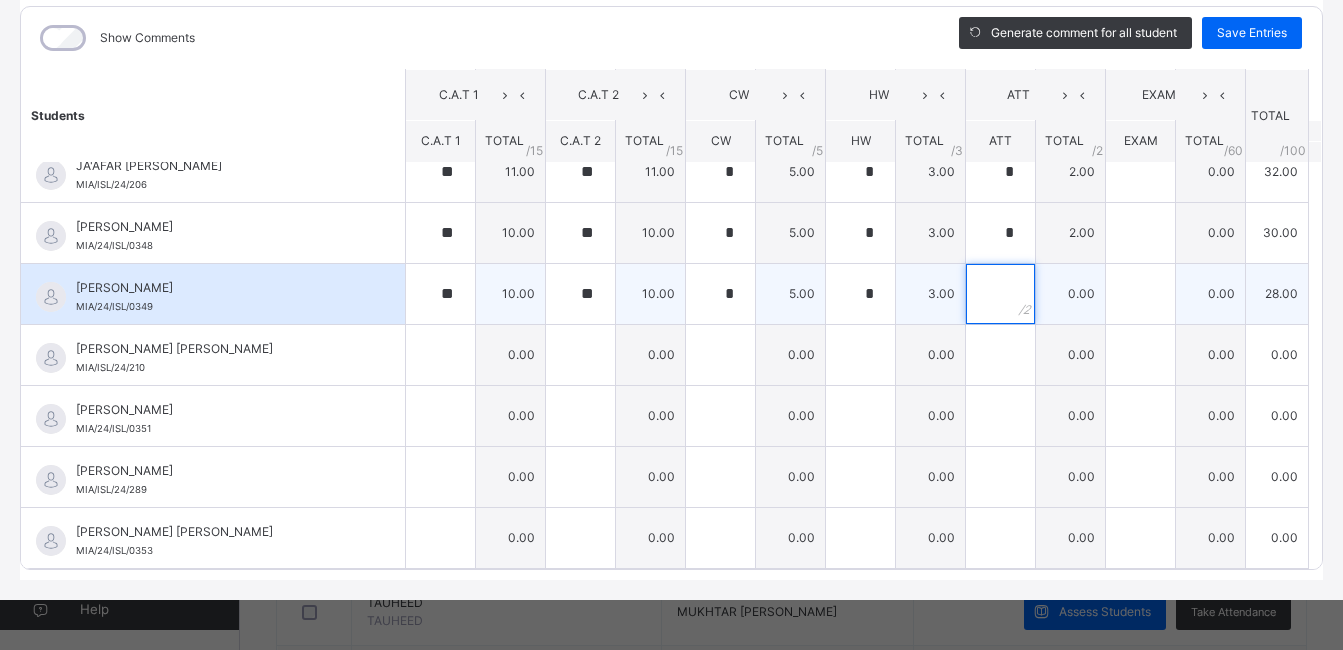 click at bounding box center (1000, 294) 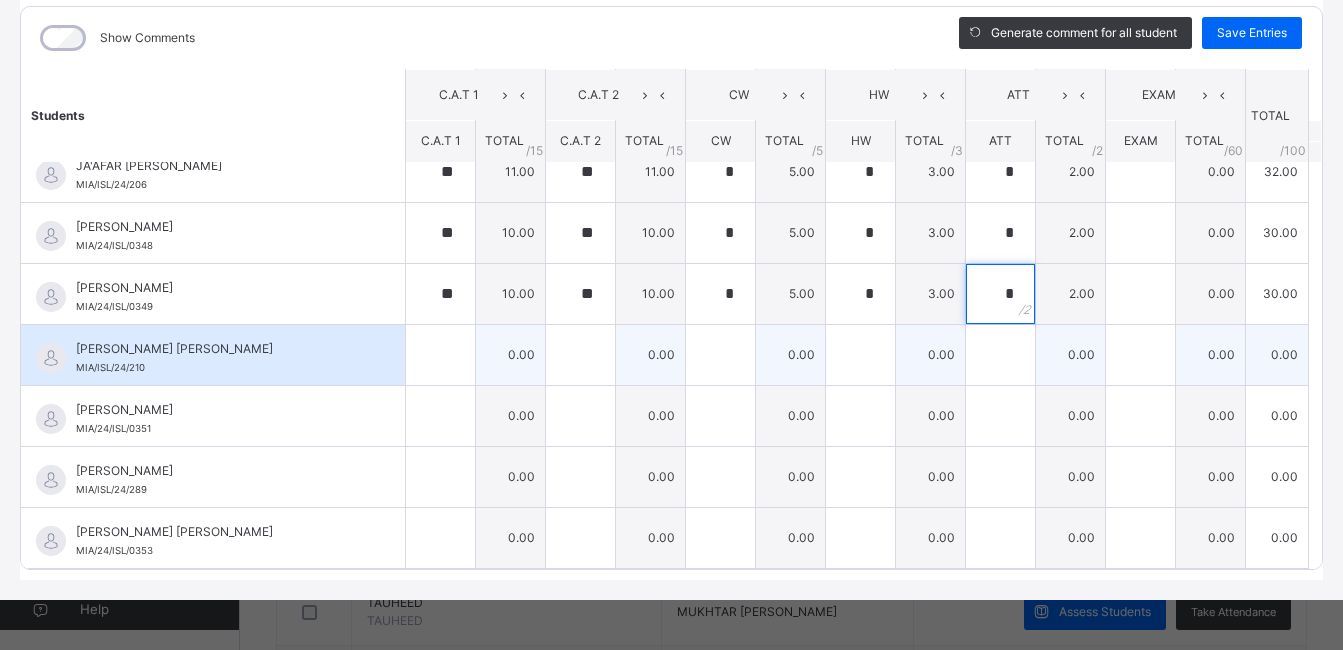 type on "*" 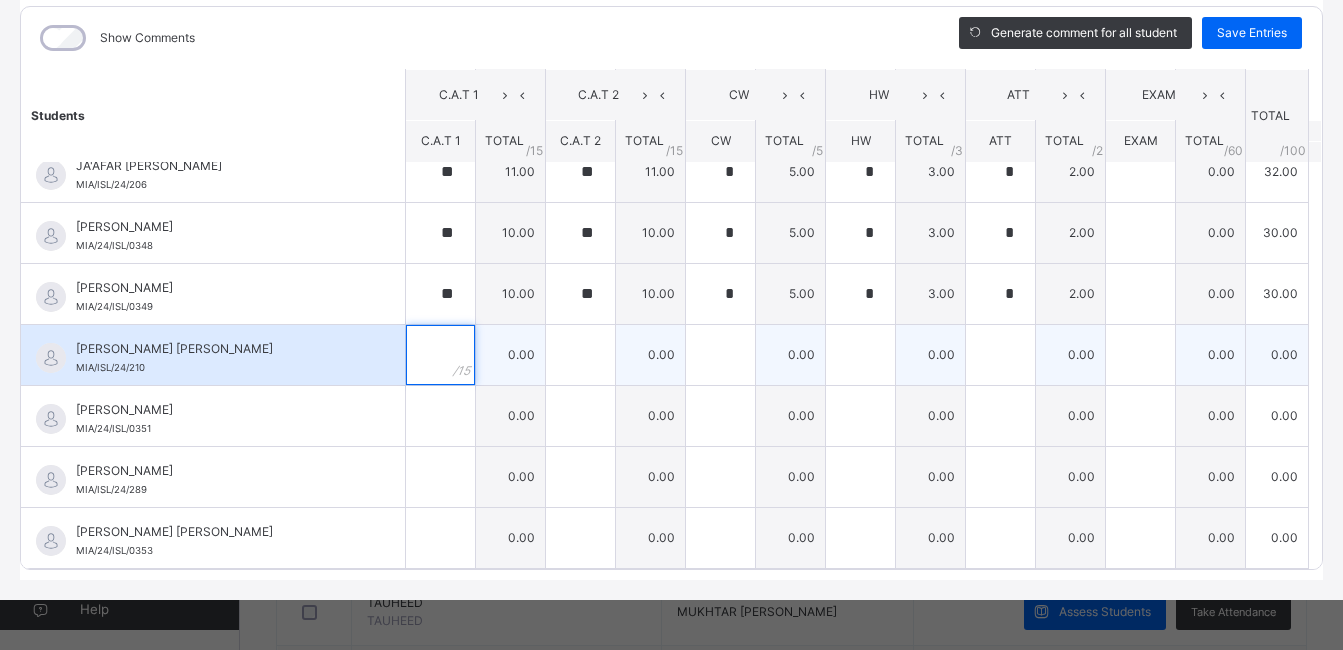 click at bounding box center (440, 355) 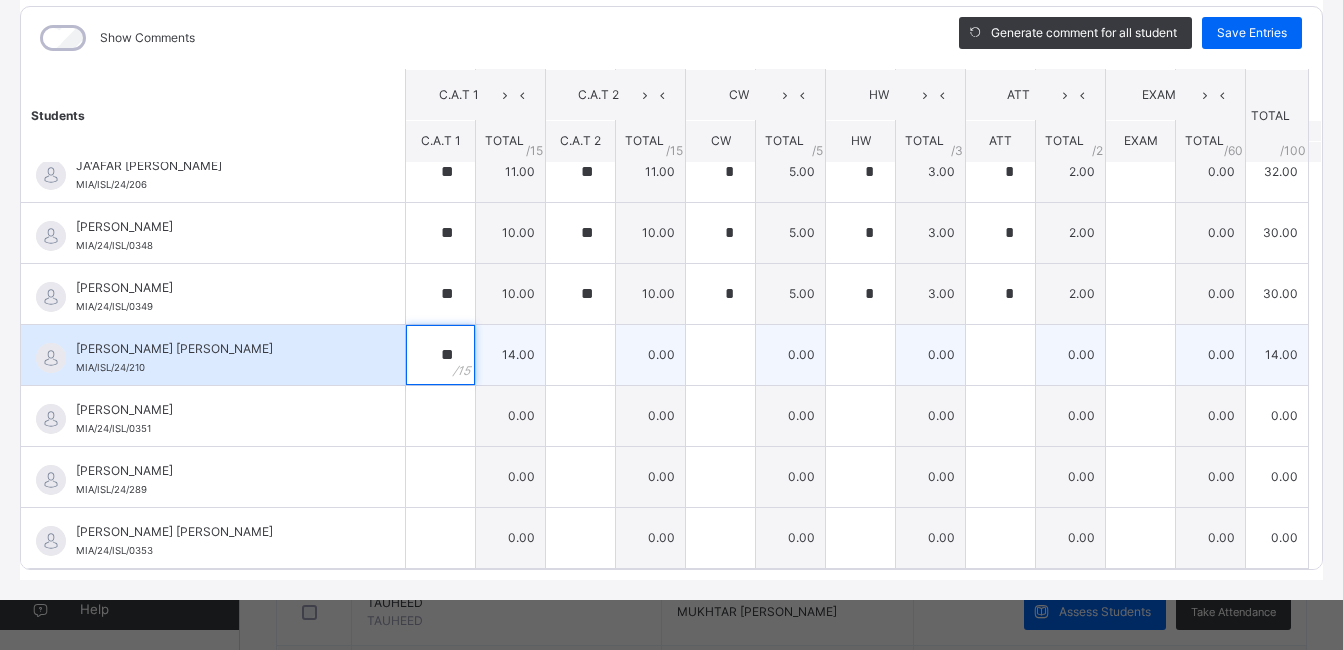 type on "**" 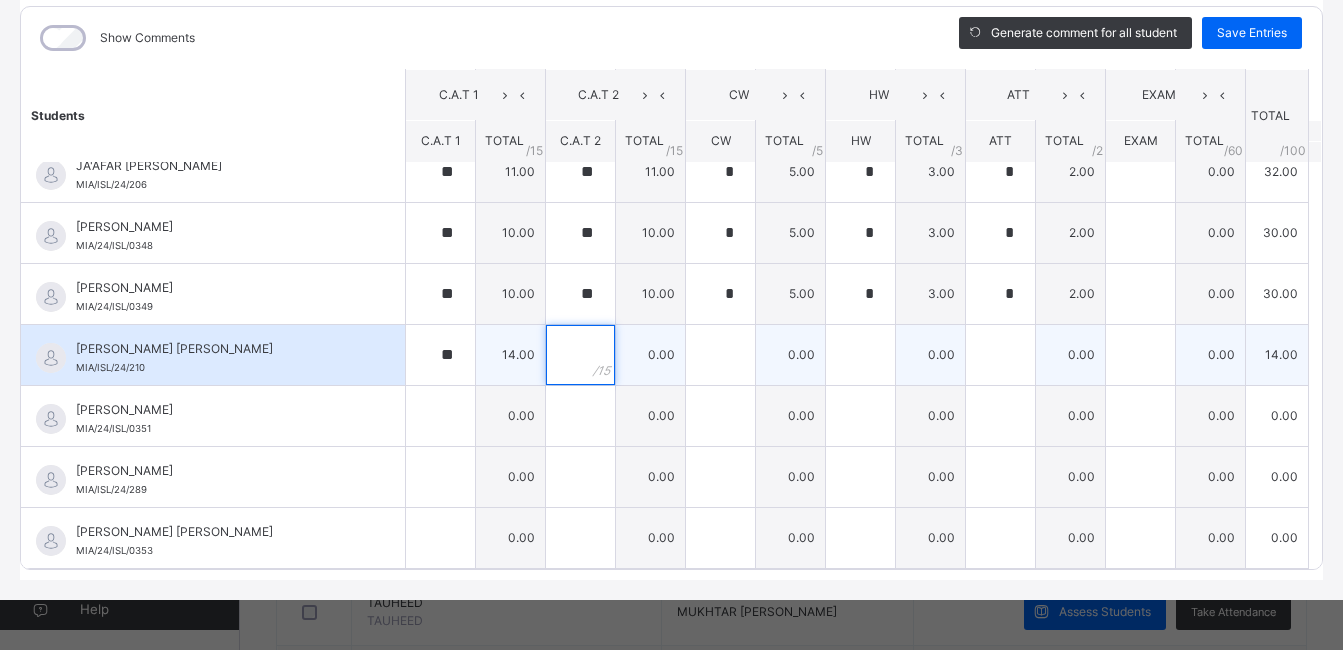 click at bounding box center [580, 355] 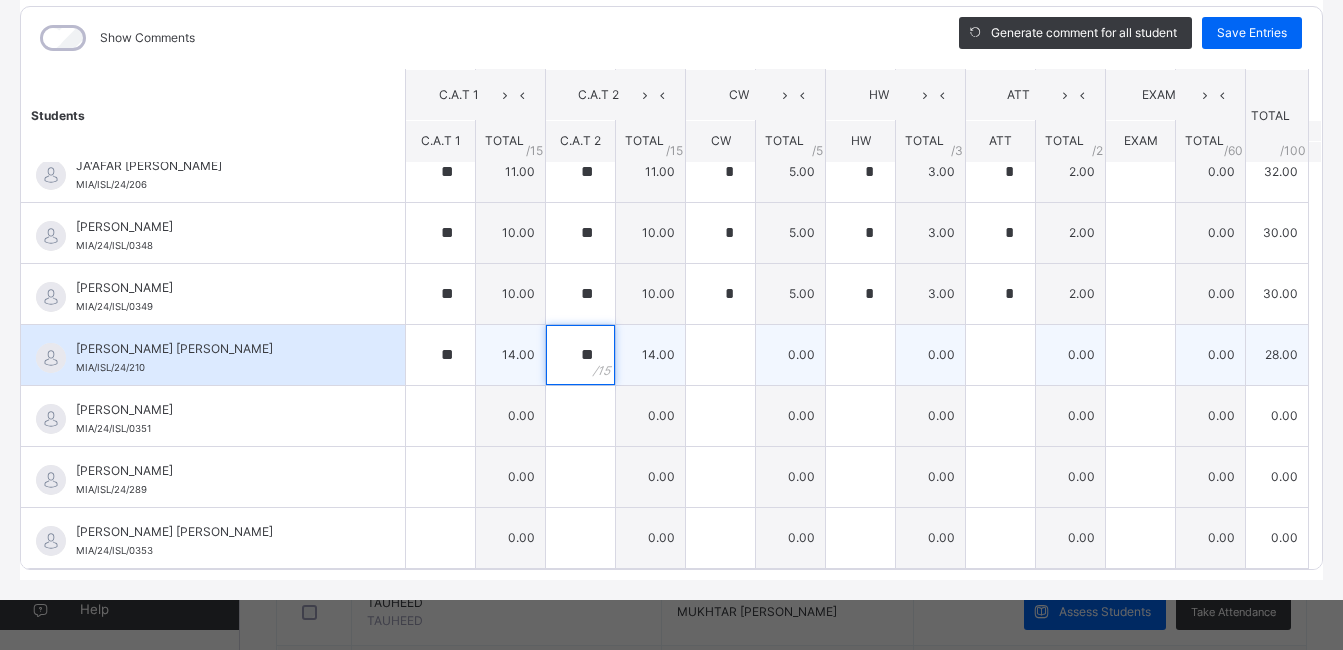 type on "**" 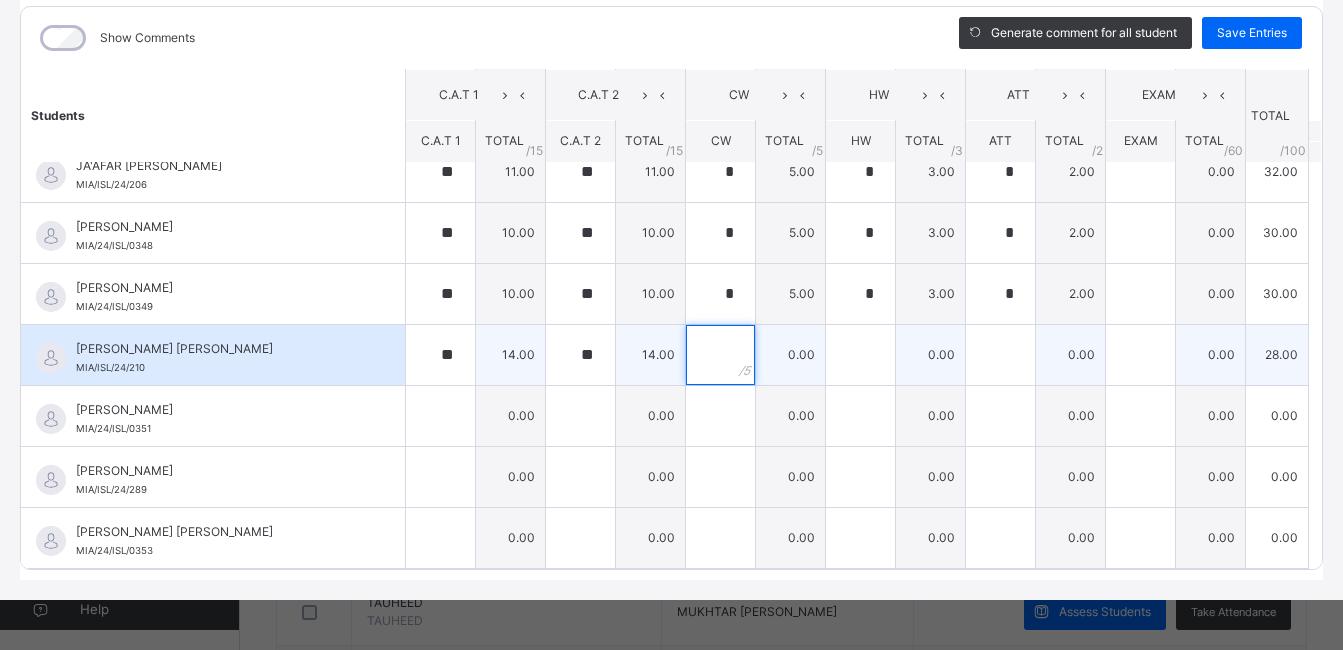 click at bounding box center (720, 355) 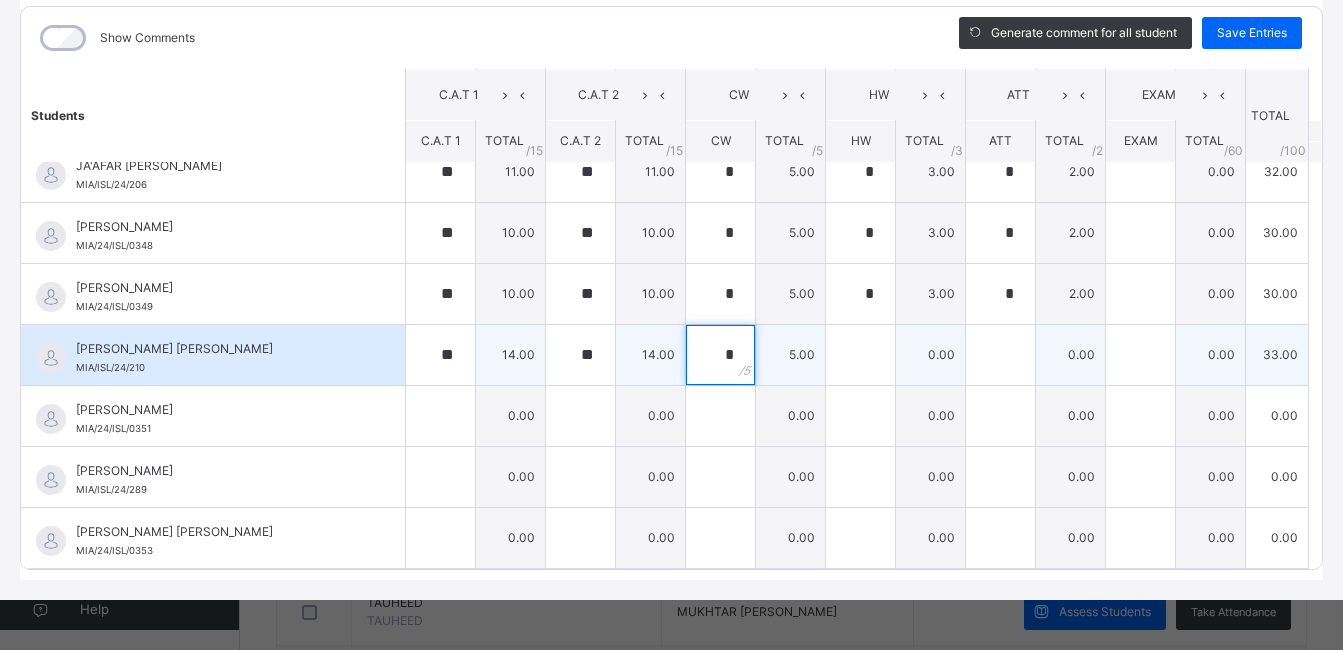 type on "*" 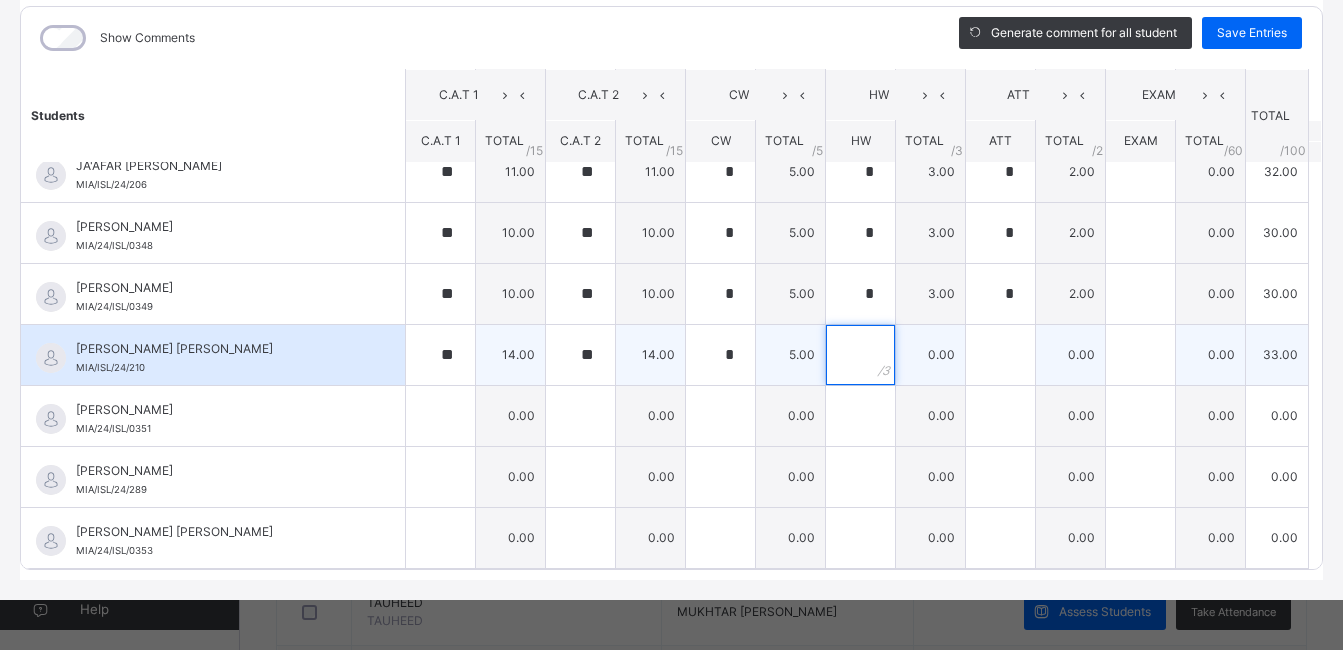 click at bounding box center [860, 355] 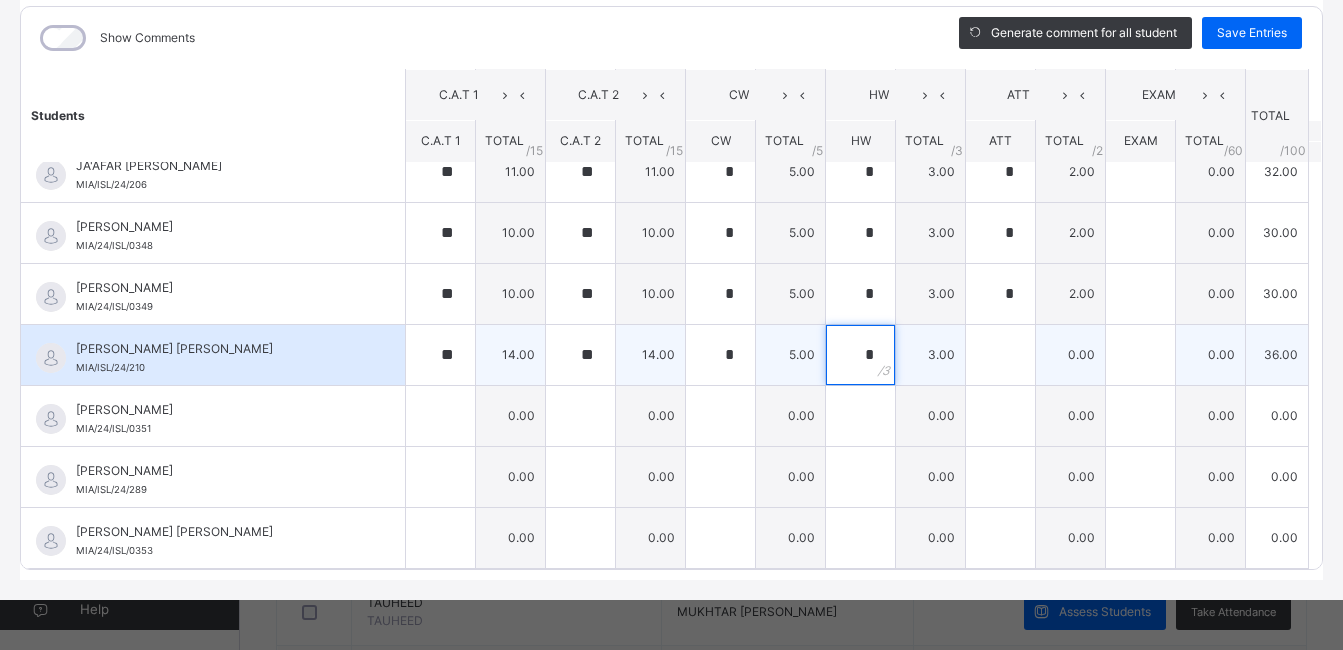 type on "*" 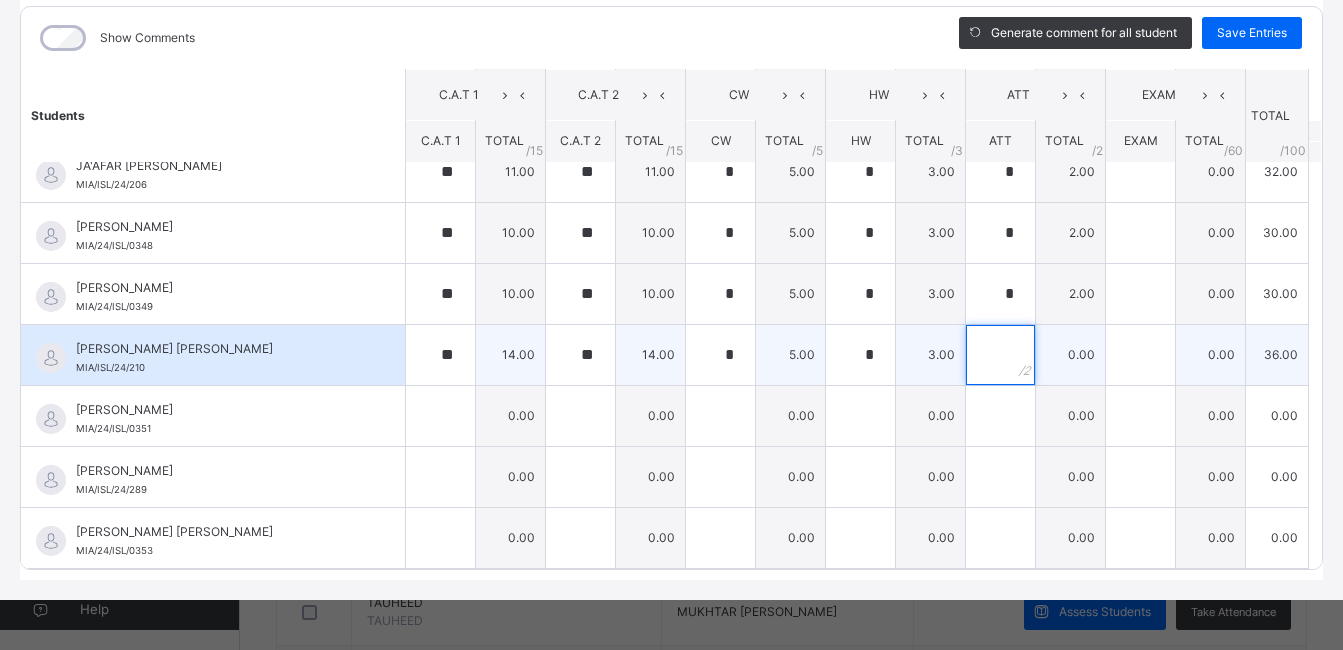 click at bounding box center (1000, 355) 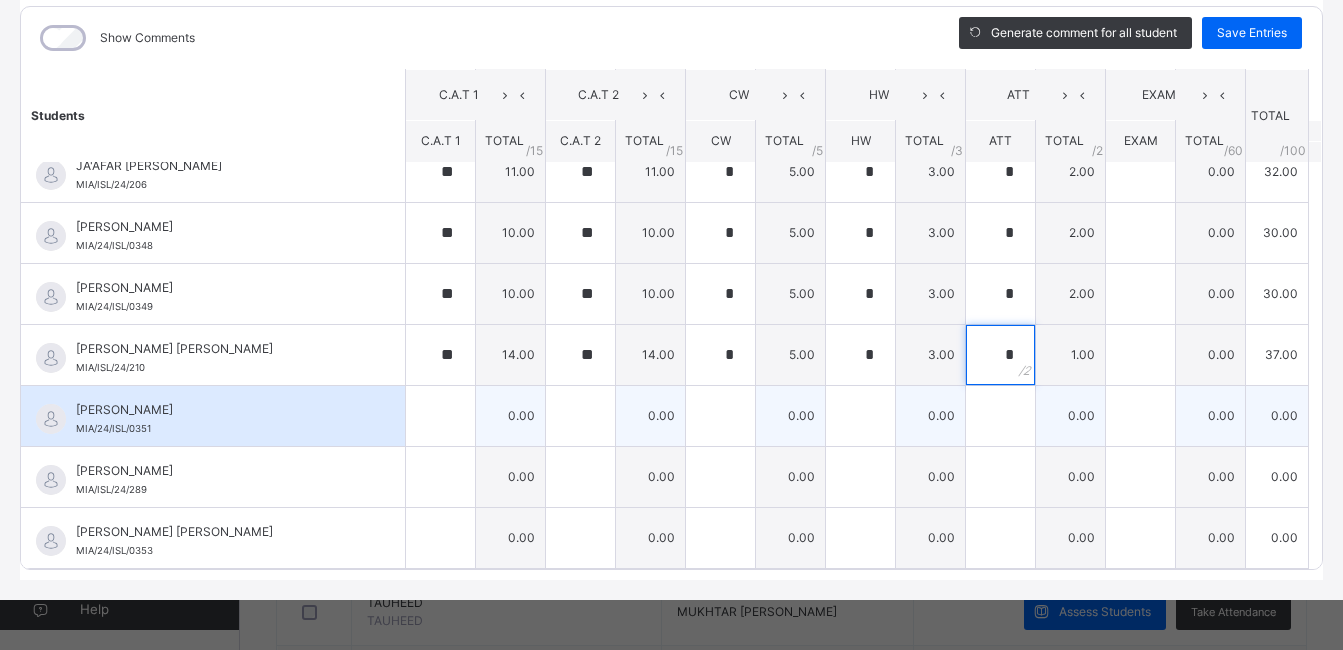 type on "*" 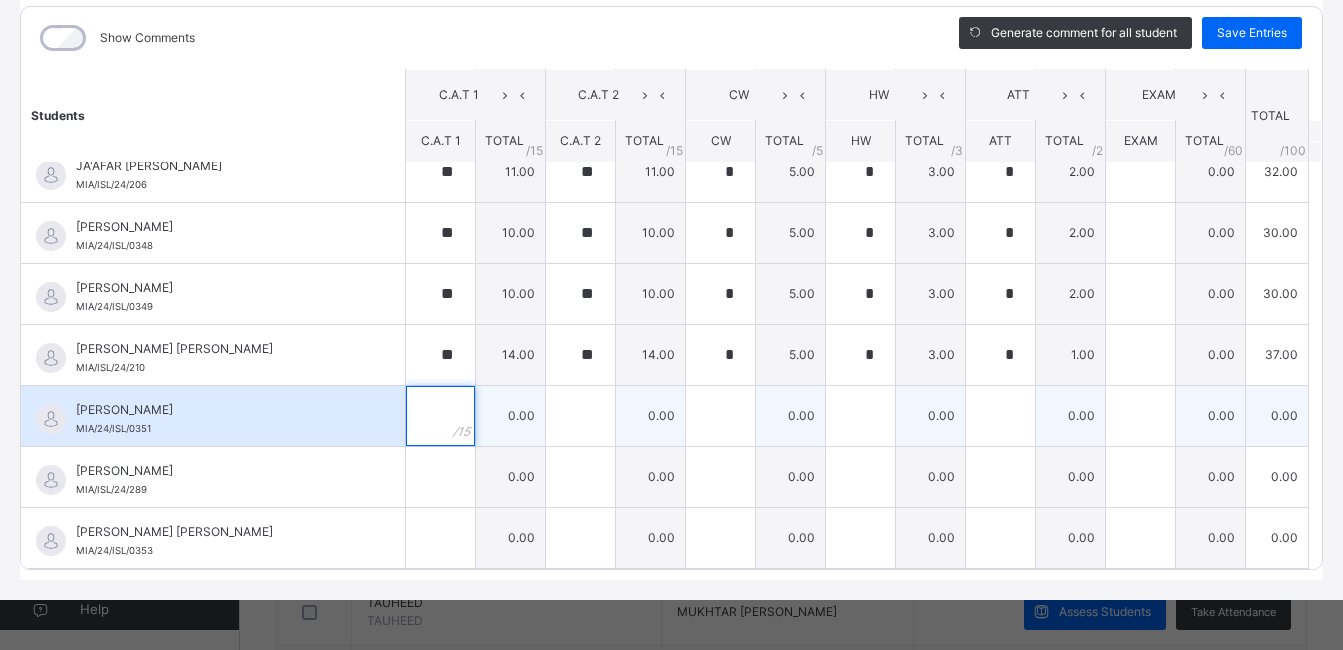 click at bounding box center (440, 416) 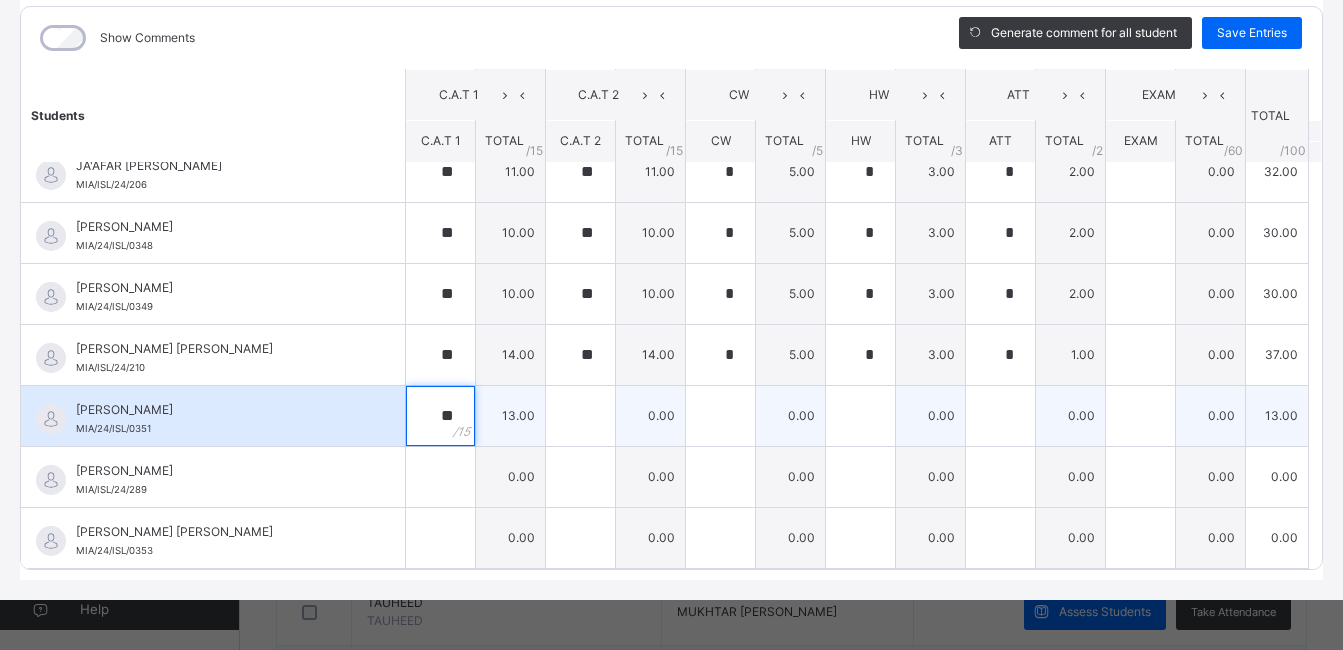 type on "**" 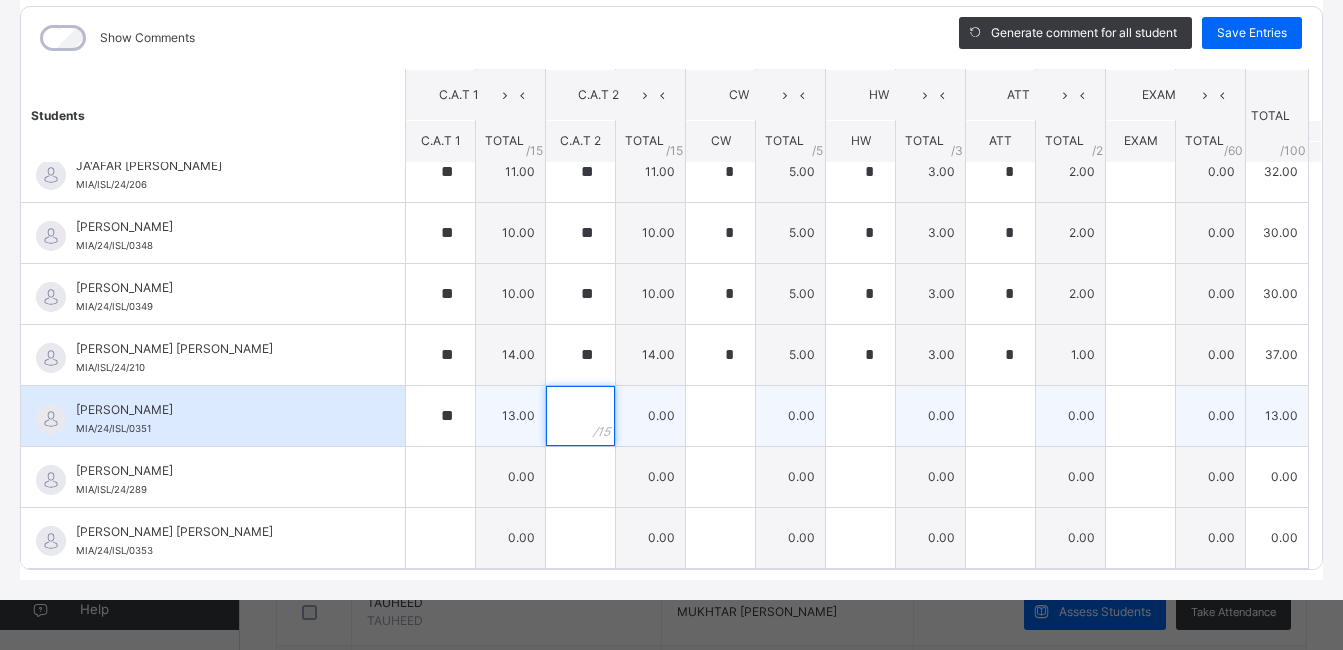 click at bounding box center [580, 416] 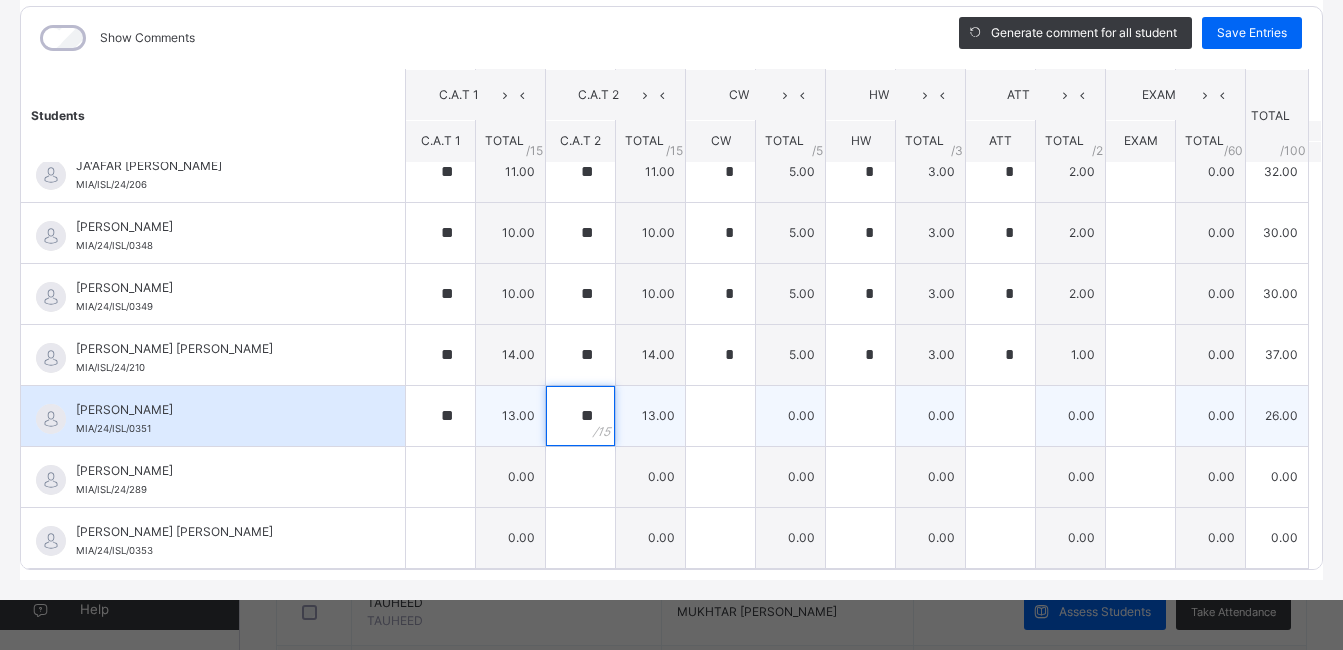 type on "**" 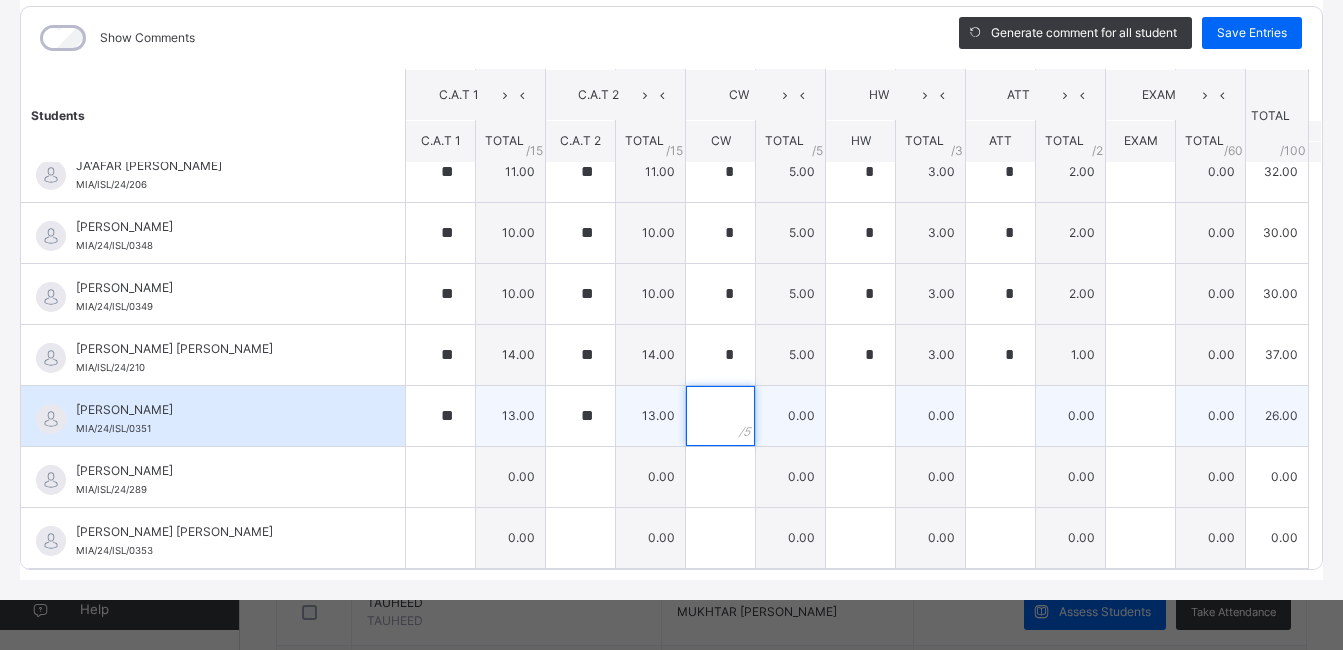 click at bounding box center (720, 416) 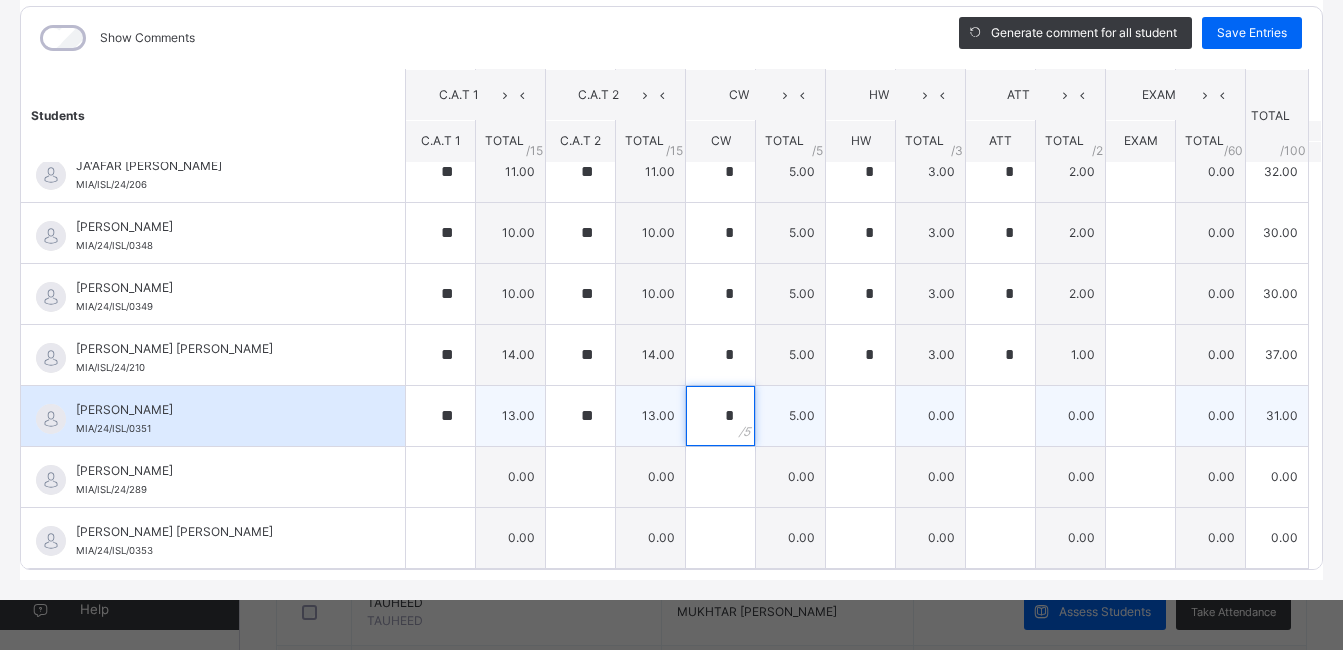 type on "*" 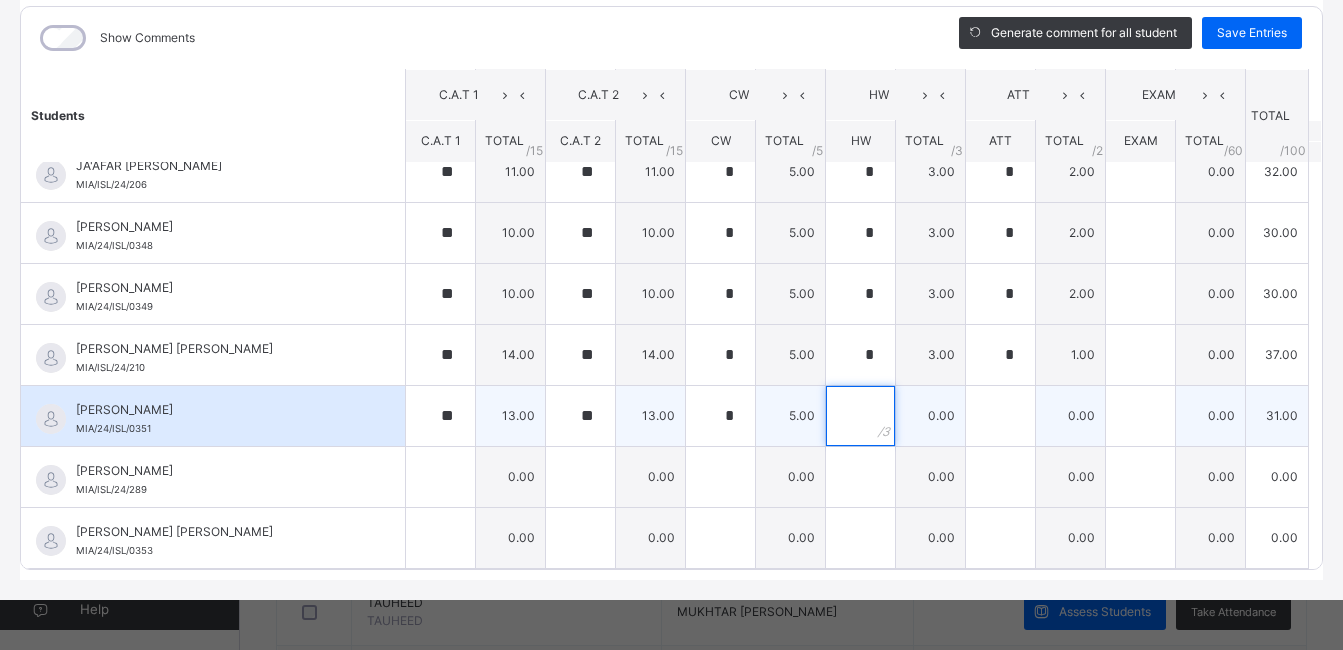 click at bounding box center [860, 416] 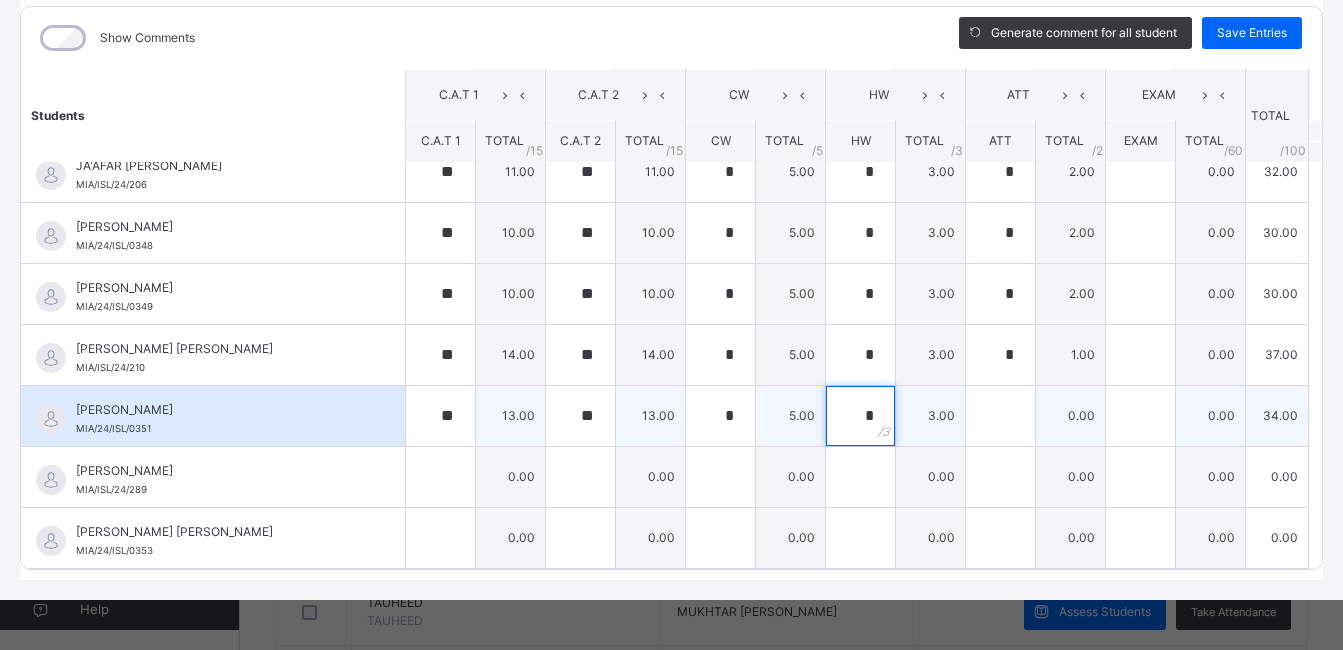type on "*" 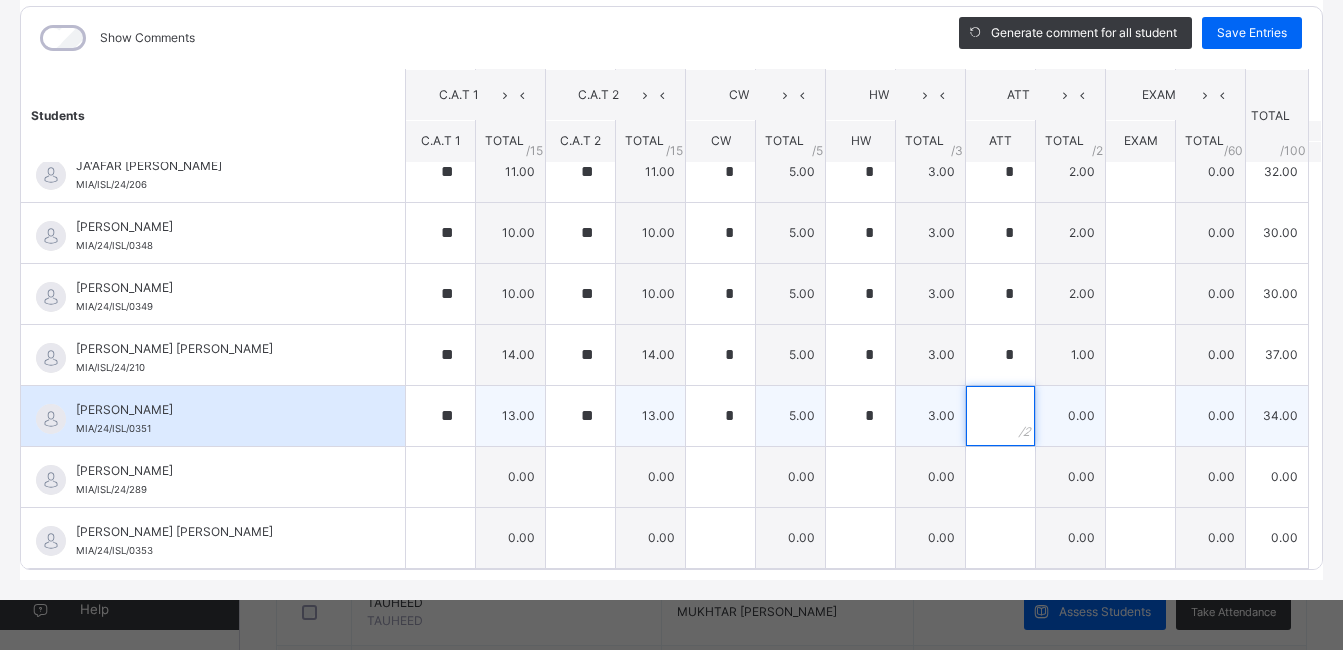 click at bounding box center (1000, 416) 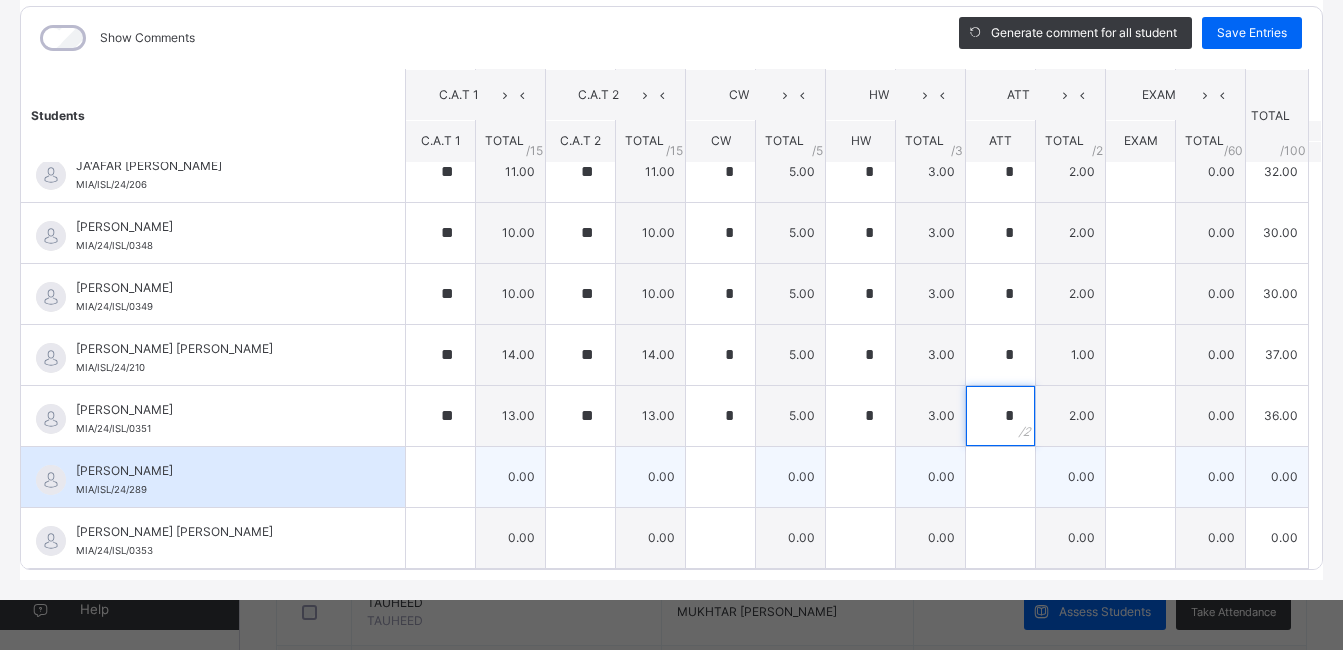 type on "*" 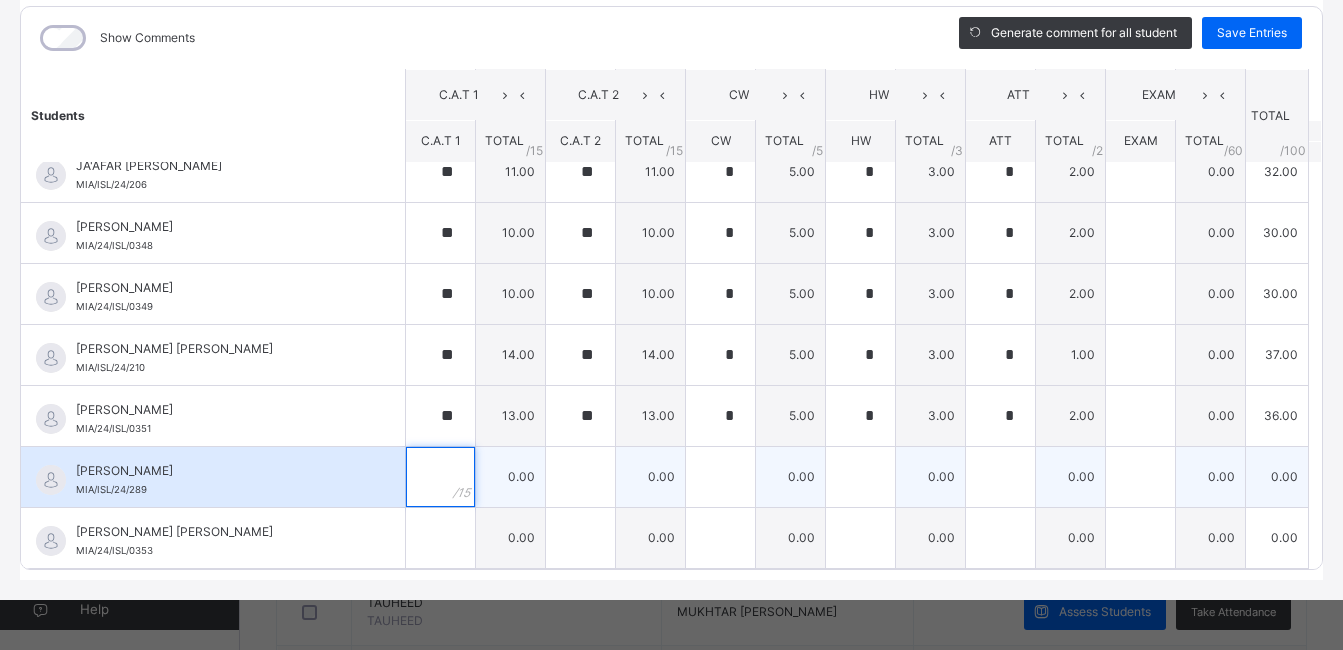click at bounding box center (440, 477) 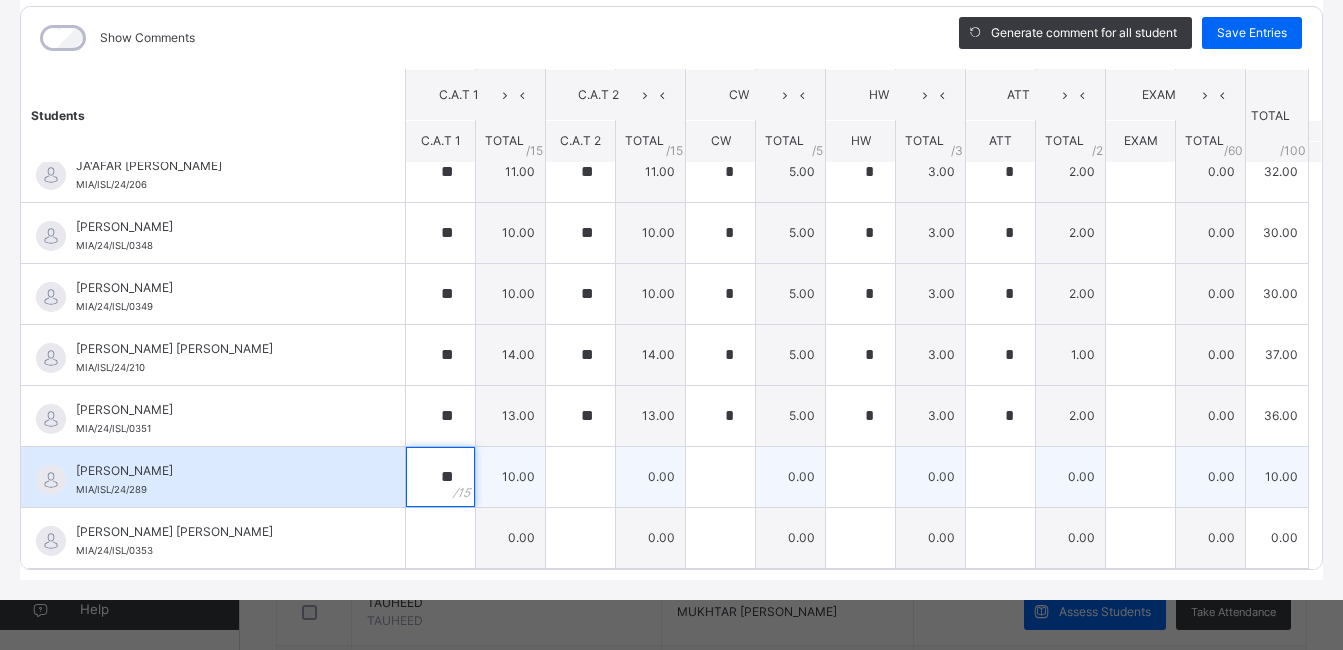 type on "**" 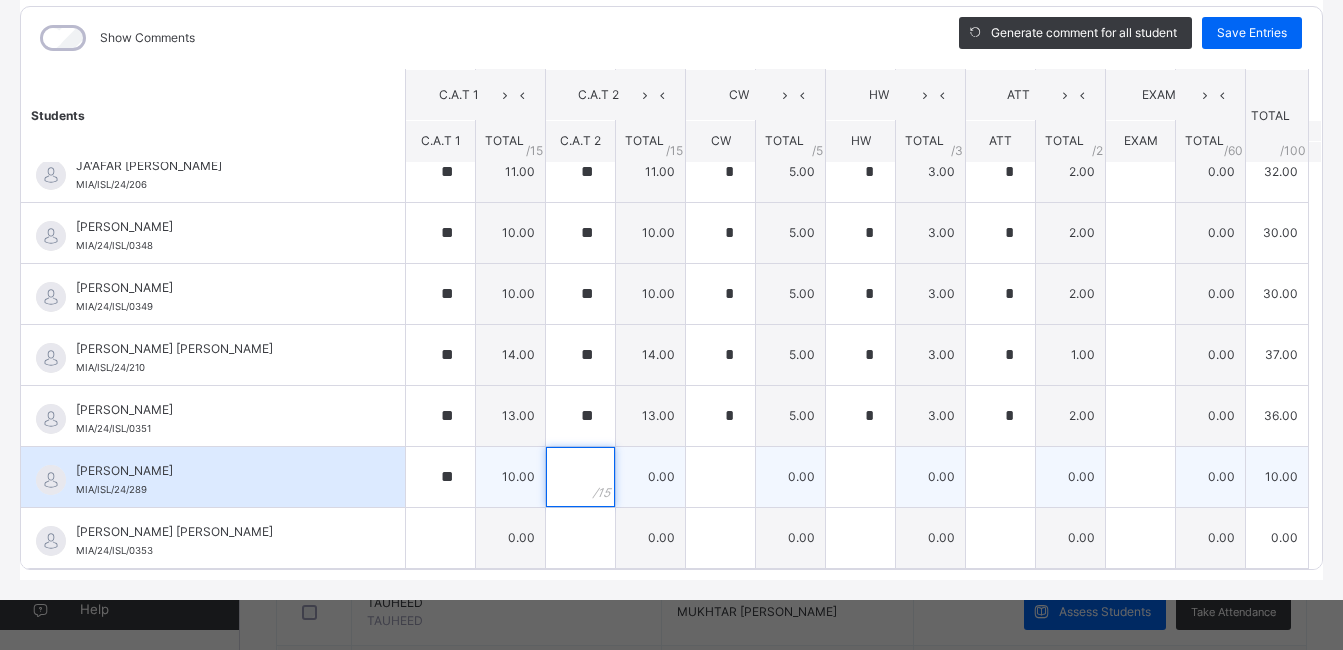 click at bounding box center (580, 477) 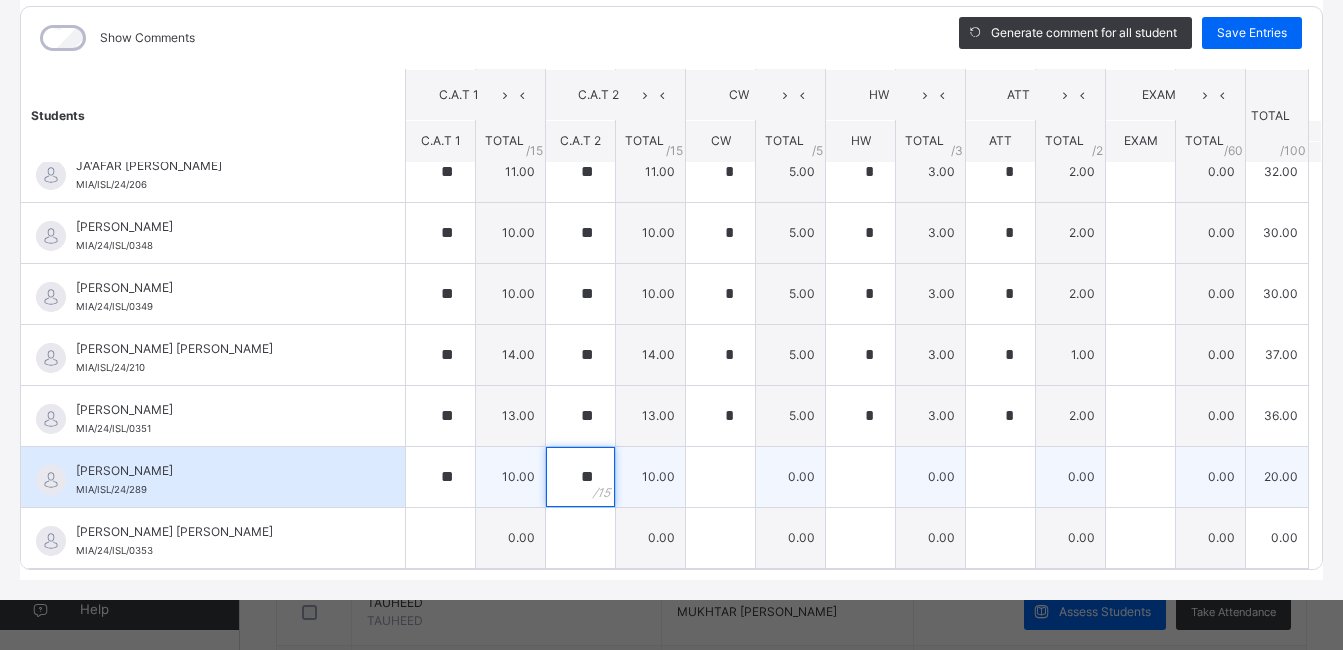 type on "**" 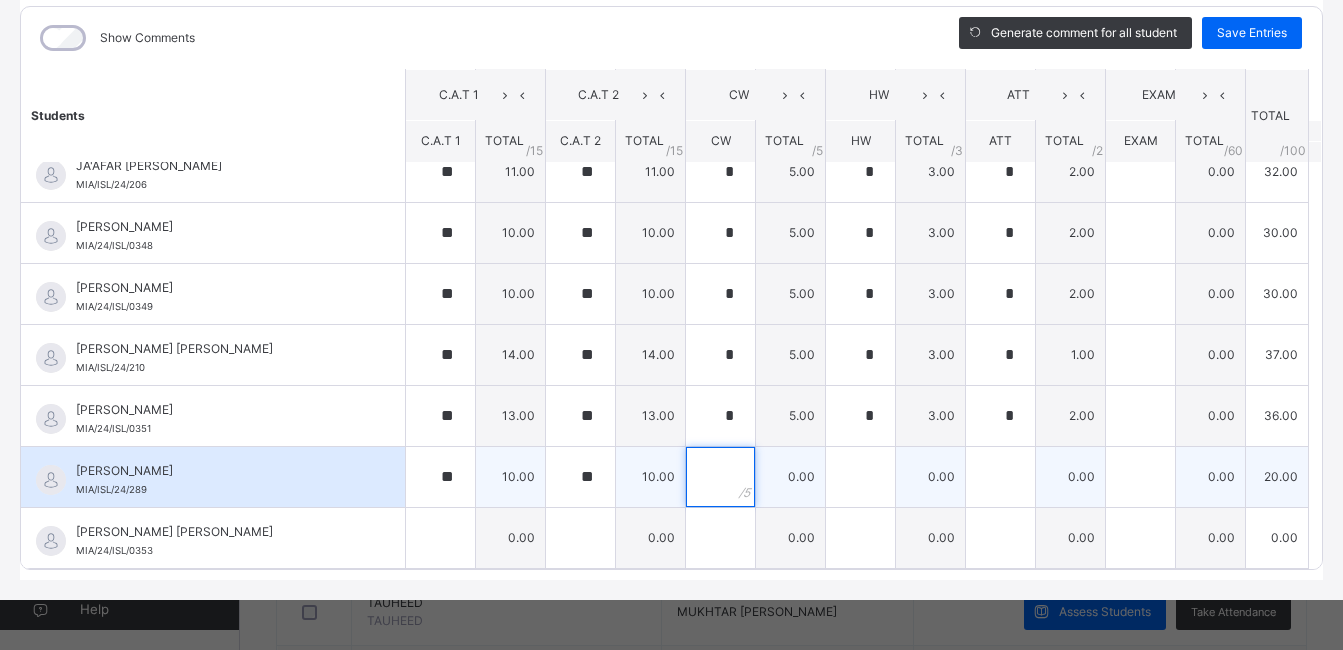 click at bounding box center [720, 477] 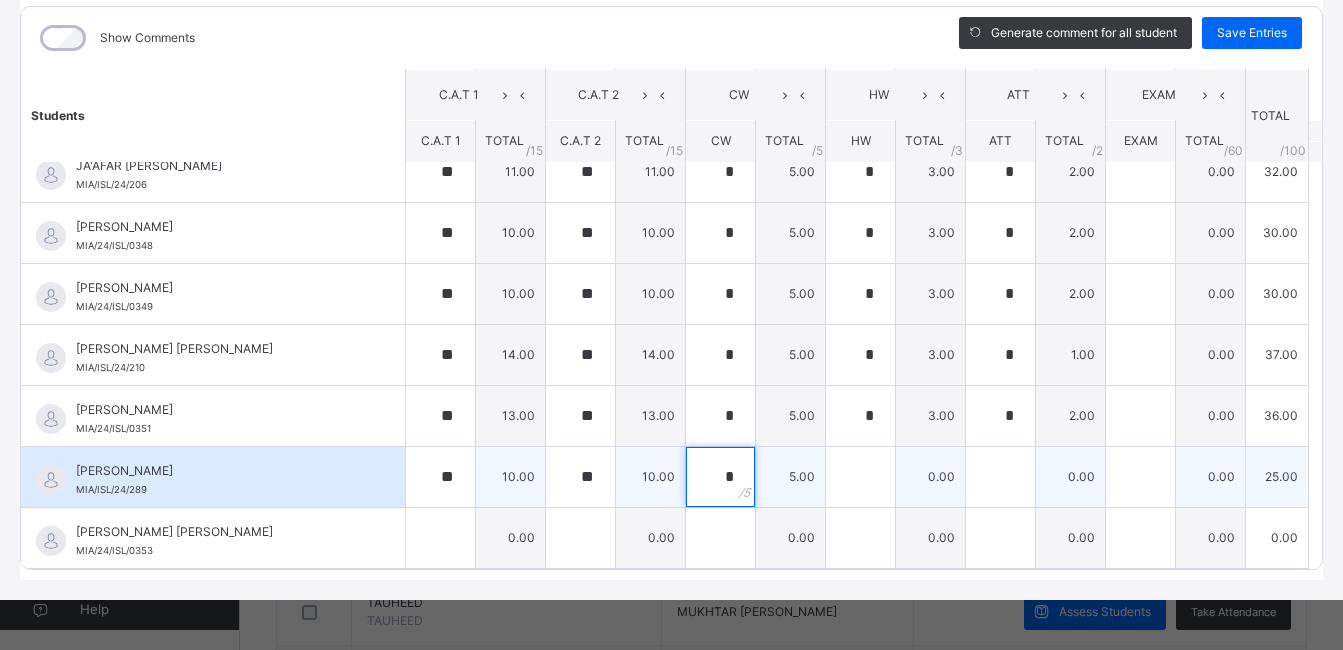 type on "*" 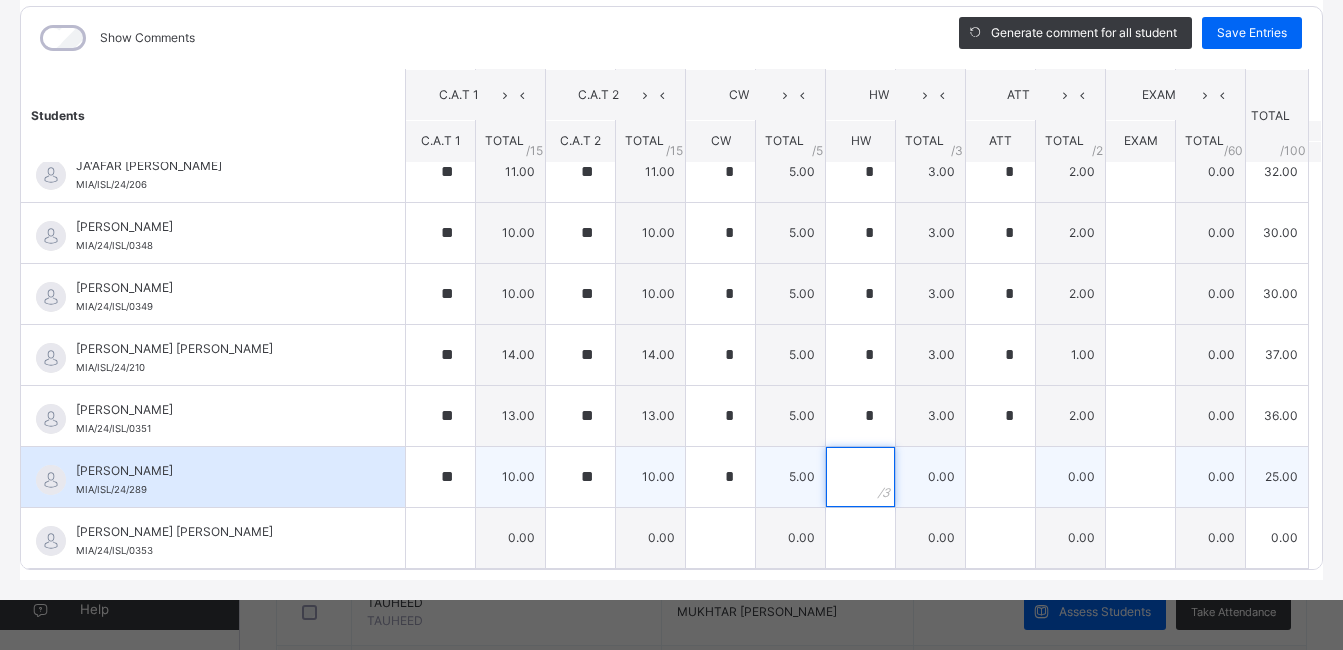 click at bounding box center [860, 477] 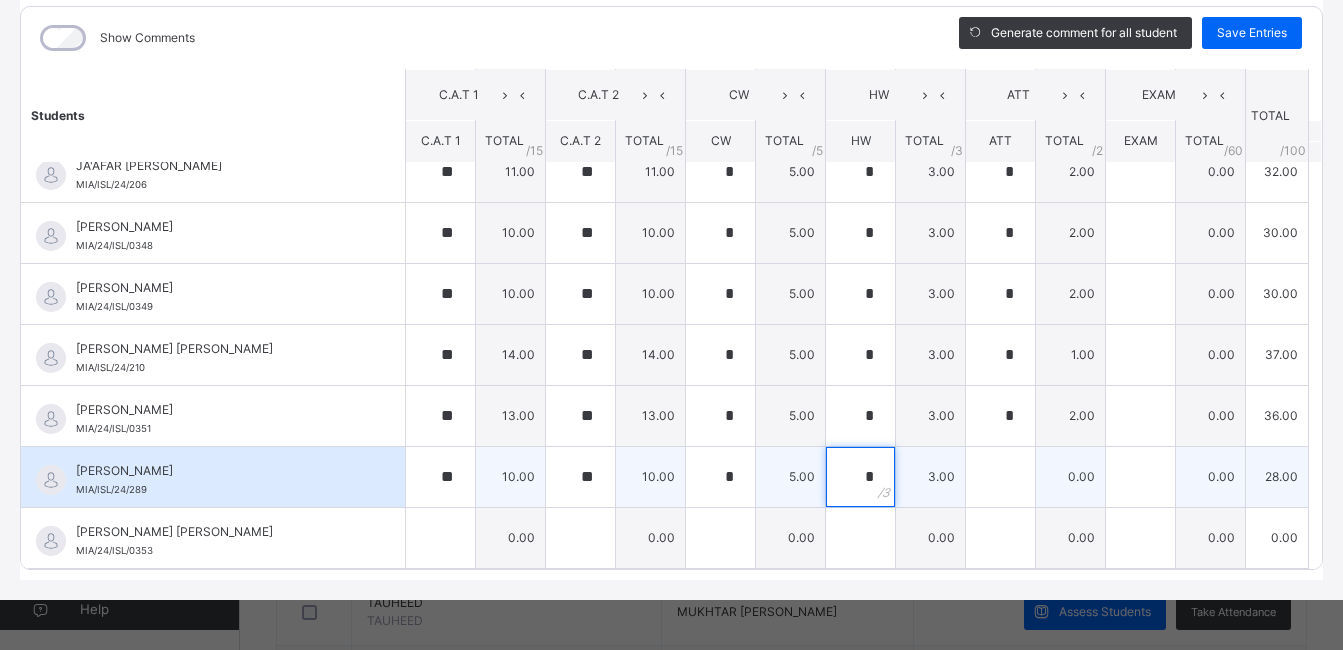 type on "*" 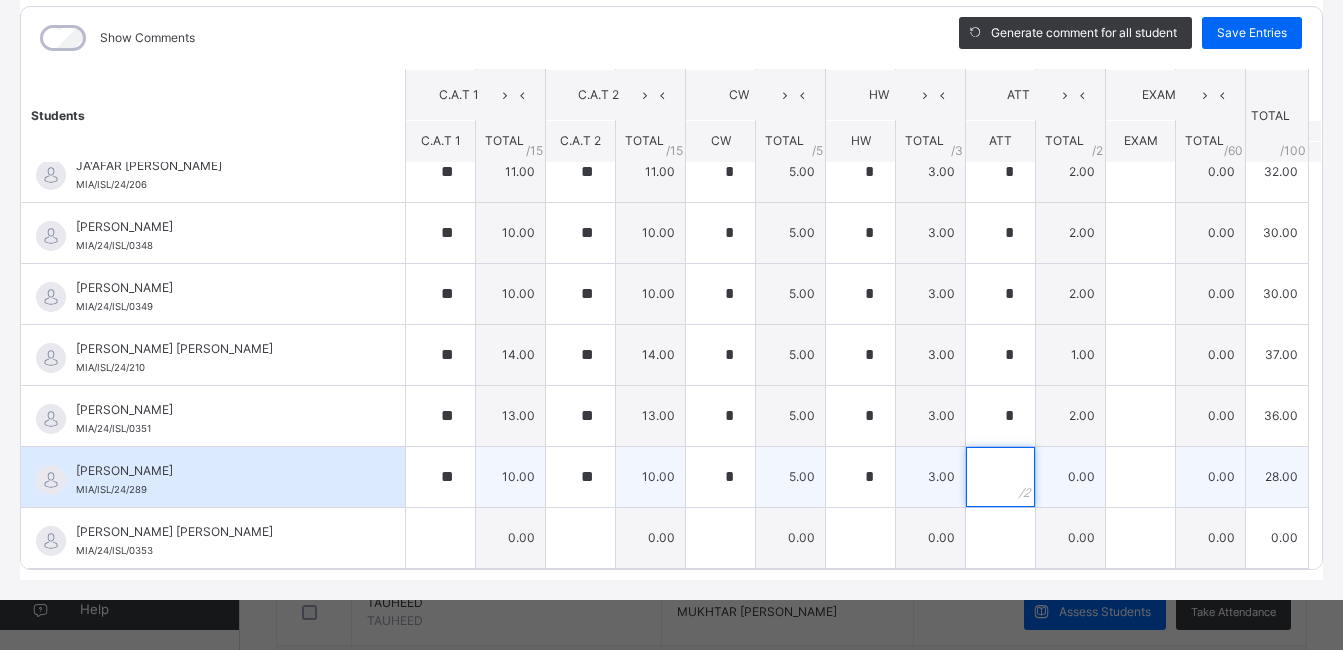 click at bounding box center (1000, 477) 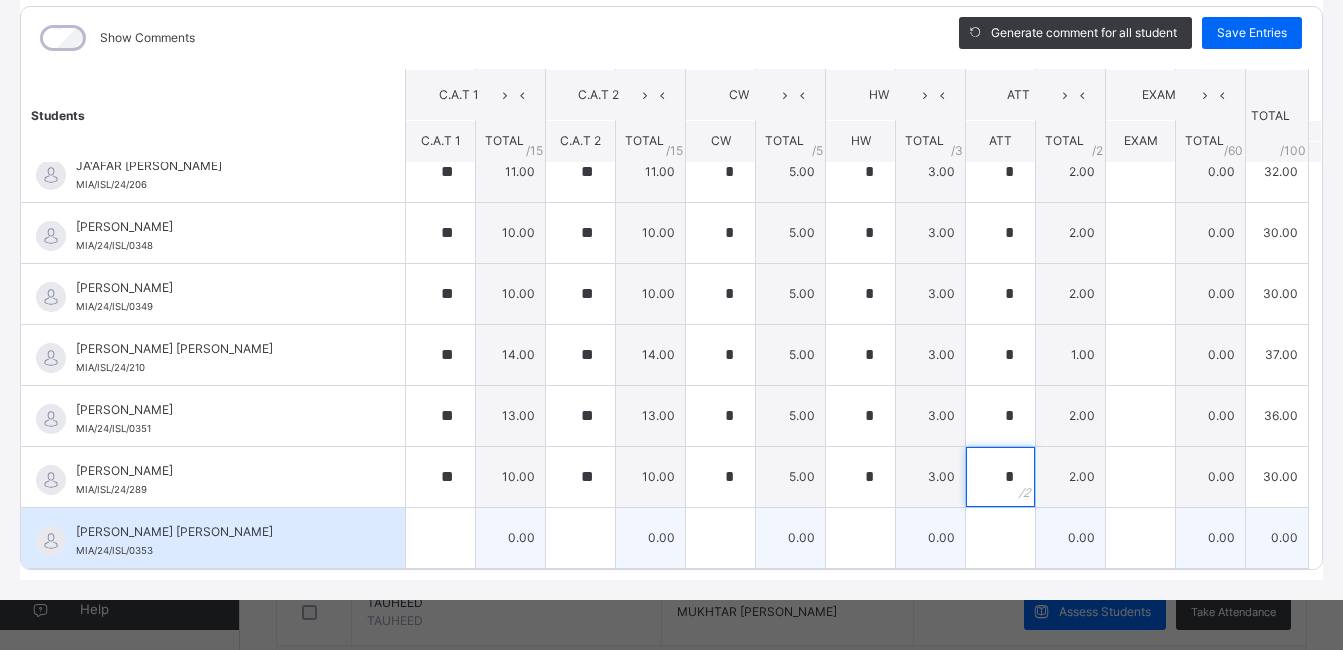 type on "*" 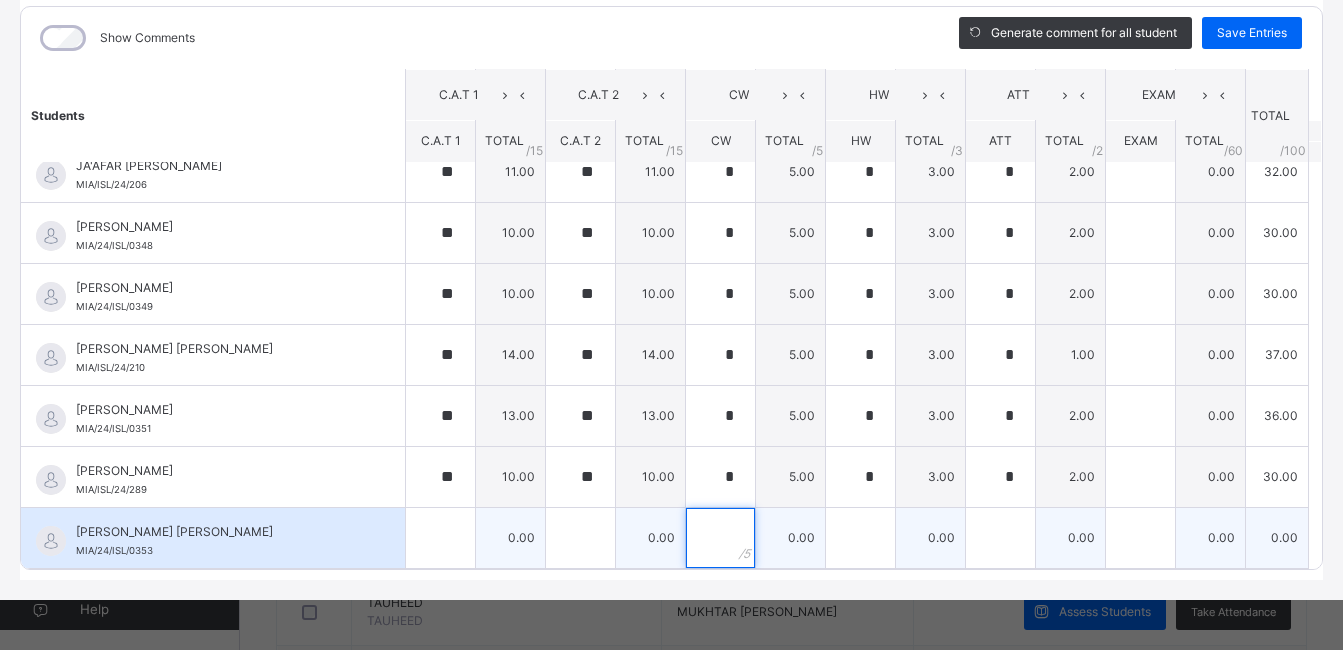 click at bounding box center (720, 538) 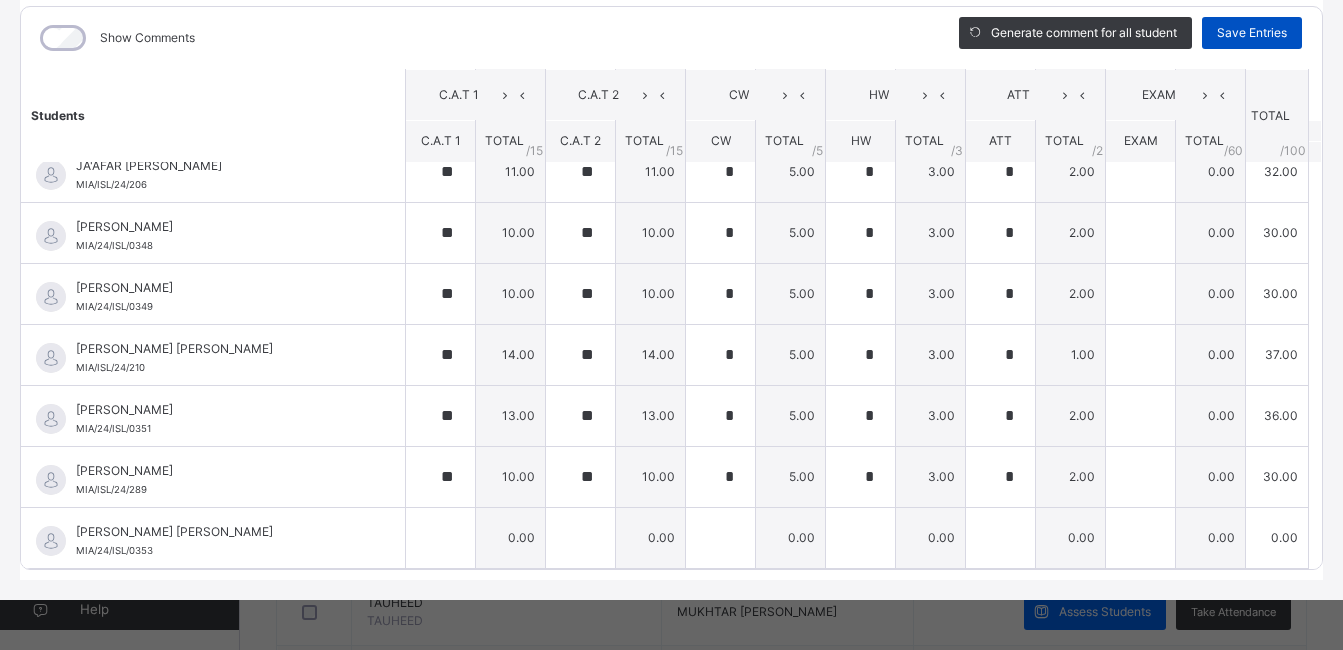 click on "Save Entries" at bounding box center (1252, 33) 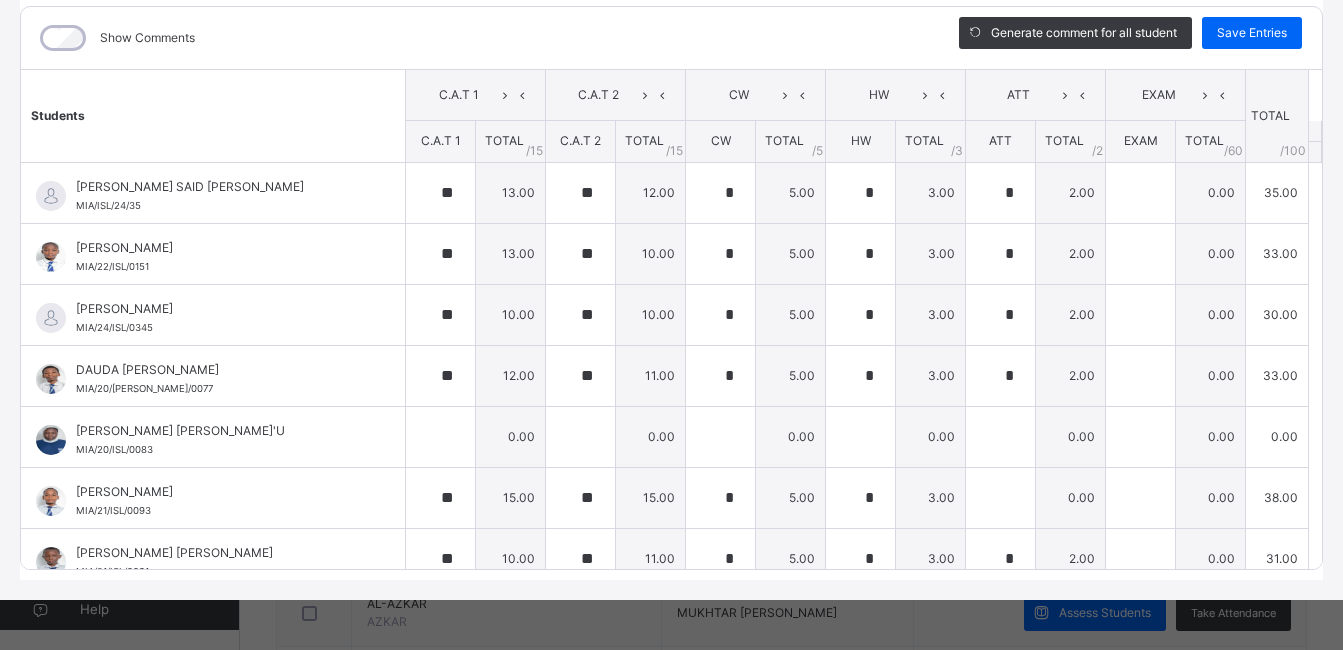 scroll, scrollTop: 325, scrollLeft: 0, axis: vertical 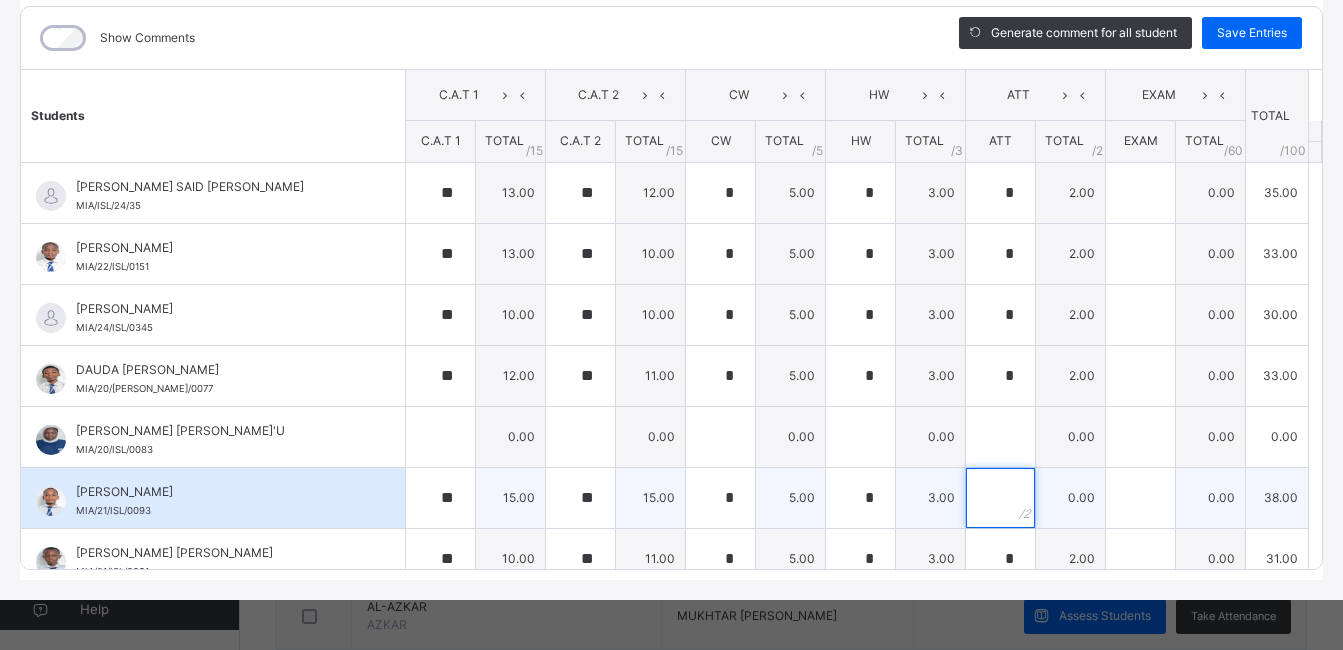 click at bounding box center (1000, 498) 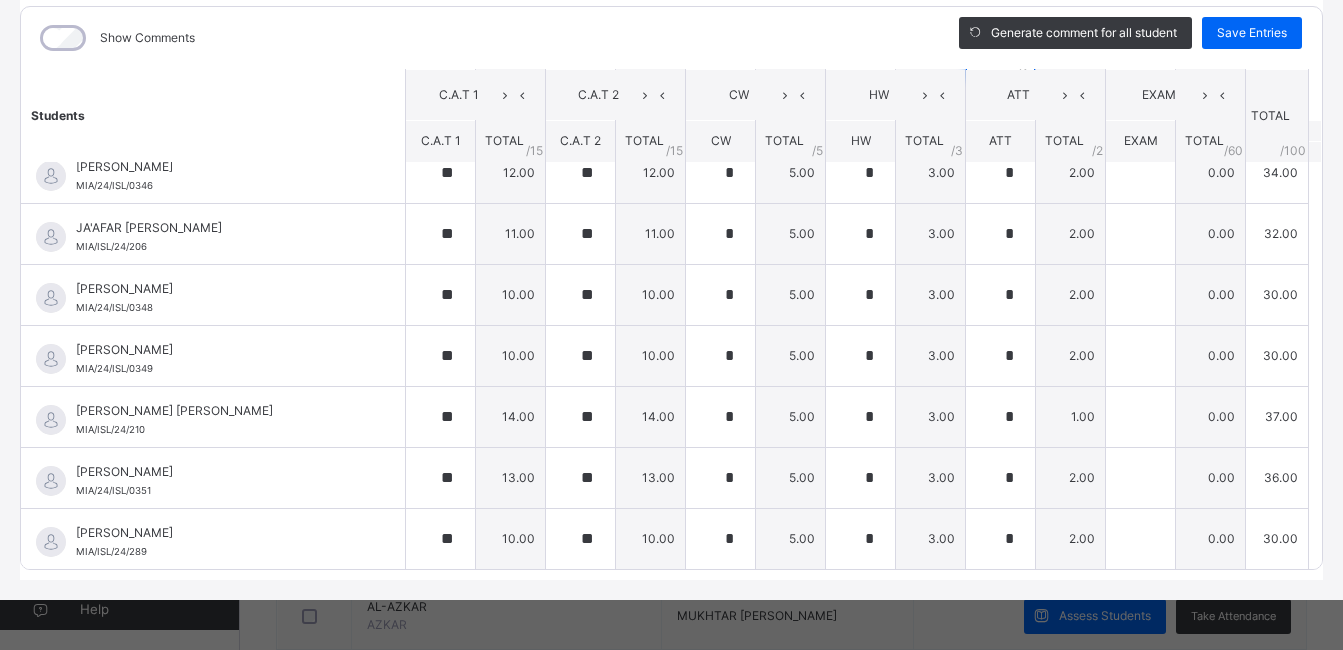 scroll, scrollTop: 460, scrollLeft: 0, axis: vertical 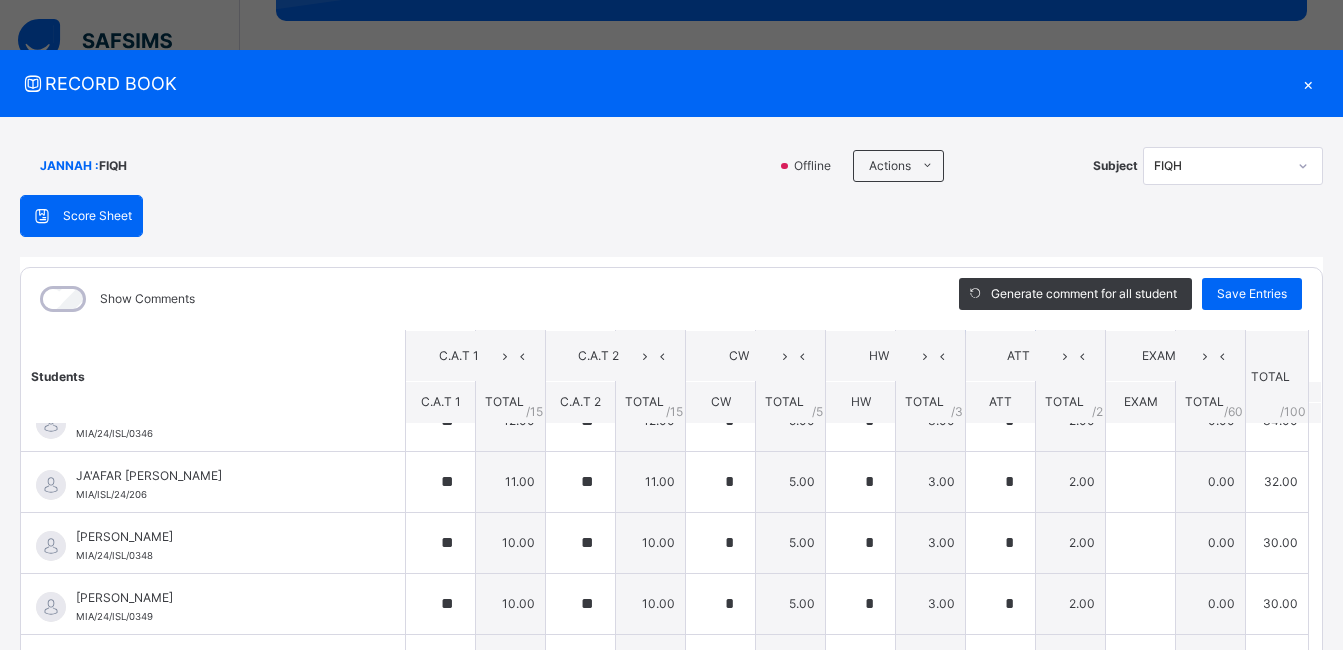 type on "*" 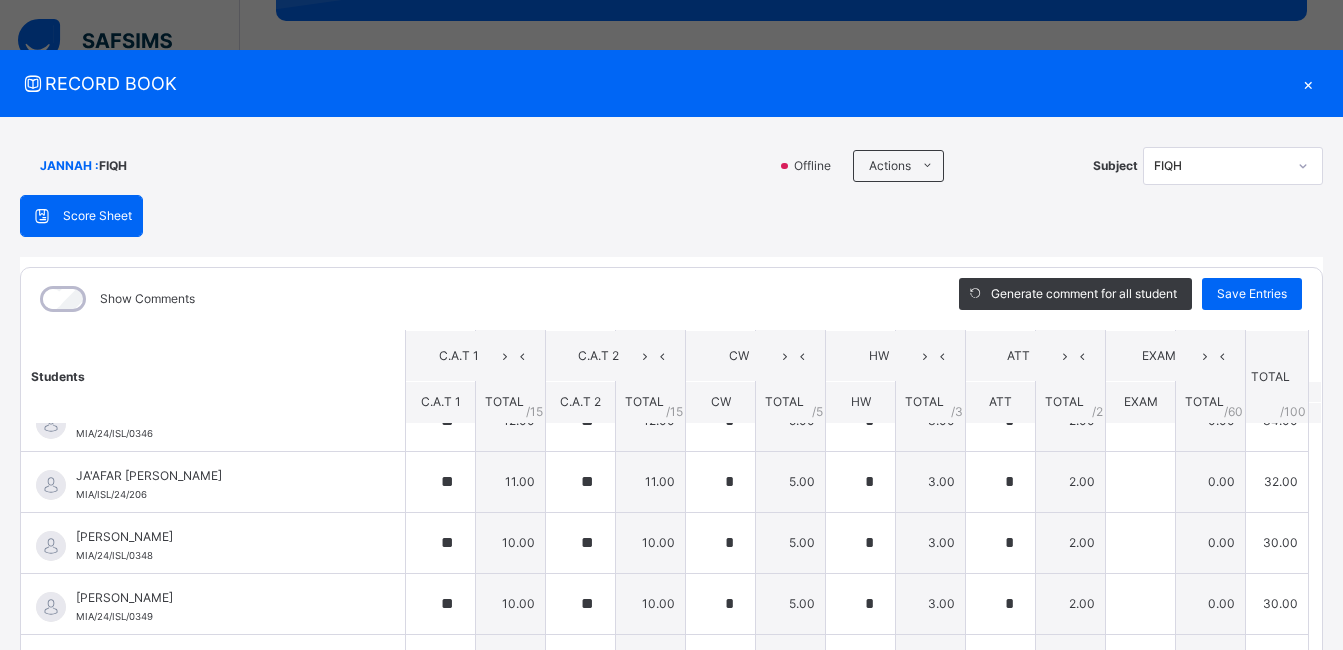 click on "×" at bounding box center (1308, 83) 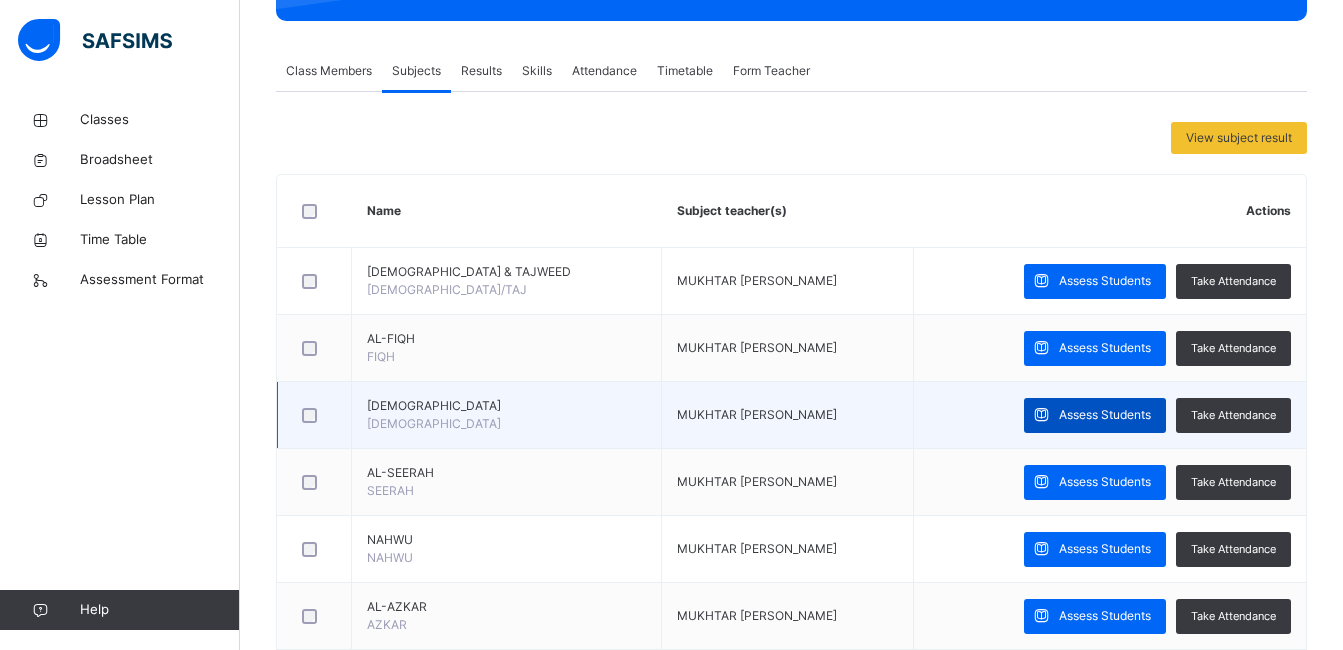 click on "Assess Students" at bounding box center [1105, 415] 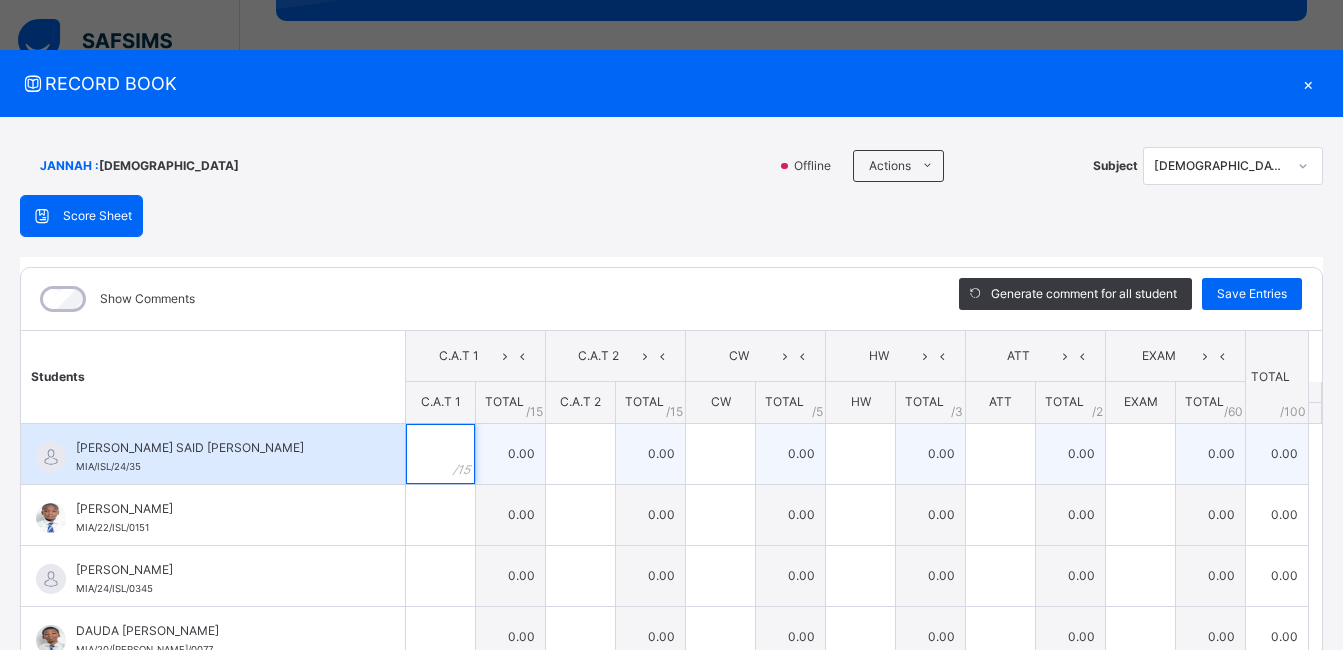 click at bounding box center [440, 454] 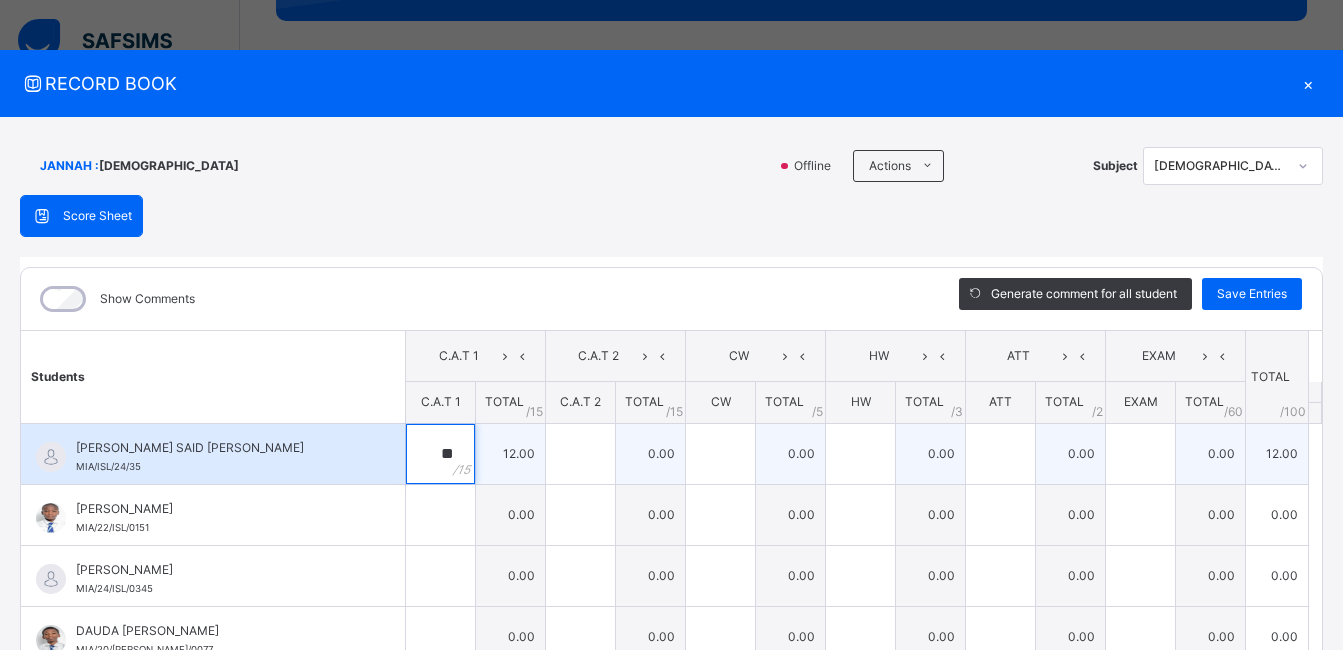 type on "**" 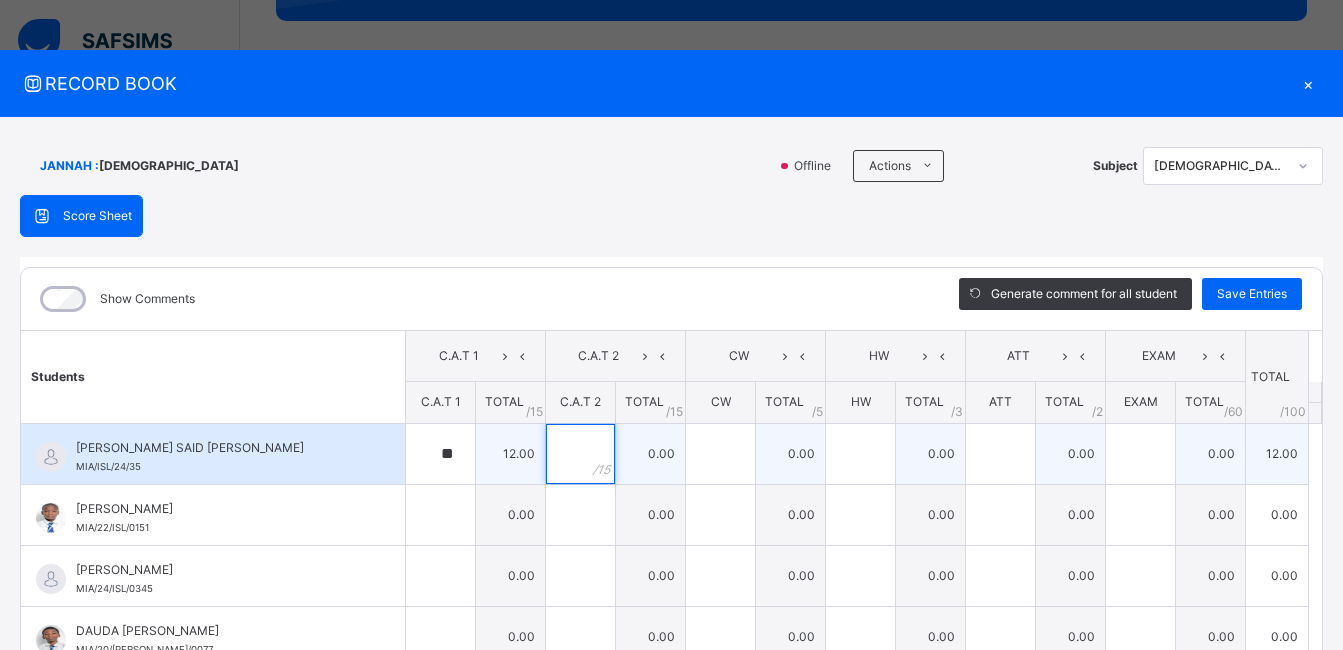 click at bounding box center (580, 454) 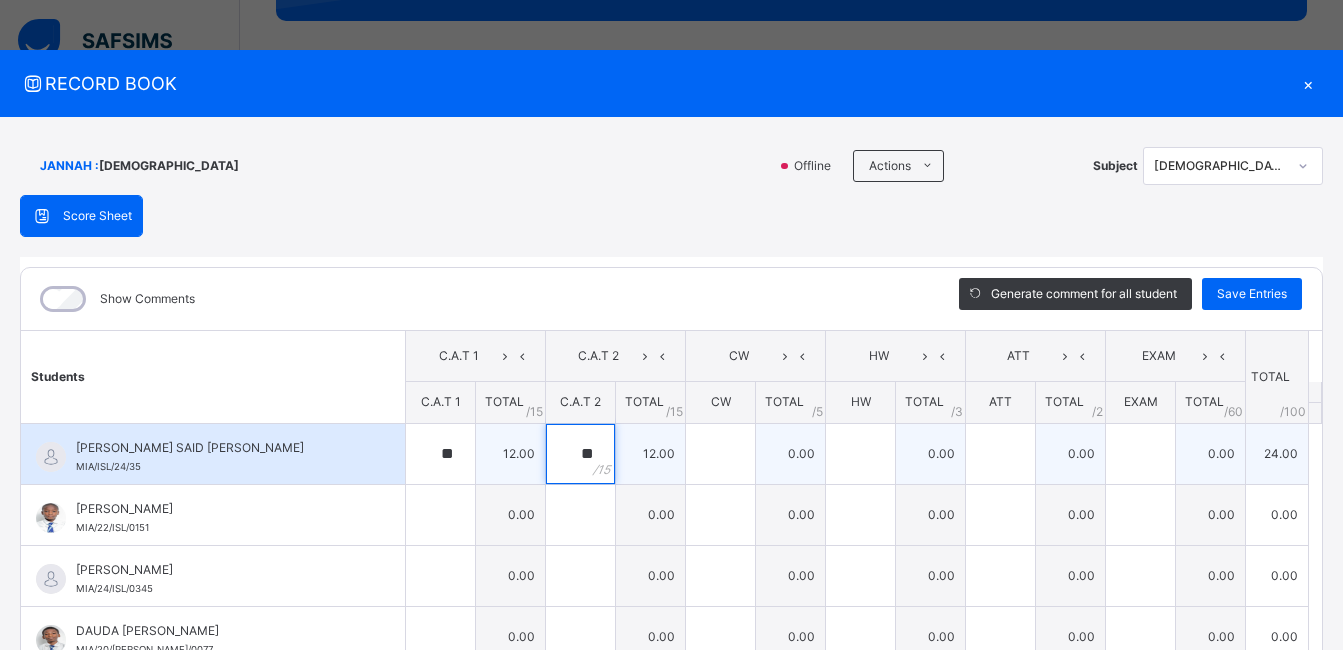 type on "**" 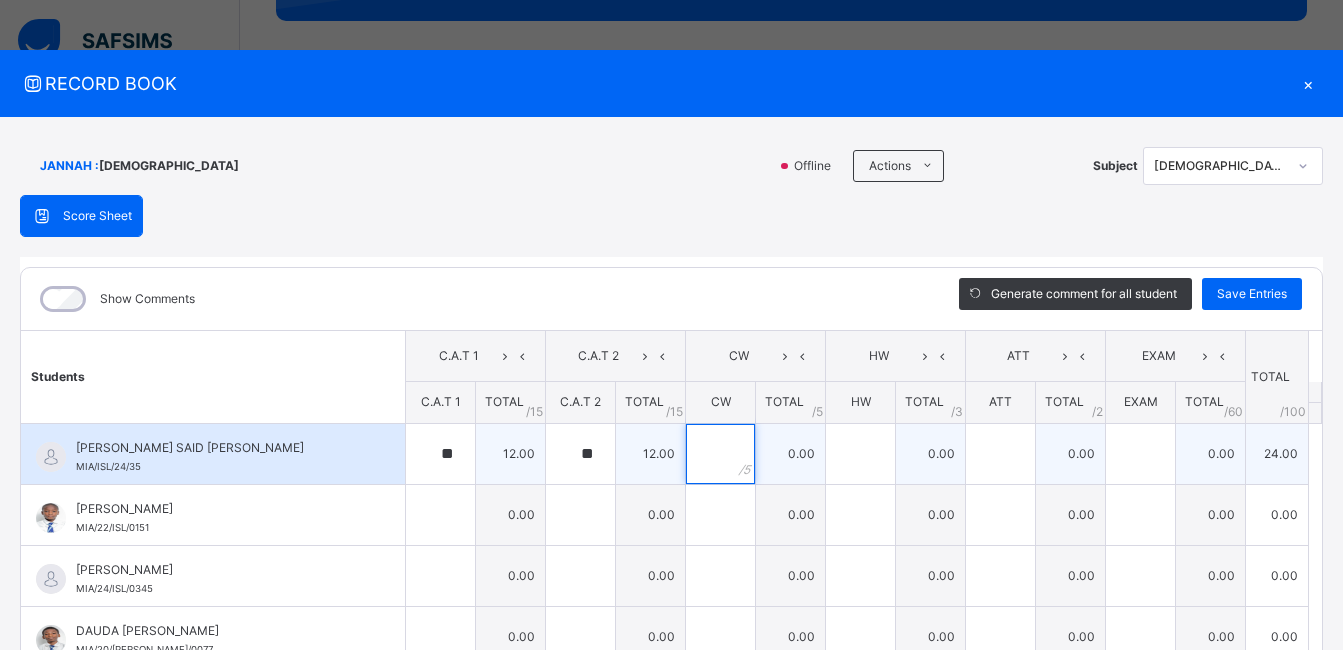 click at bounding box center [720, 454] 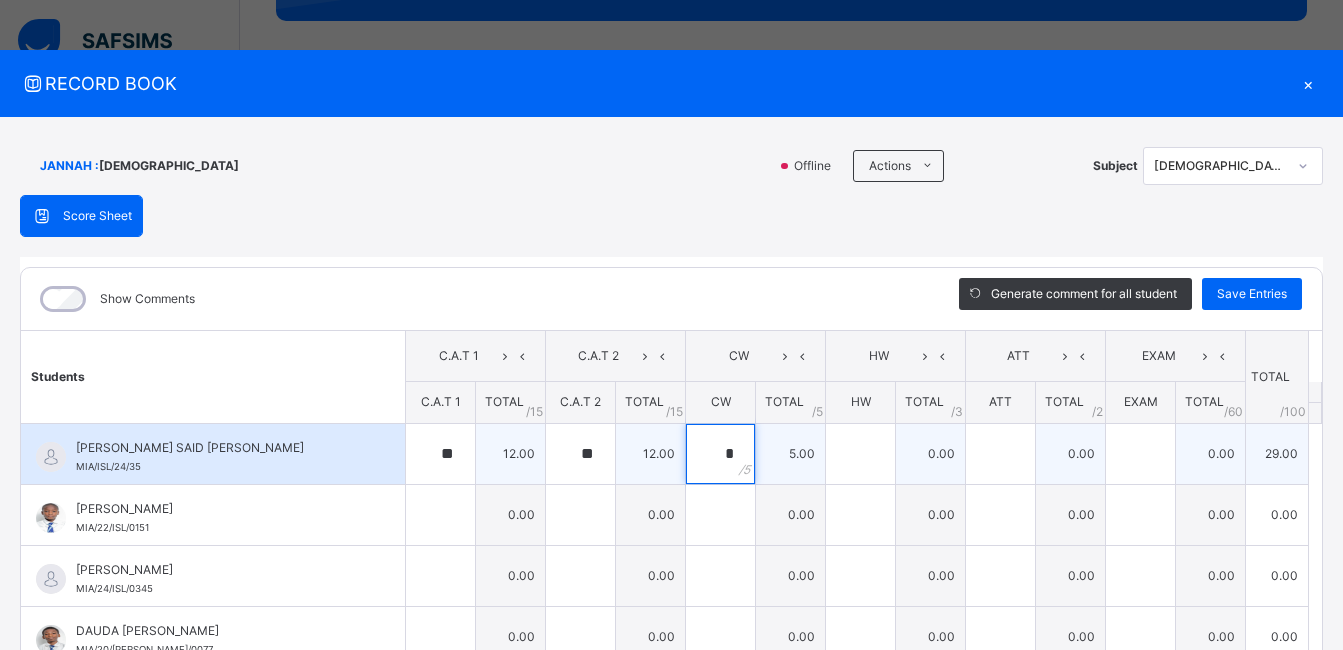 type on "*" 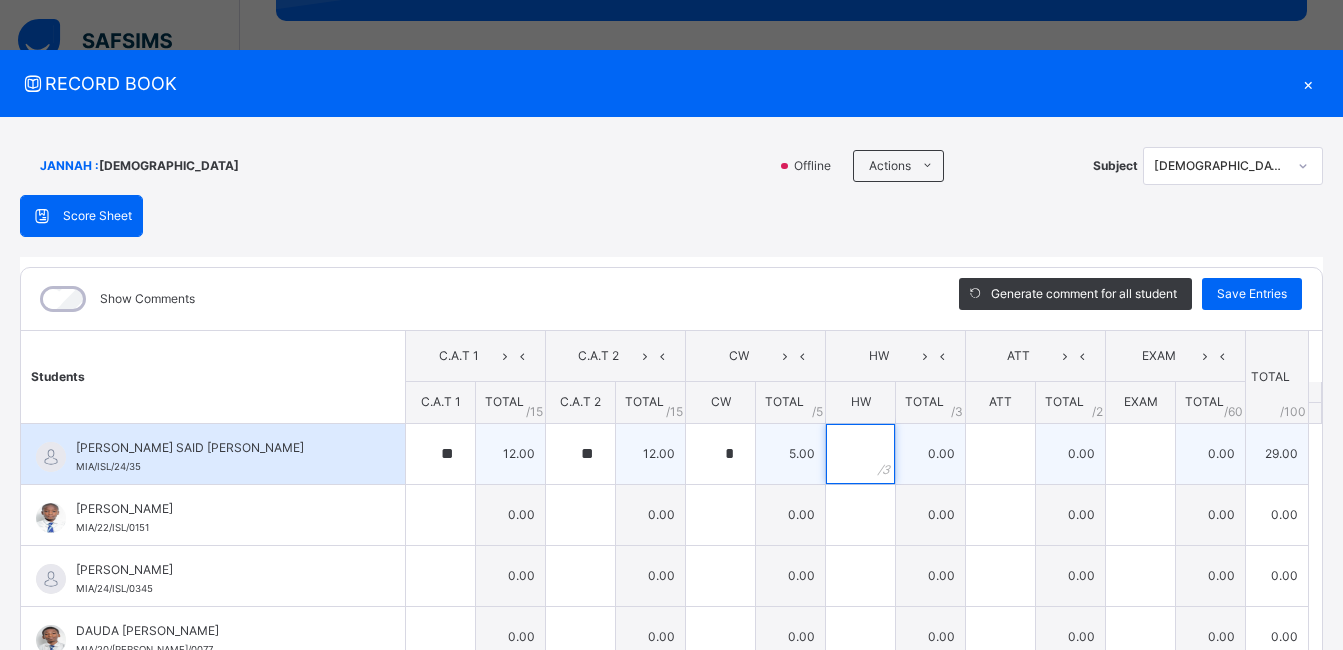 click at bounding box center (860, 454) 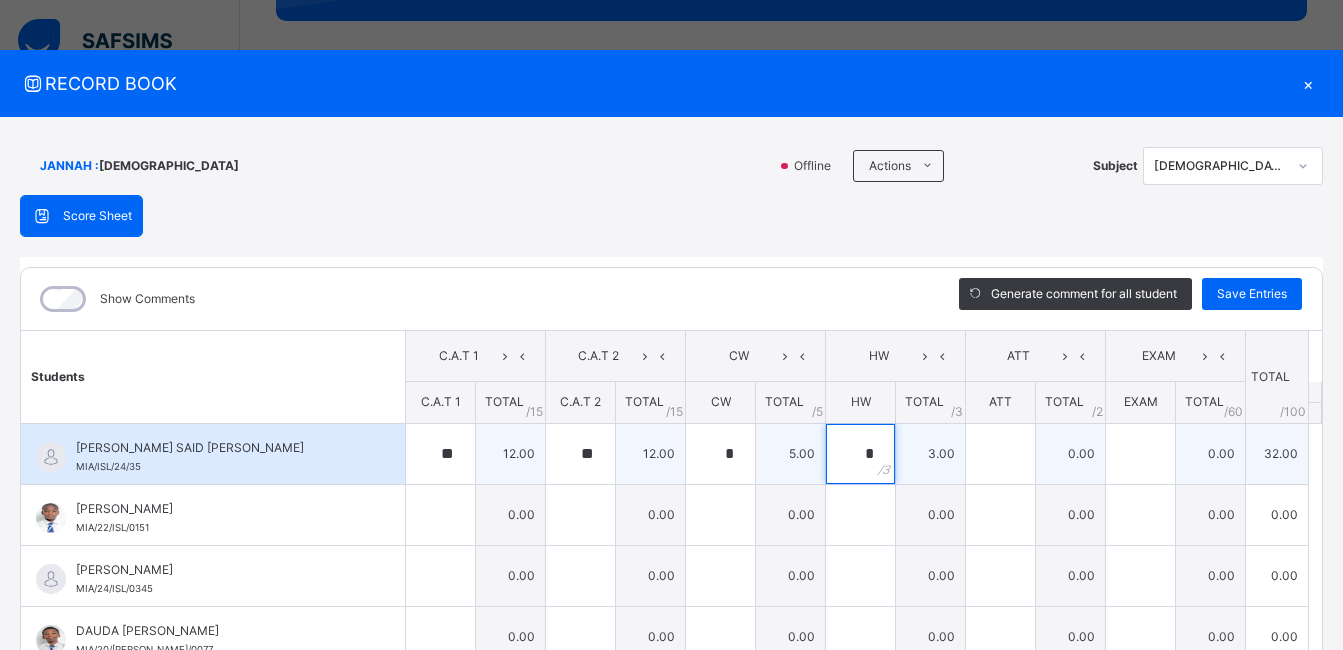 type on "*" 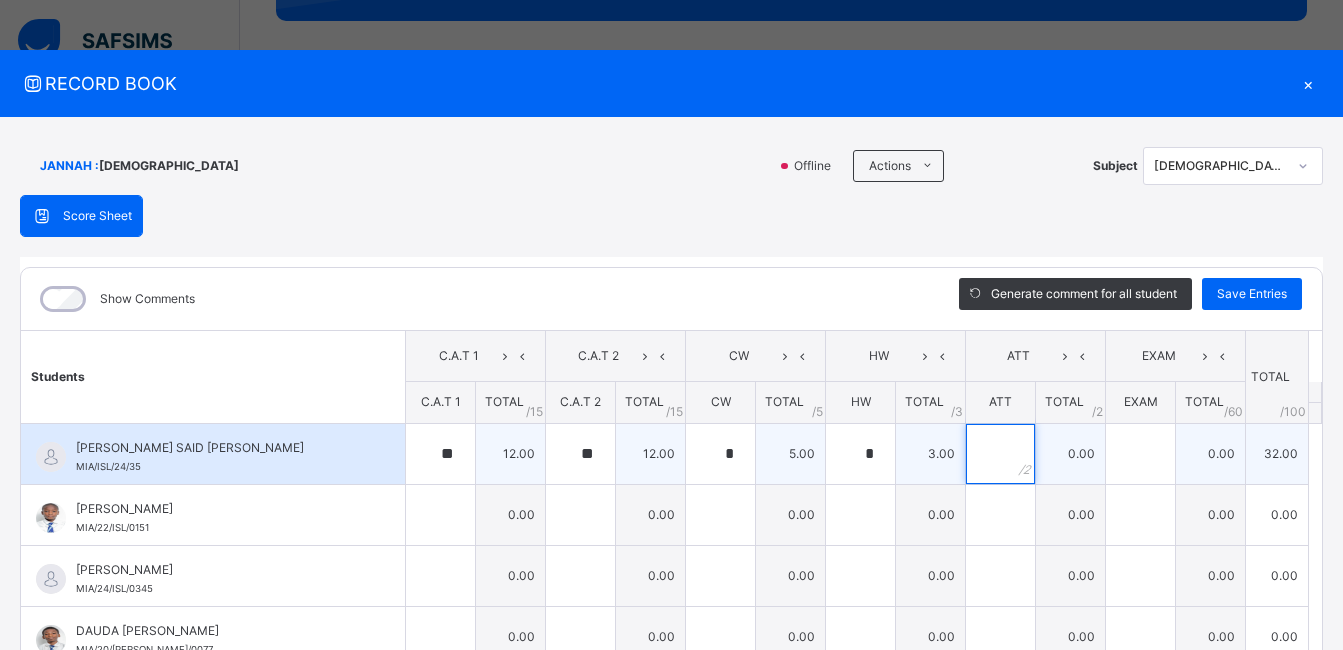 click at bounding box center (1000, 454) 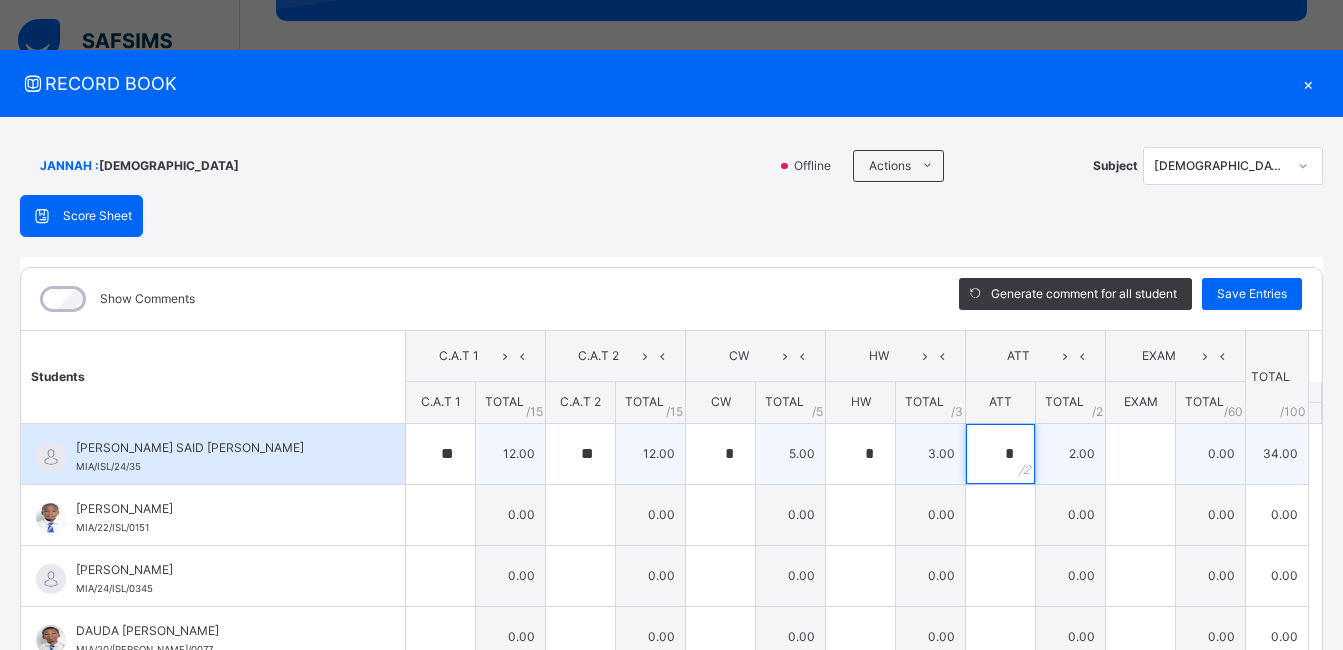 type on "*" 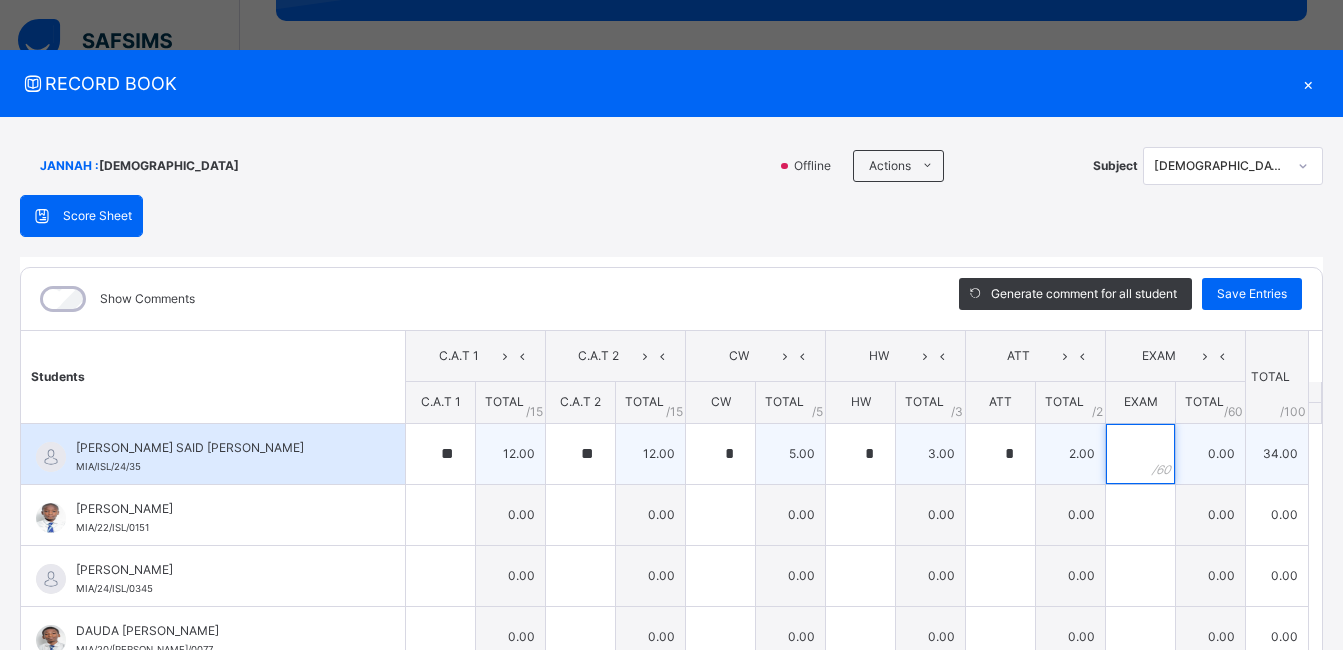 click at bounding box center (1140, 454) 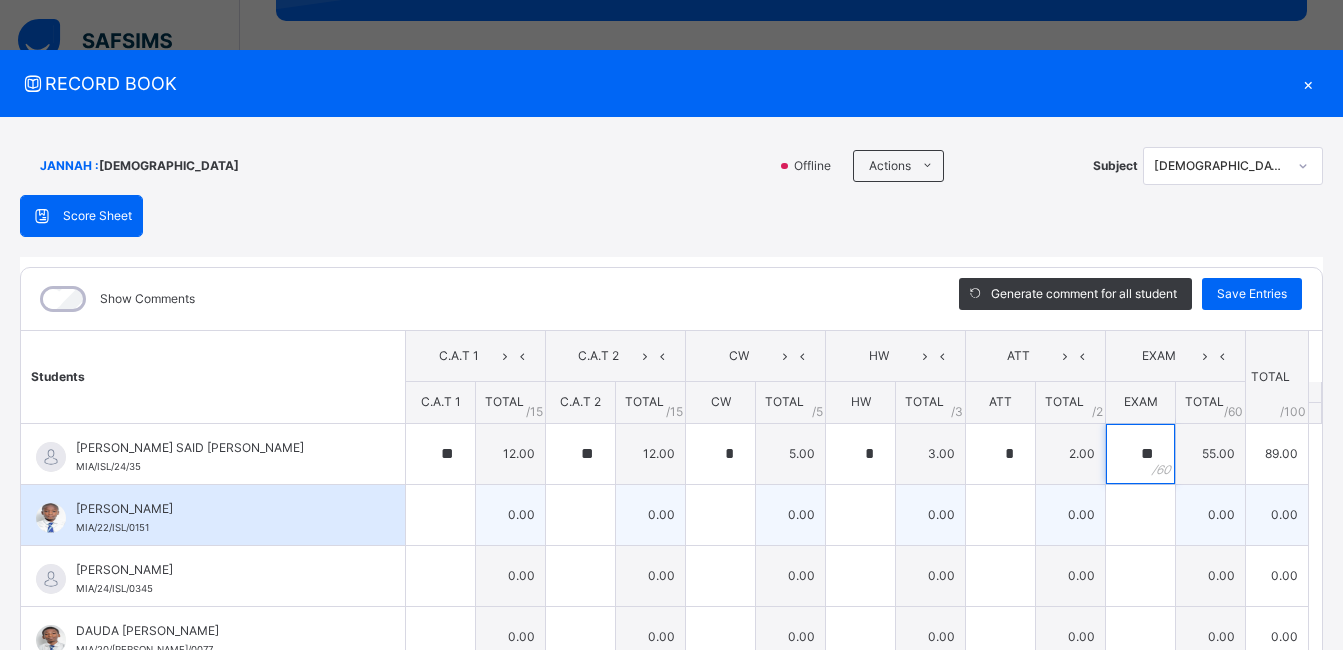 type on "**" 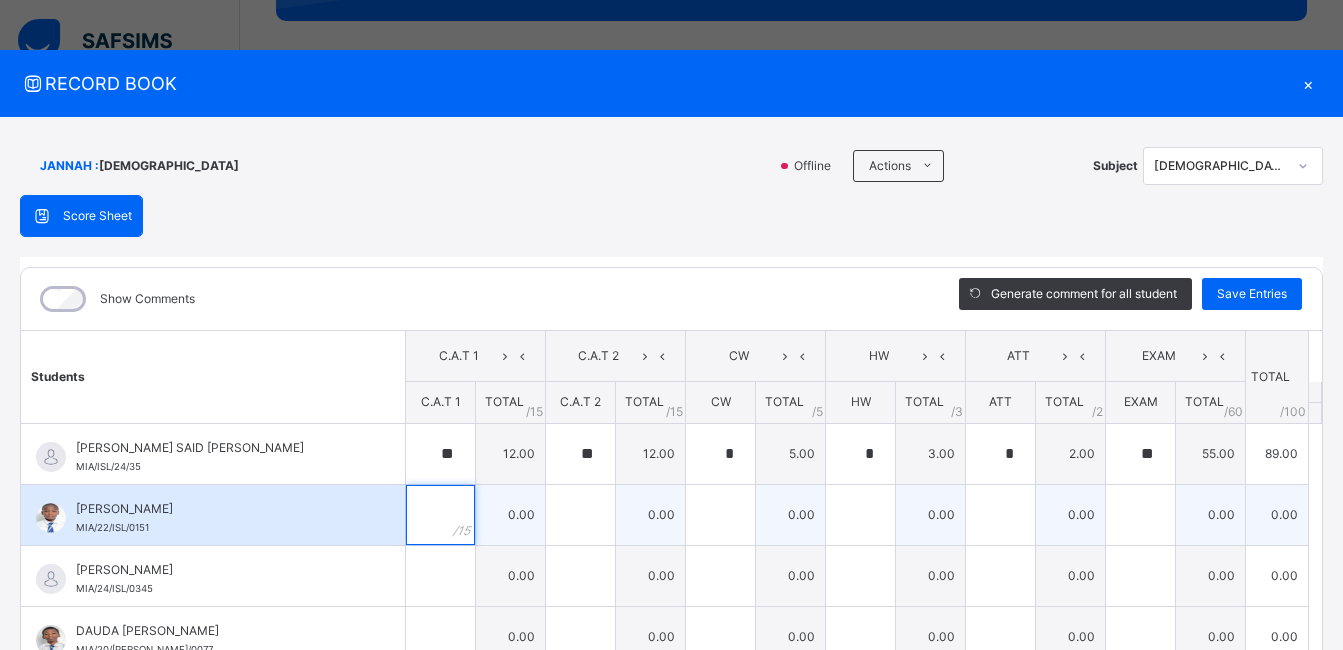 click at bounding box center (440, 515) 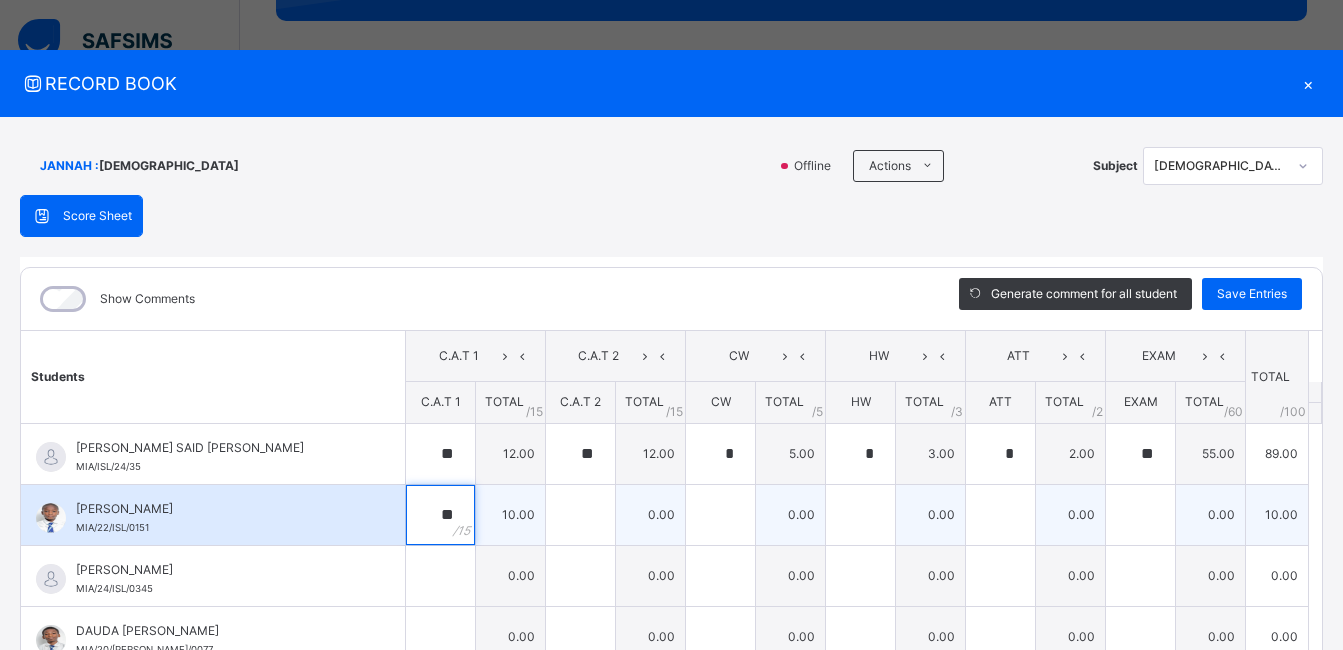 type on "**" 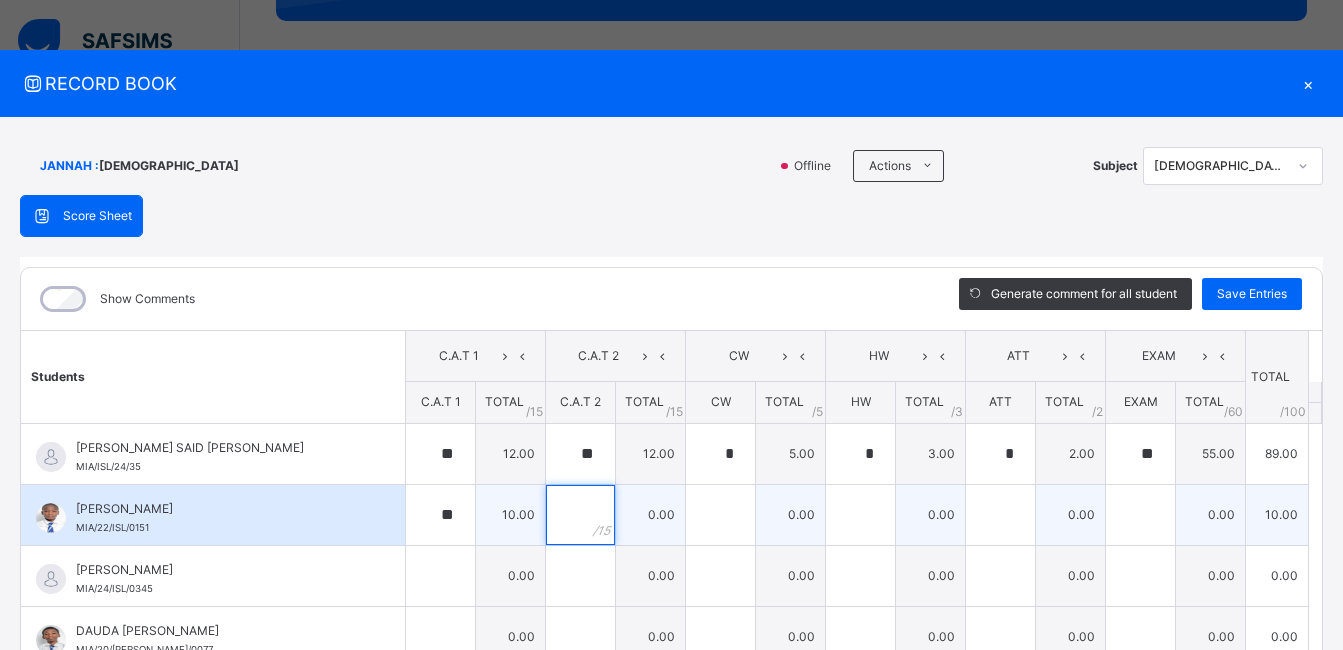 click at bounding box center [580, 515] 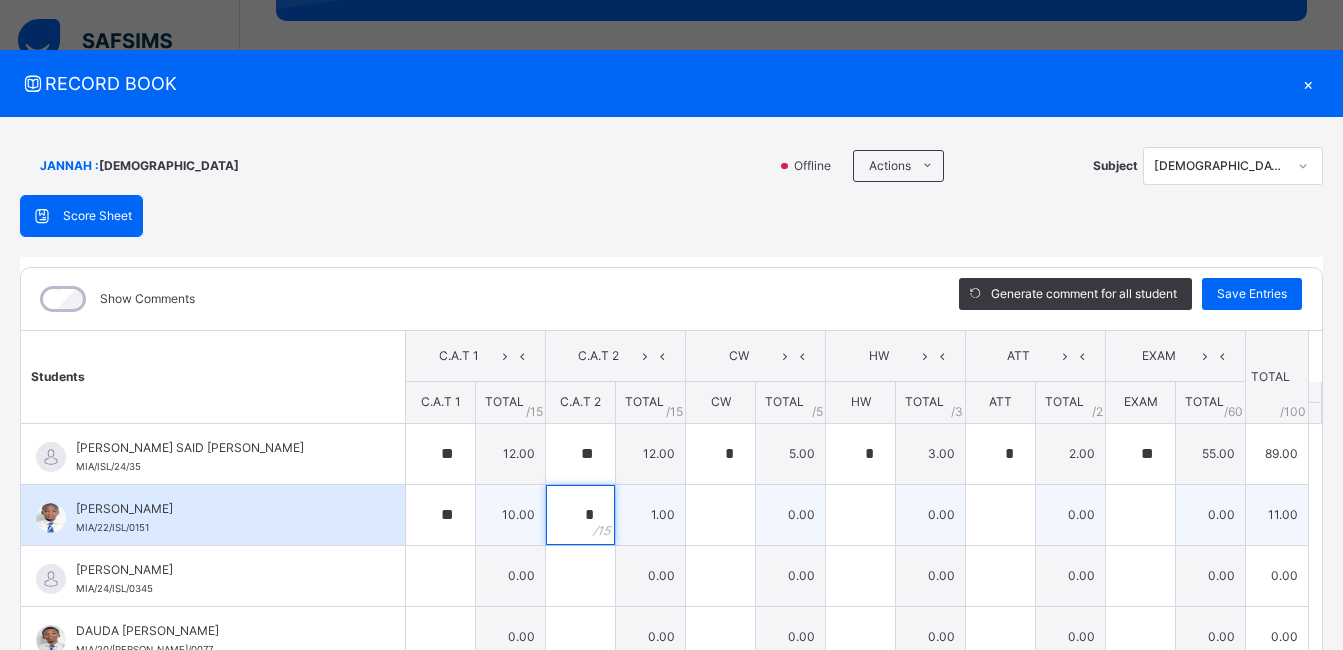 type on "**" 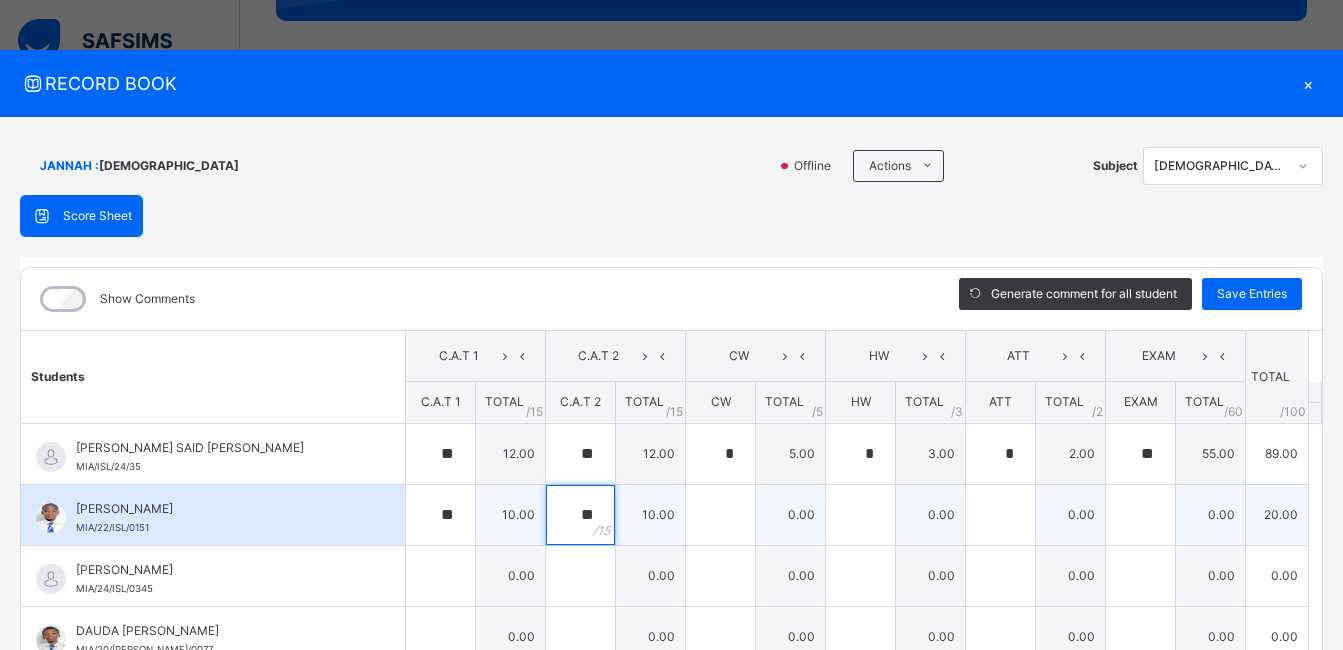 type on "**" 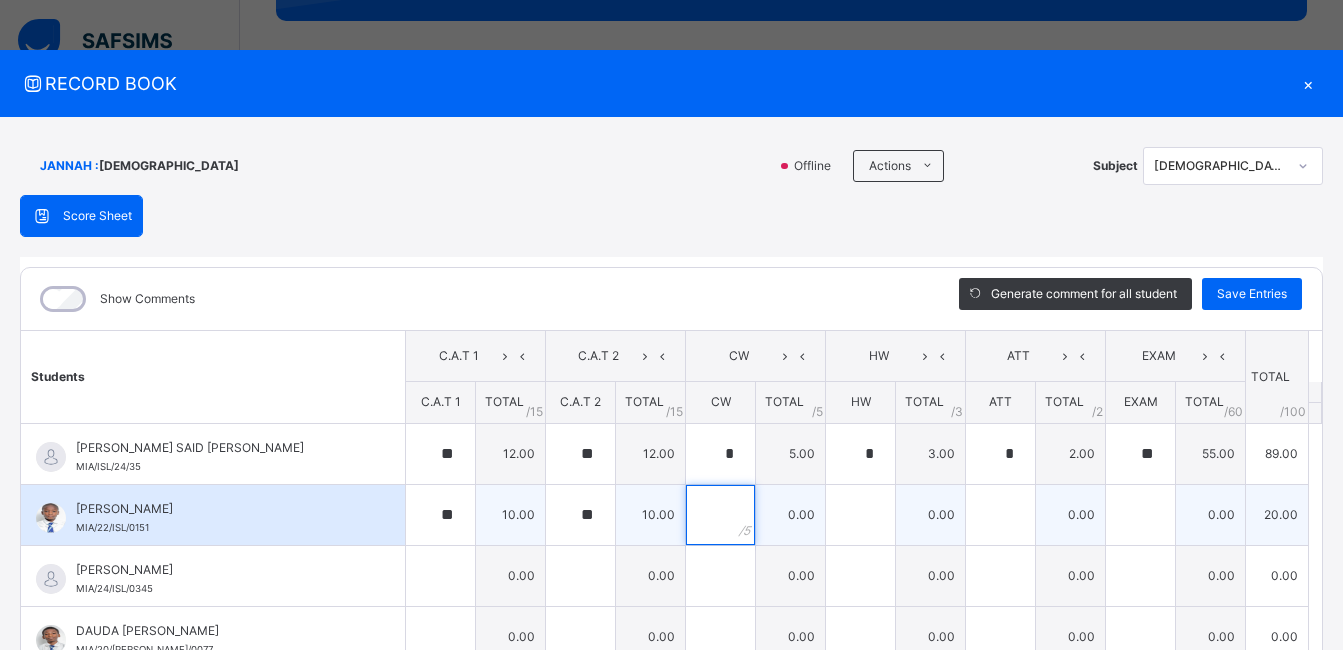 click at bounding box center [720, 515] 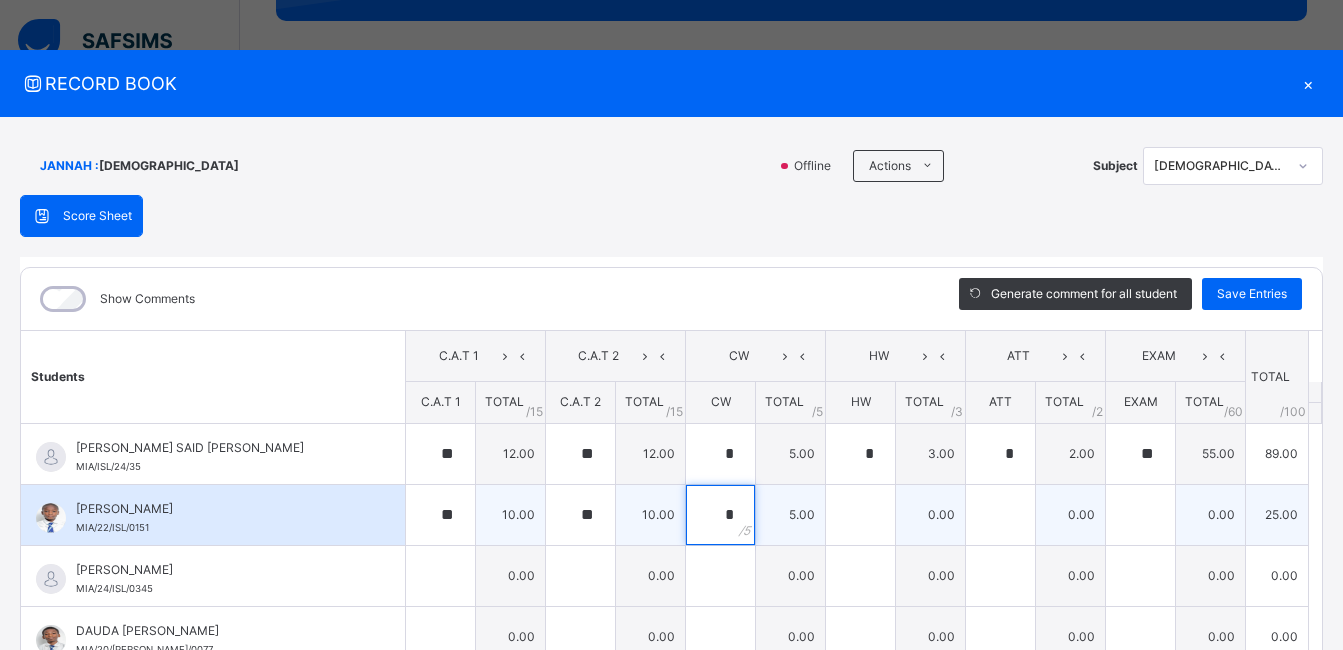 type on "*" 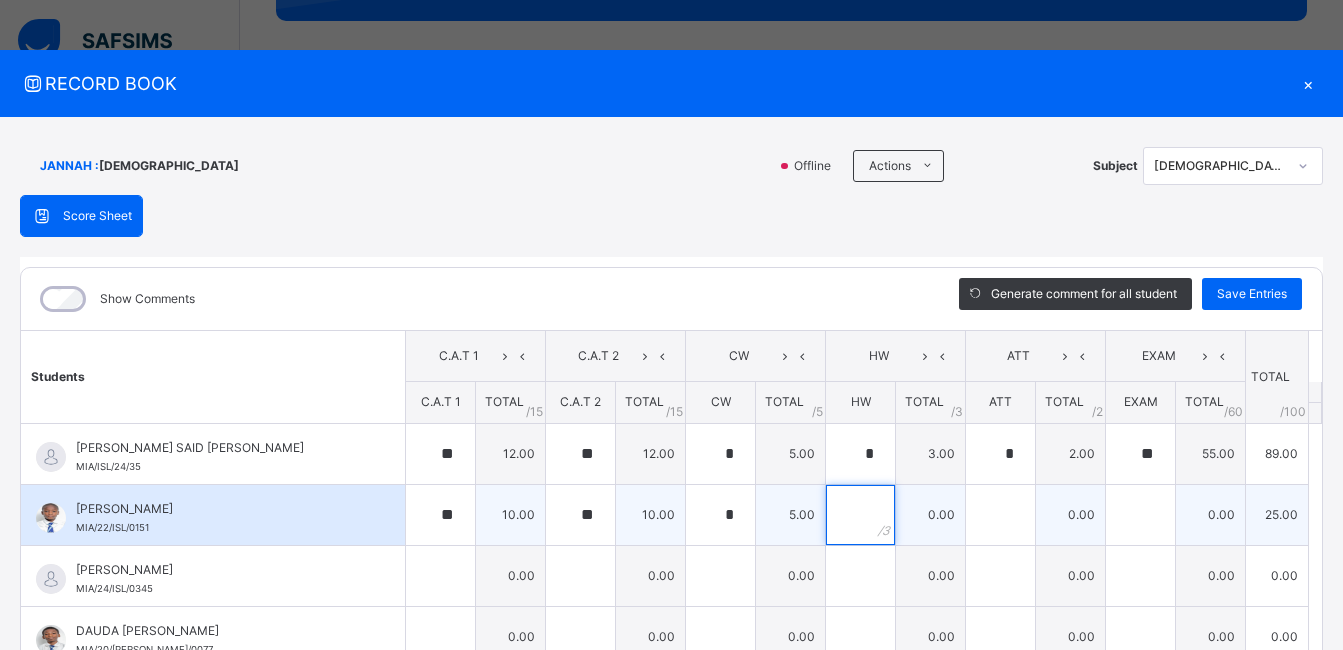 click at bounding box center [860, 515] 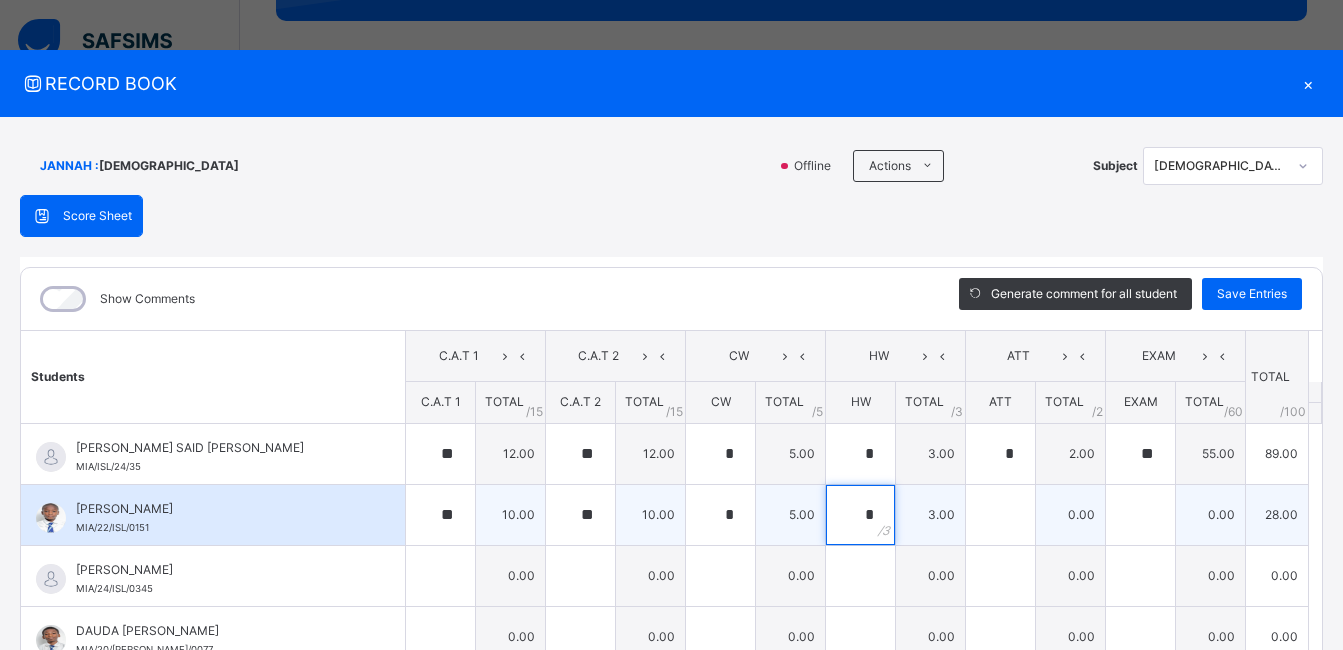 type on "*" 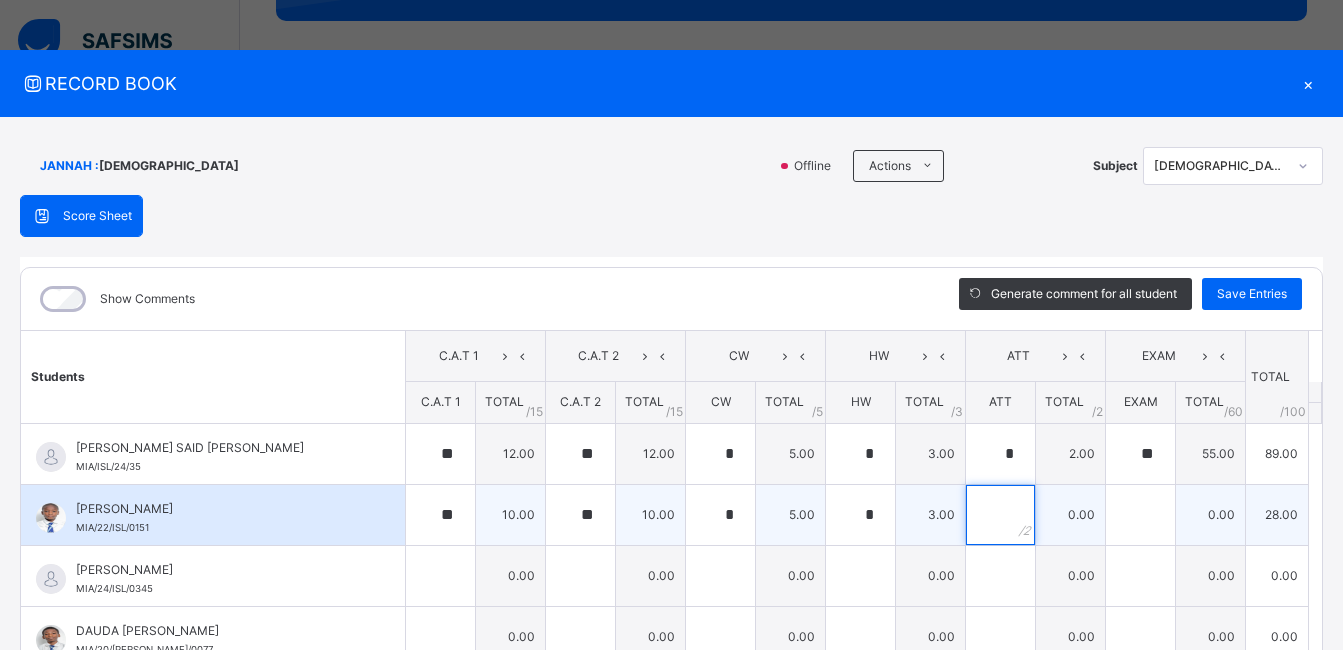 click at bounding box center [1000, 515] 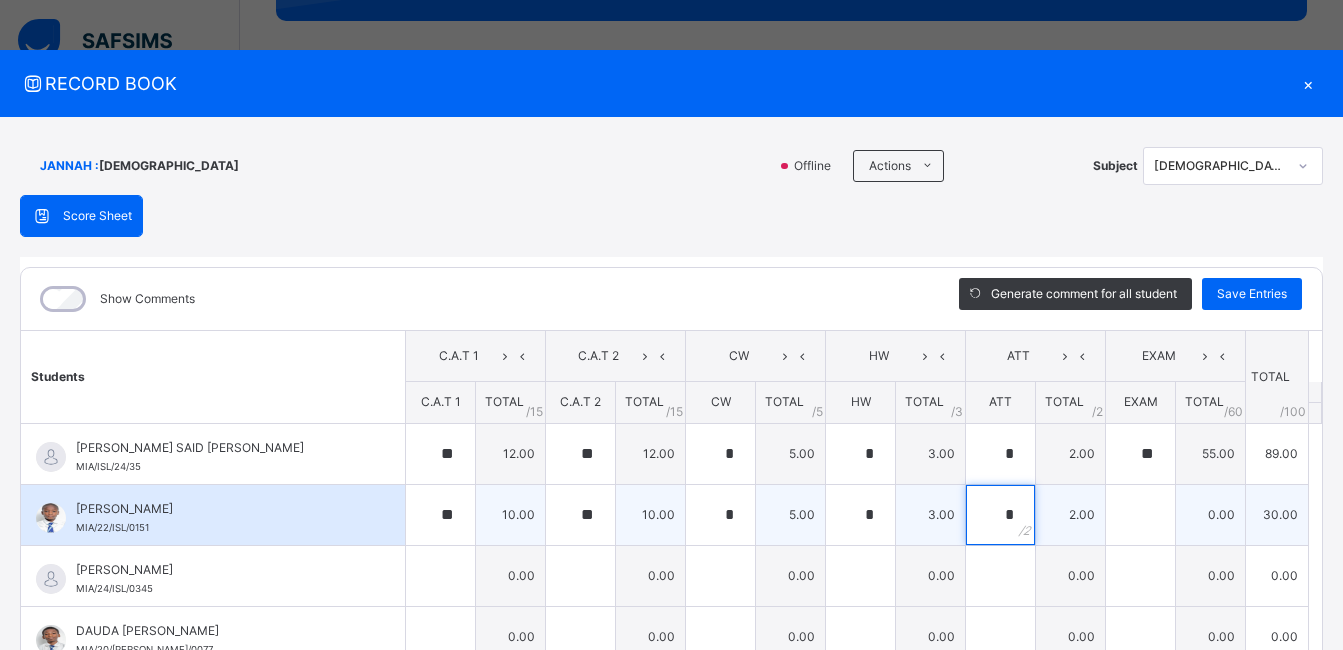 type on "*" 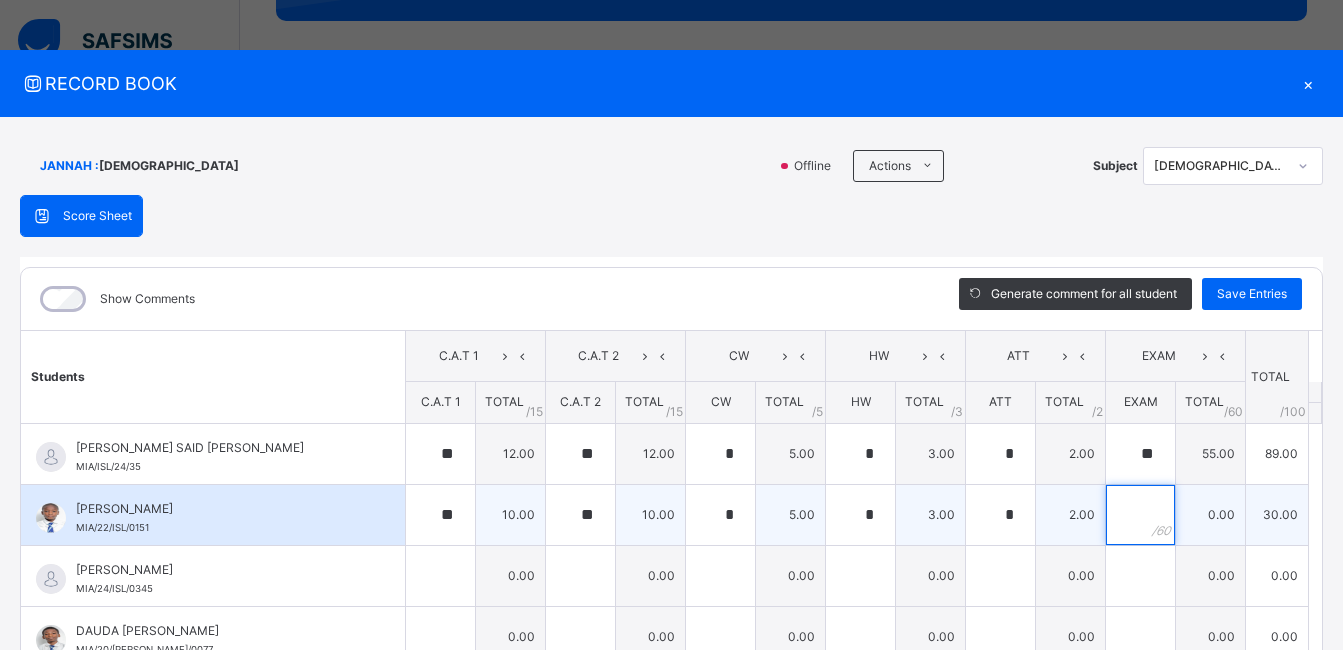 click at bounding box center [1140, 515] 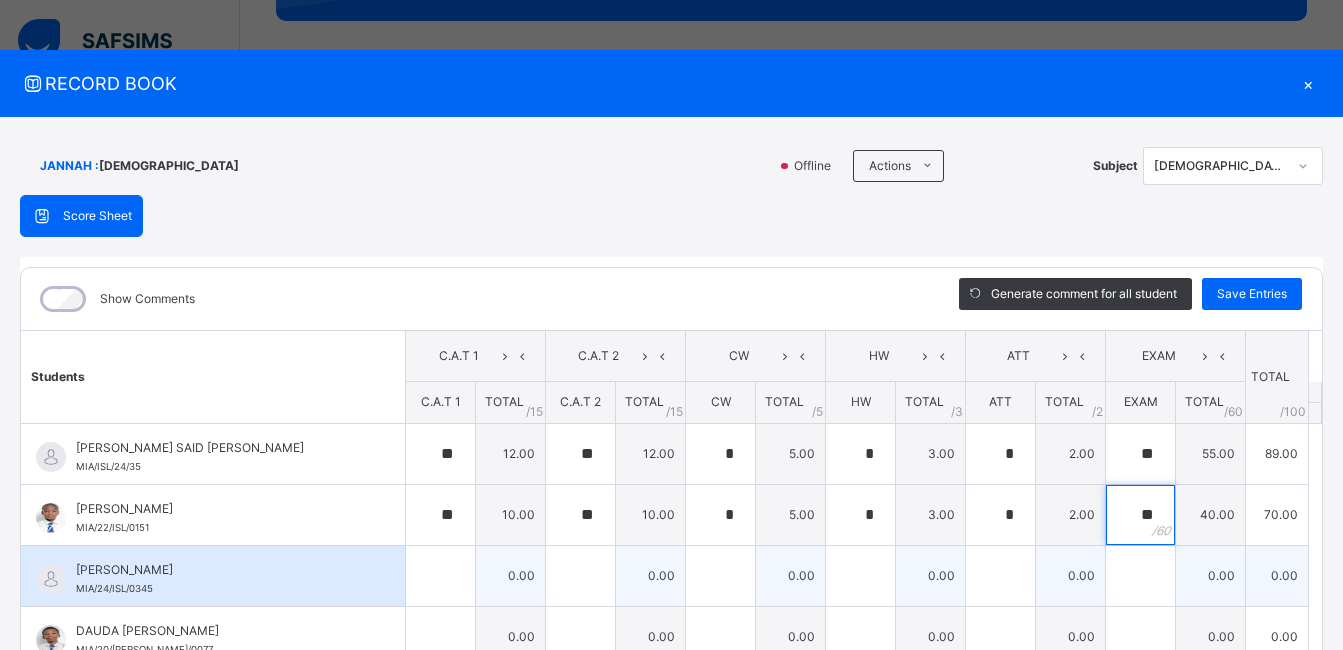 type on "**" 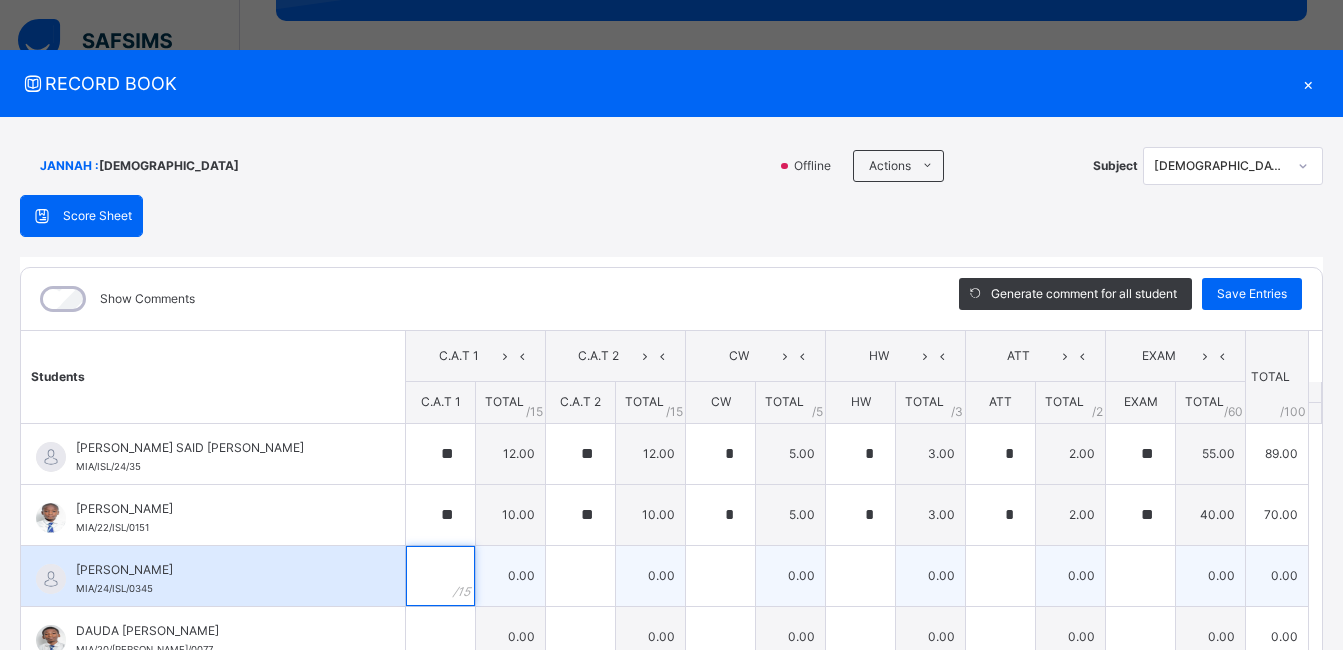 click at bounding box center (440, 576) 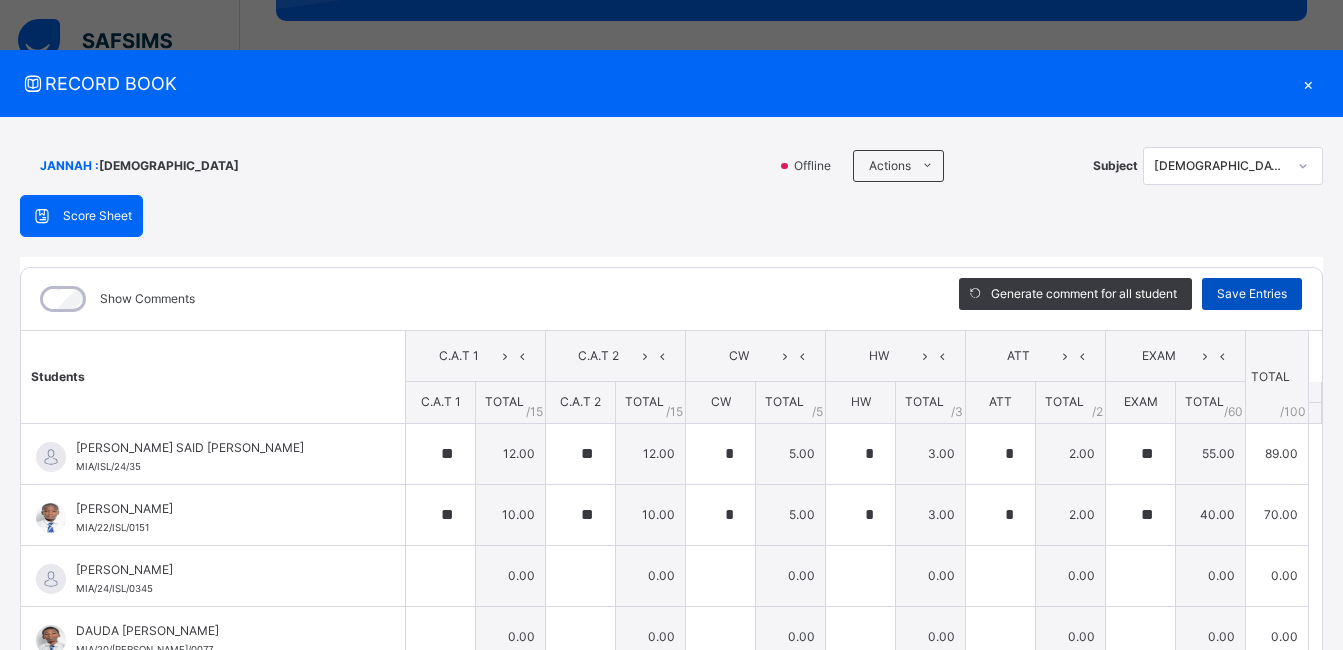 click on "Save Entries" at bounding box center [1252, 294] 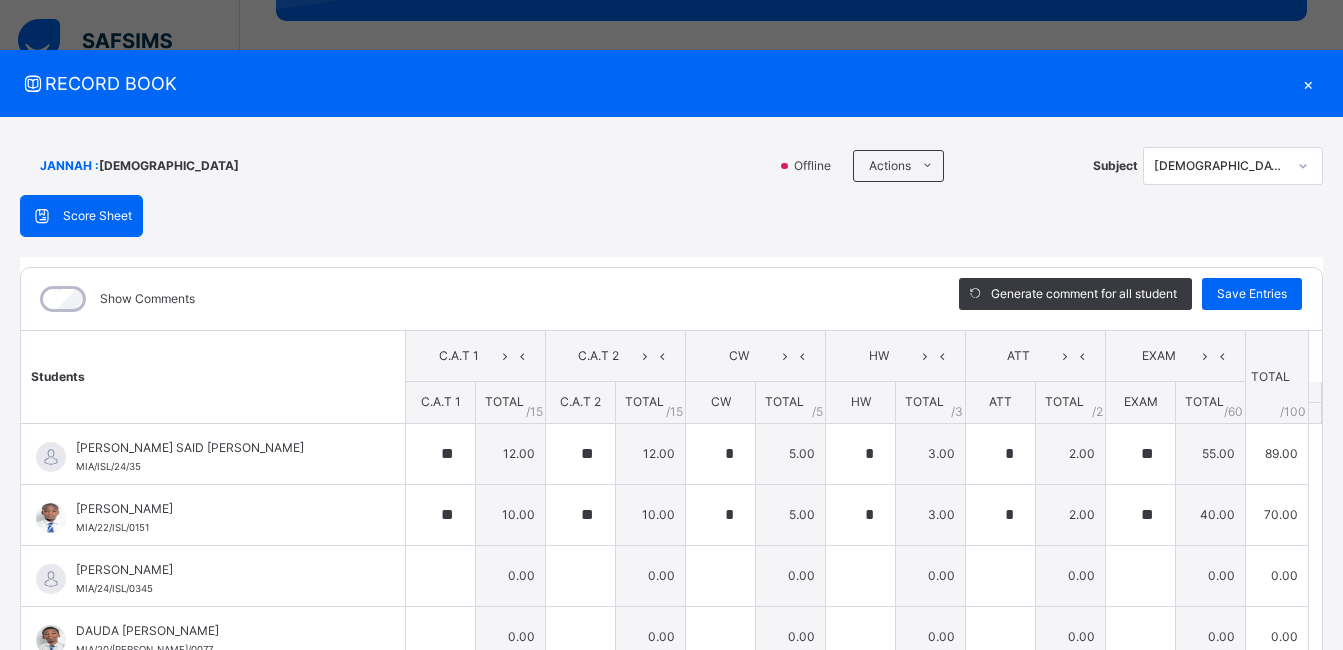 click on "JANNAH   :   HADITH Offline Actions  Download Empty Score Sheet  Upload/map score sheet Subject  HADITH" at bounding box center (671, 166) 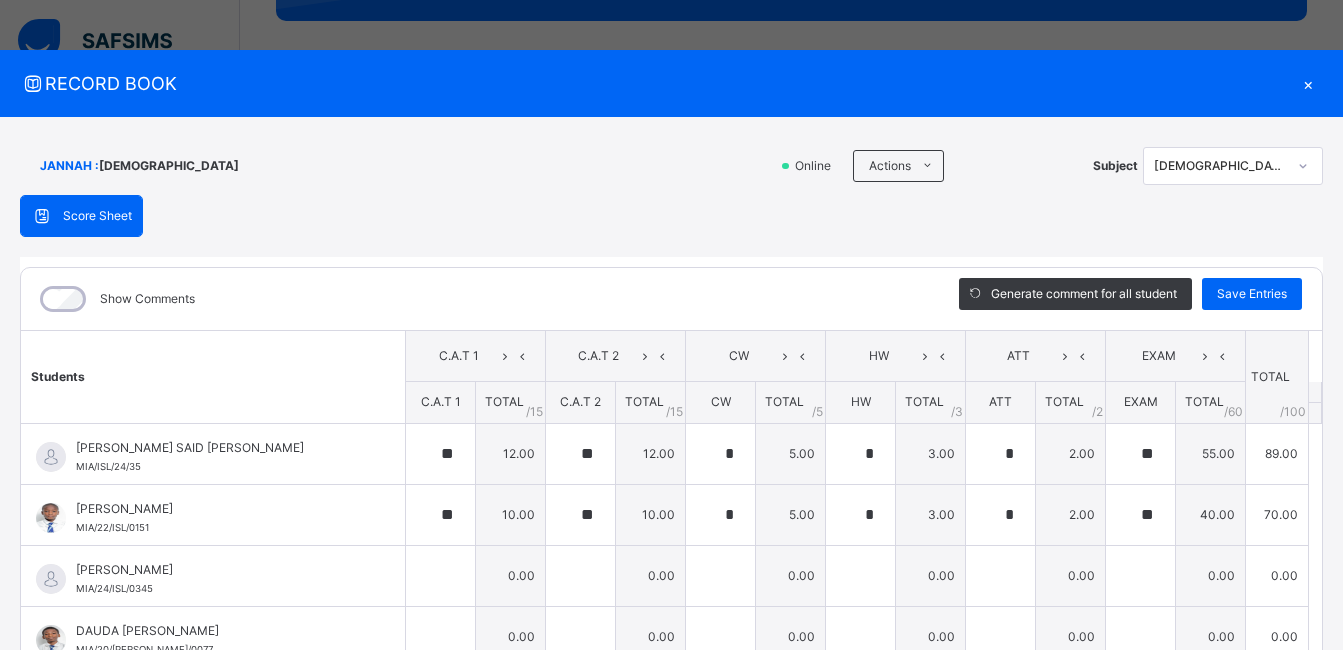 click on "Score Sheet Score Sheet Show Comments   Generate comment for all student   Save Entries Class Level:  JANNAH   Subject:  HADITH Session:  2024/2025 Session Session:  Third Term Students C.A.T 1 C.A.T 2 CW HW ATT EXAM TOTAL /100 Comment C.A.T 1 TOTAL / 15 C.A.T 2 TOTAL / 15 CW TOTAL / 5 HW TOTAL / 3 ATT TOTAL / 2 EXAM TOTAL / 60 ABDULLAHI SAID [PERSON_NAME]/ISL/24/35 [PERSON_NAME] SAID [PERSON_NAME]/ISL/24/35 ** 12.00 ** 12.00 * 5.00 * 3.00 * 2.00 ** 55.00 89.00 Generate comment 0 / 250   ×   Subject Teacher’s Comment Generate and see in full the comment developed by the AI with an option to regenerate the comment [PERSON_NAME] SAID [PERSON_NAME]/ISL/24/35   Total 89.00  / 100.00 [PERSON_NAME] Bot   Regenerate     Use this comment   [PERSON_NAME] MIA/22/ISL/0151 [PERSON_NAME] MIA/22/ISL/0151 ** 10.00 ** 10.00 * 5.00 * 3.00 * 2.00 ** 40.00 70.00 Generate comment 0 / 250   ×   Subject Teacher’s Comment Generate and see in full the comment developed by the AI with an option to regenerate the comment JS" at bounding box center [671, 518] 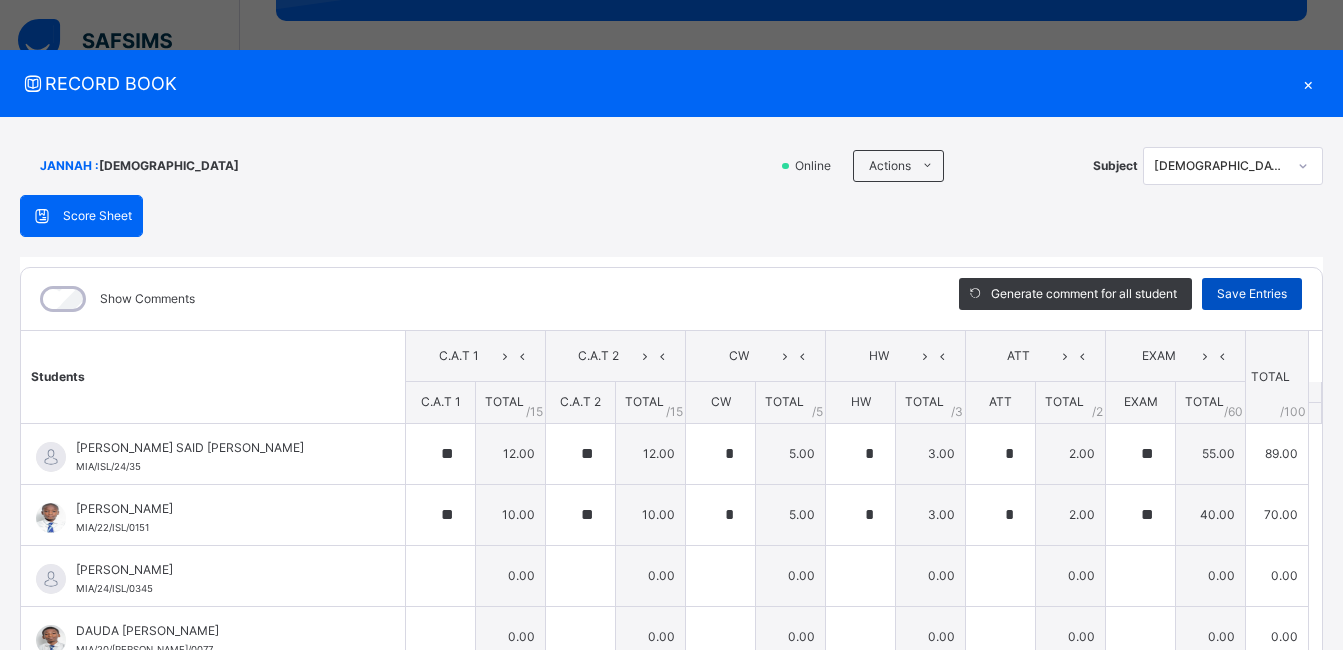 click on "Save Entries" at bounding box center (1252, 294) 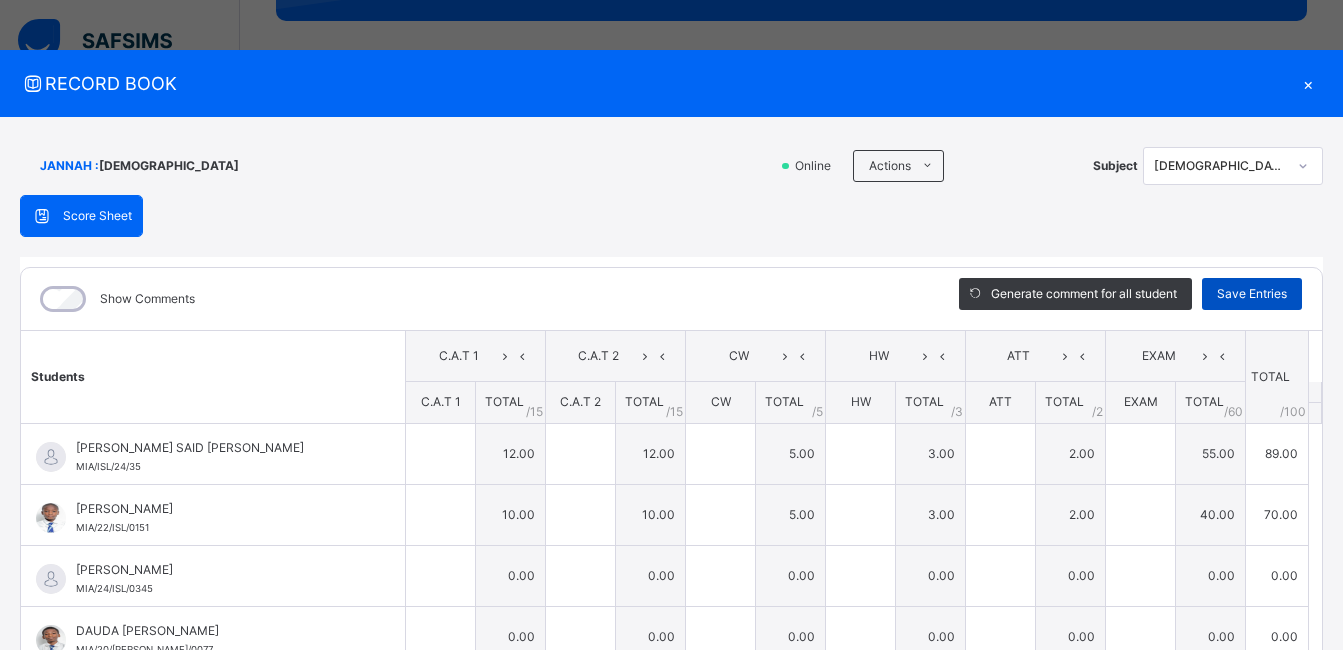 type on "**" 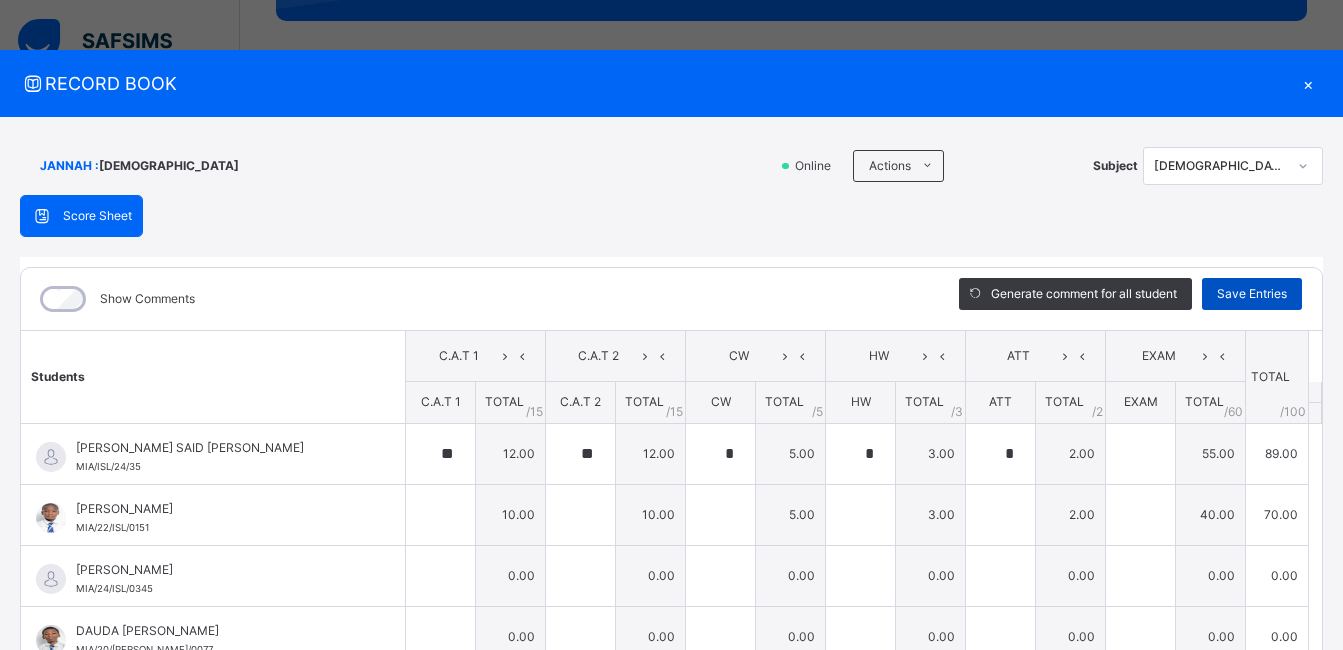 type on "**" 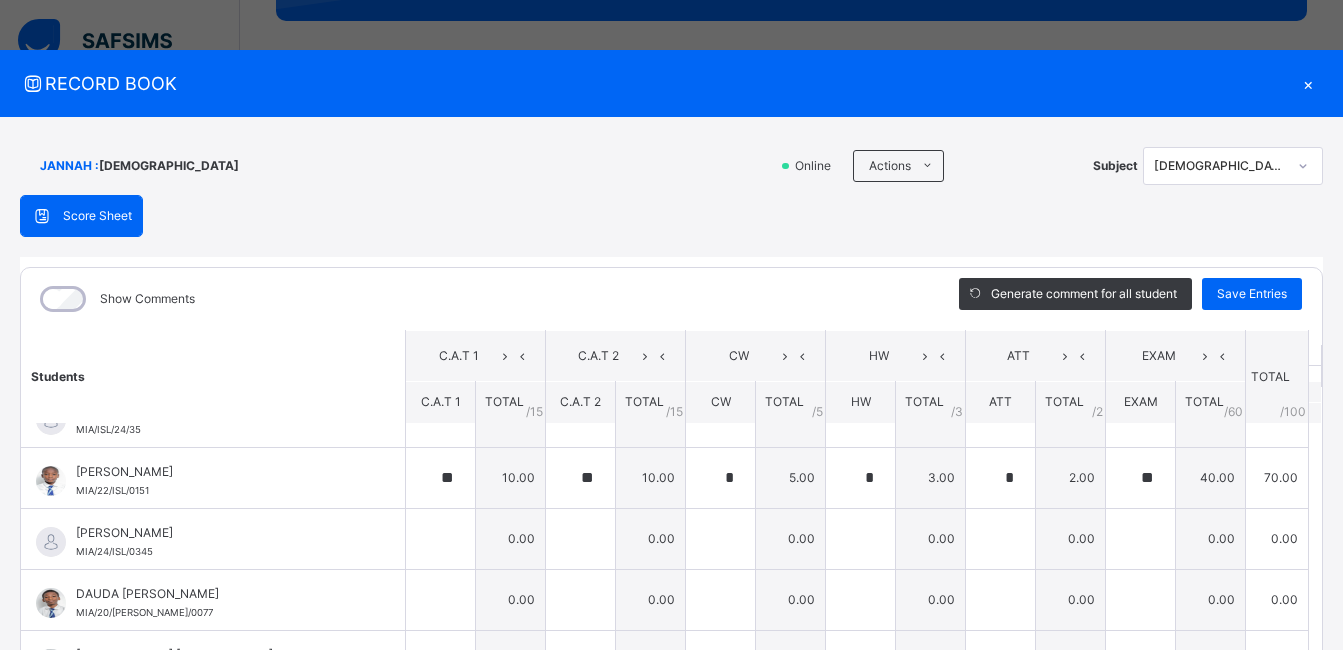 scroll, scrollTop: 40, scrollLeft: 0, axis: vertical 